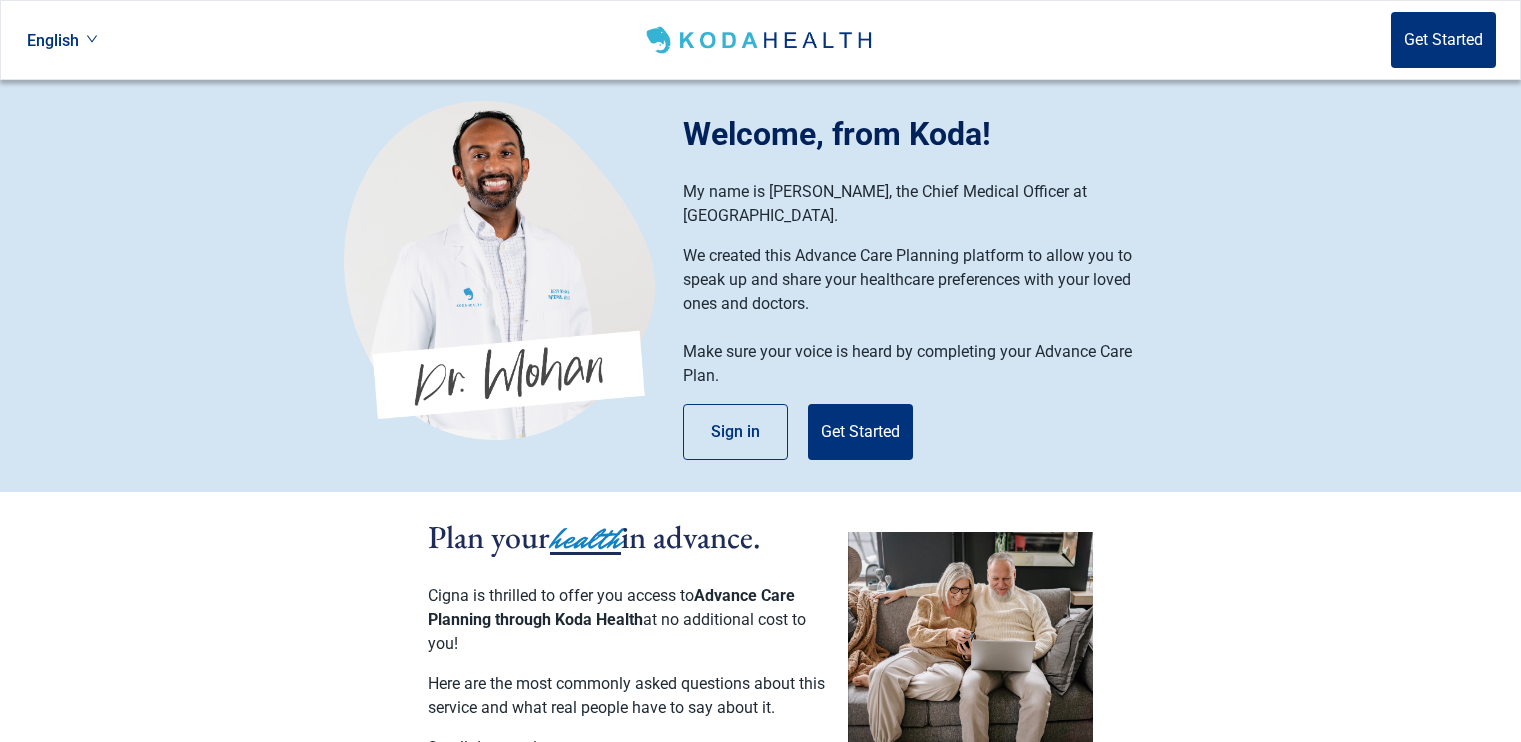 scroll, scrollTop: 0, scrollLeft: 0, axis: both 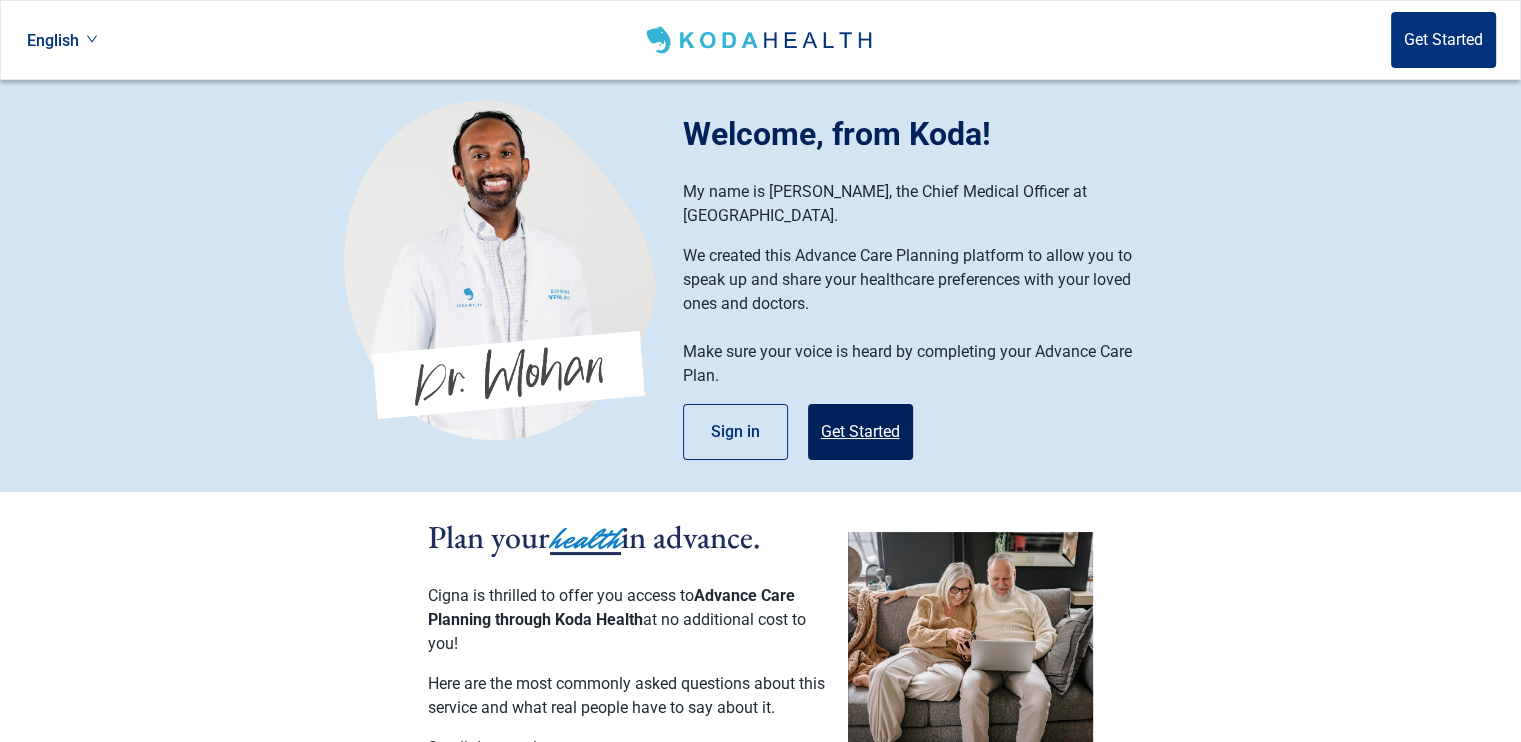 click on "Get Started" at bounding box center [860, 432] 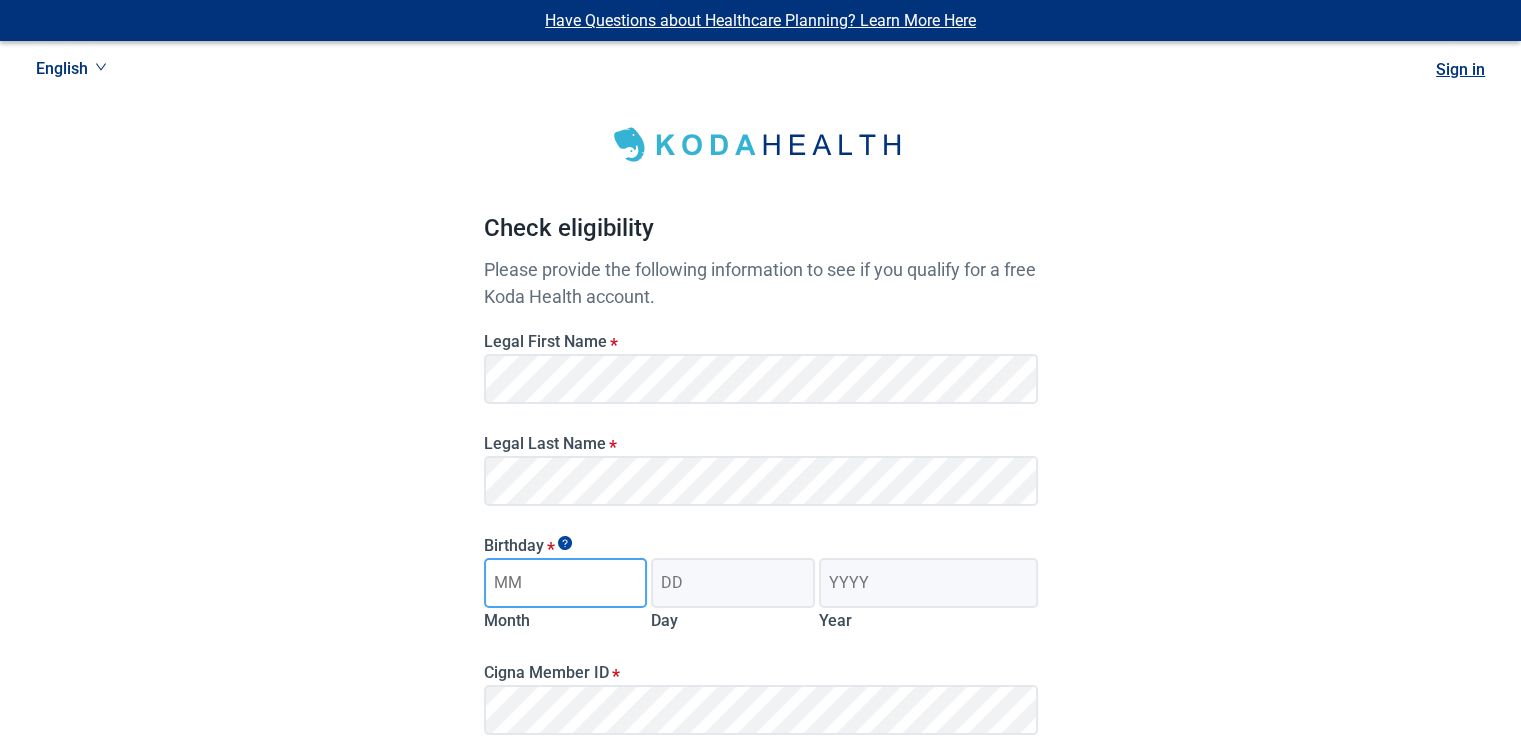type on "01" 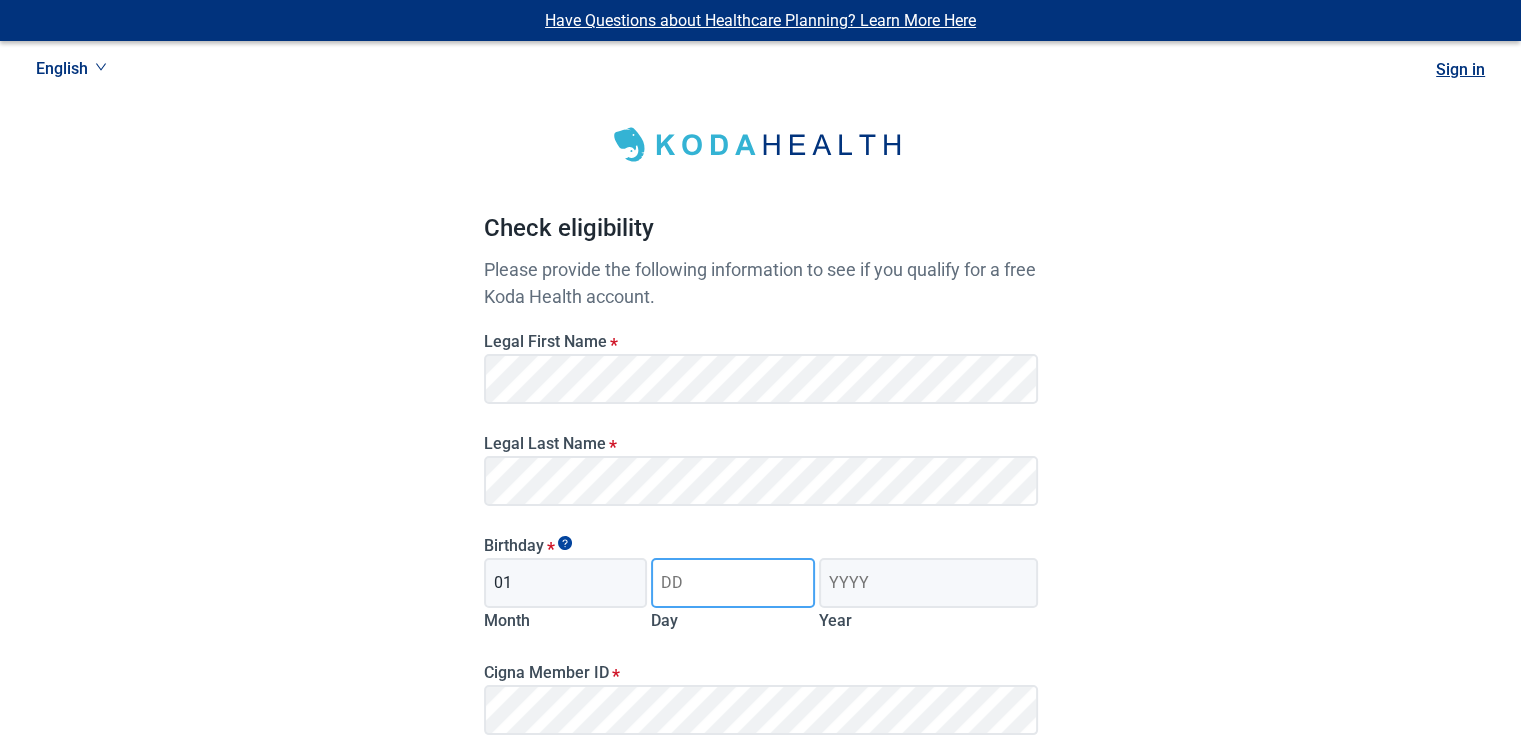type on "25" 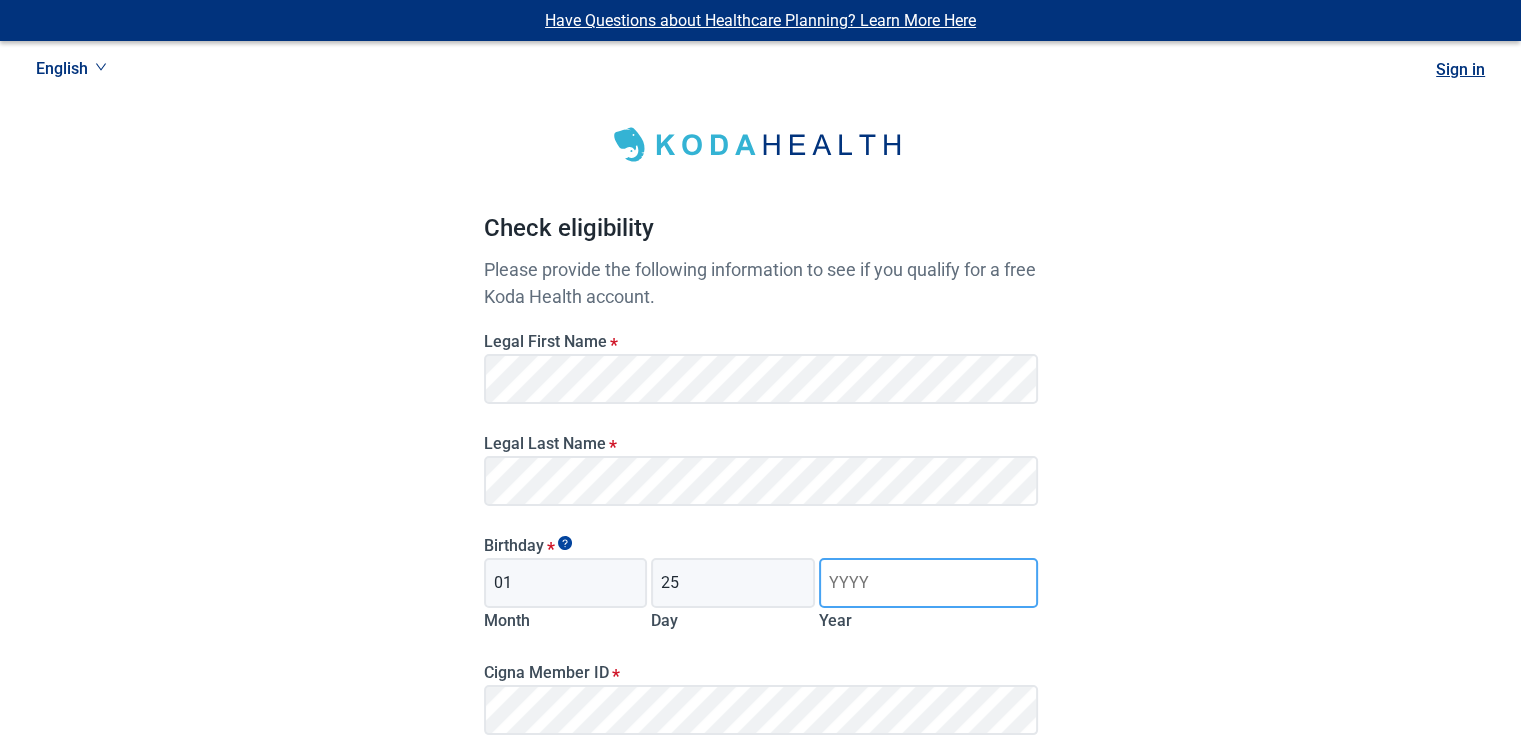 type on "1952" 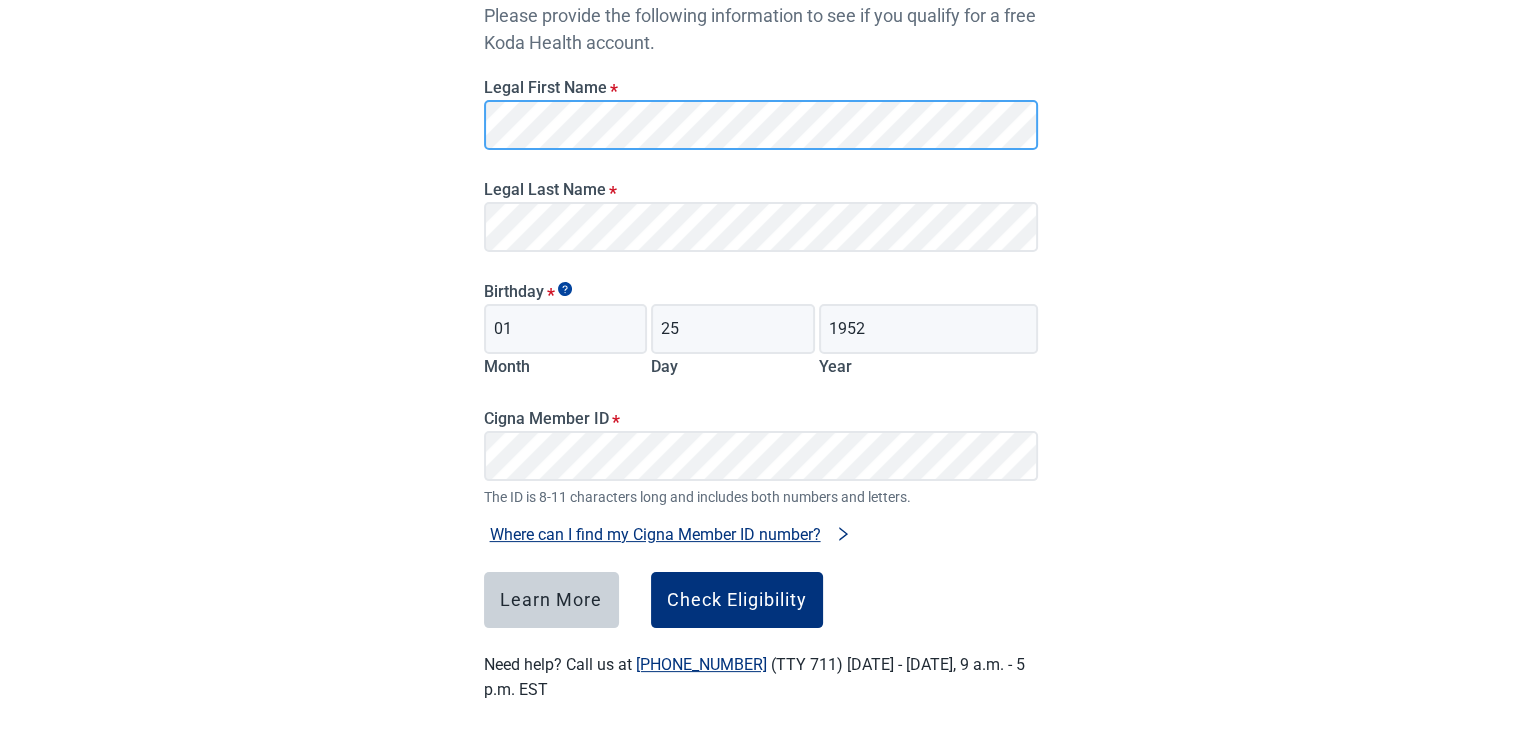 scroll, scrollTop: 264, scrollLeft: 0, axis: vertical 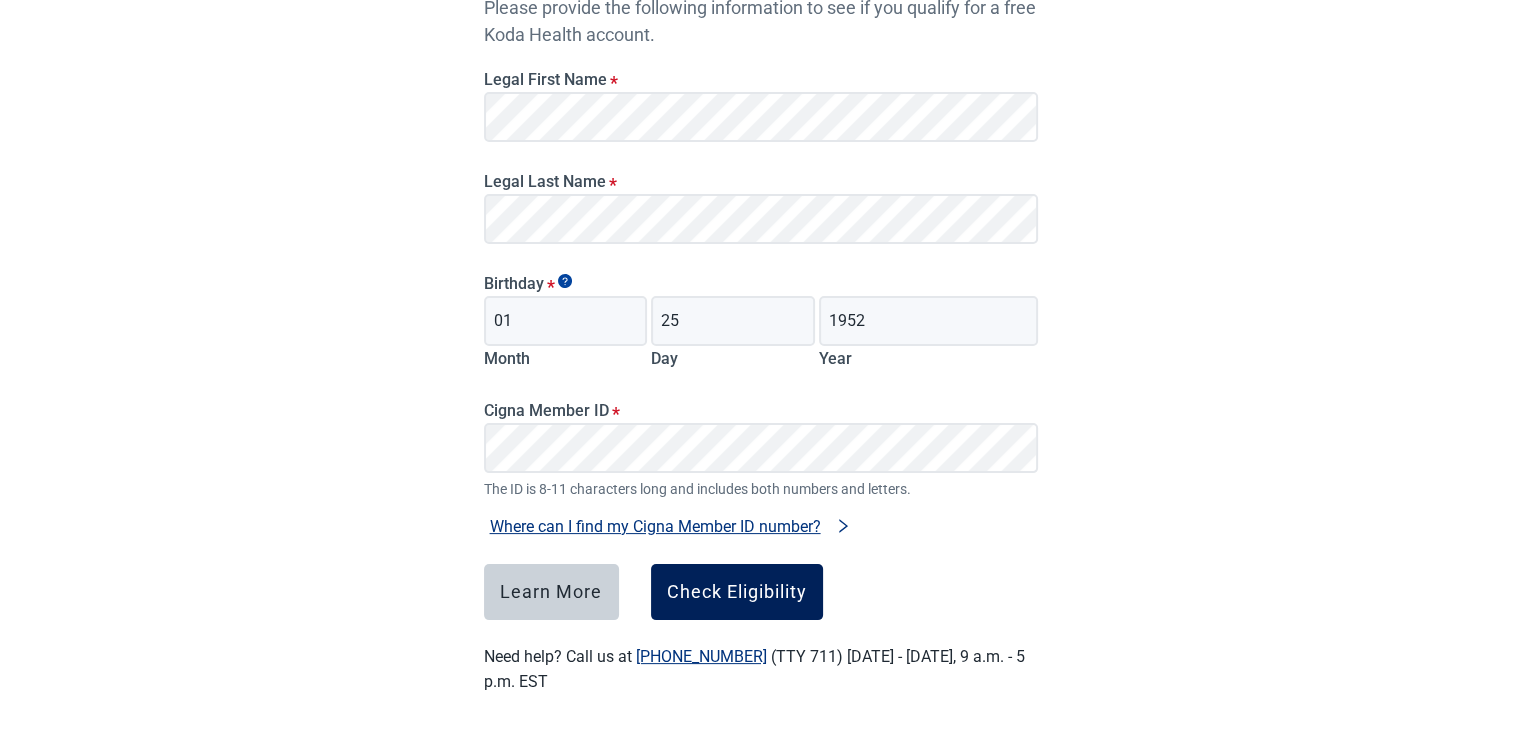 click on "Check Eligibility" at bounding box center [737, 592] 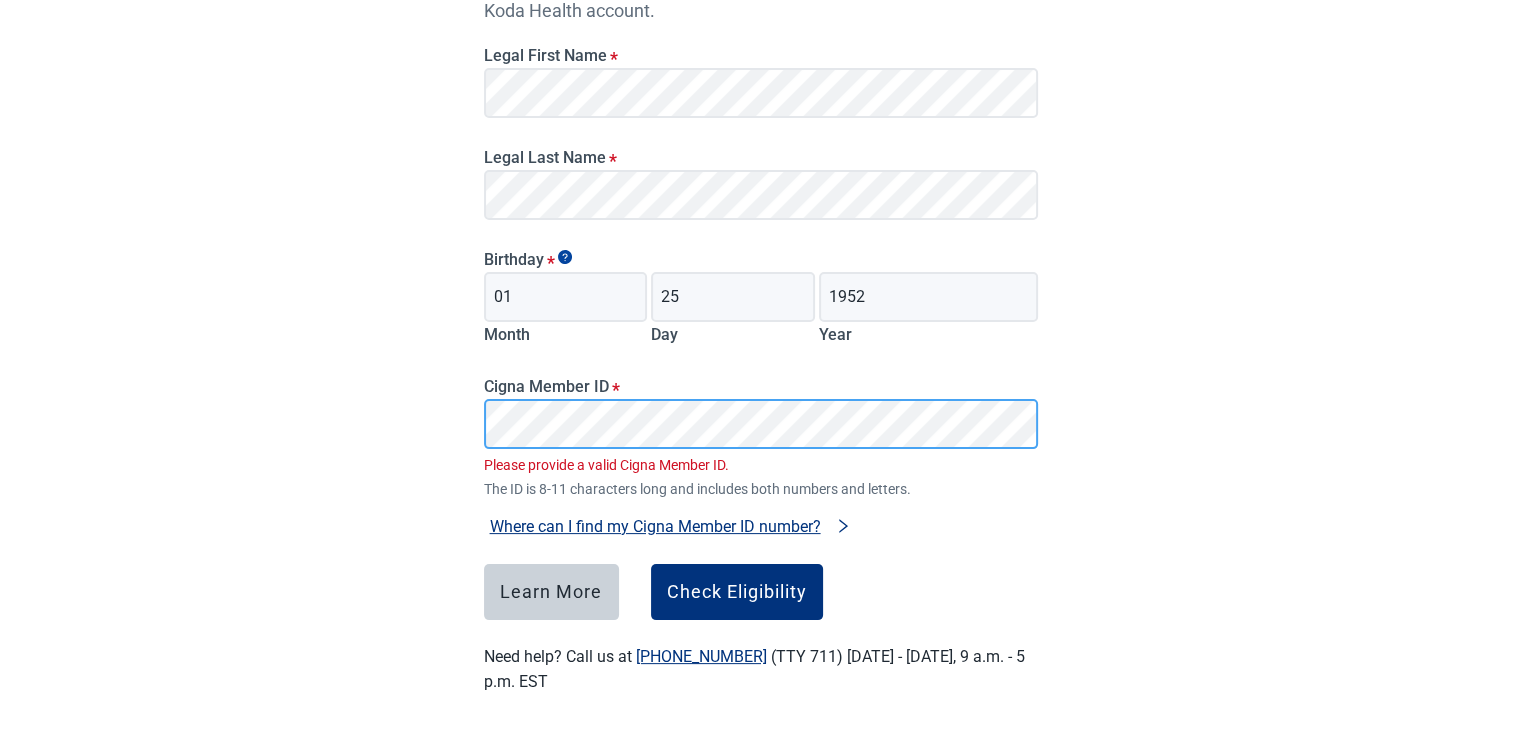 click on "Check eligibility Please provide the following information to see if you qualify for a free Koda Health account. Legal First Name * Legal Last Name * Birthday * 01 Month 25 Day 1952 Year Cigna Member ID * Please provide a valid Cigna Member ID. The ID is 8-11 characters long and includes both numbers and letters. Where can I find my Cigna Member ID number? Your ID number is located on the front of your member ID card.  Learn More Check Eligibility Need help? Call us at   [PHONE_NUMBER]   (TTY 711)   [DATE] - [DATE], 9 a.m. - 5 p.m. EST" at bounding box center [761, 244] 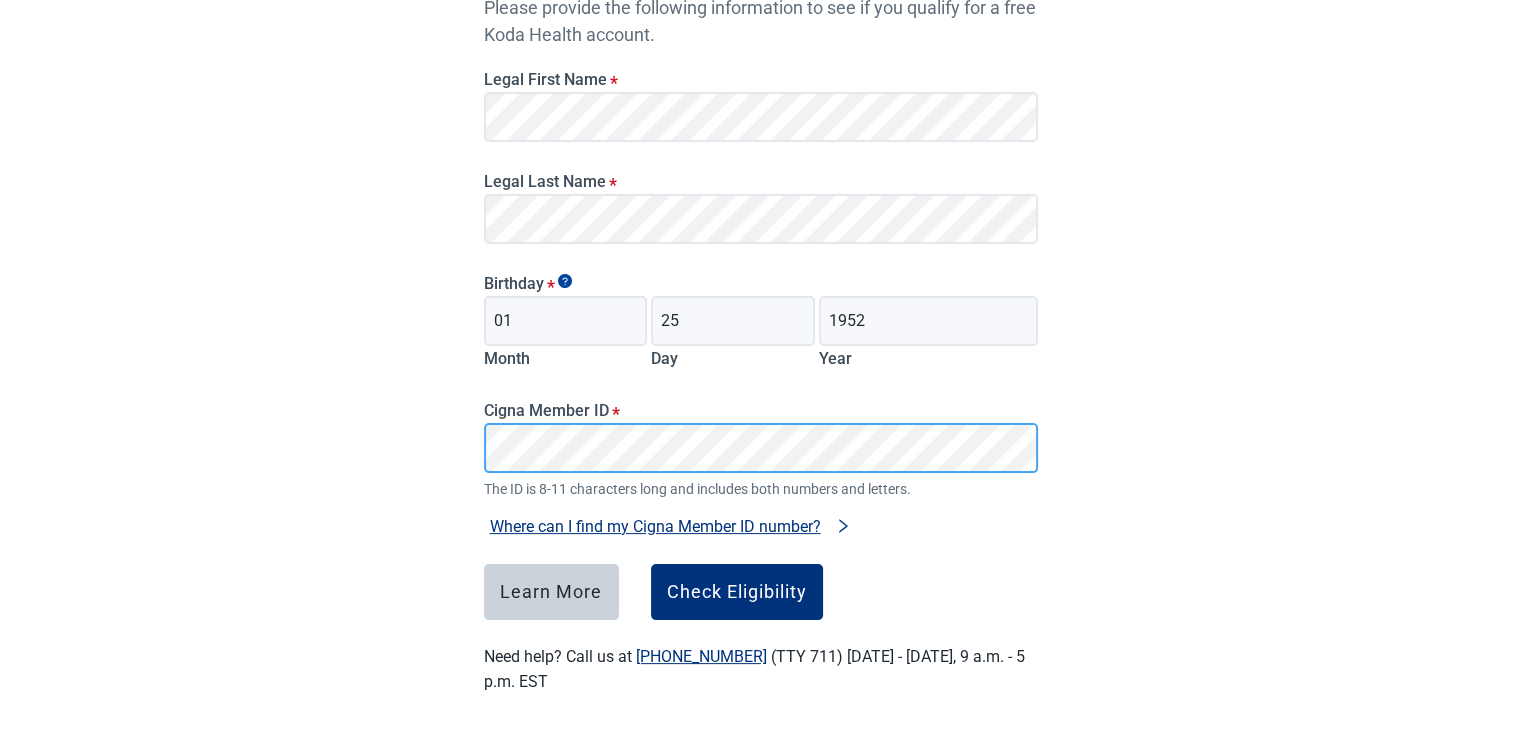 click on "Where can I find my Cigna Member ID number?" at bounding box center (655, 526) 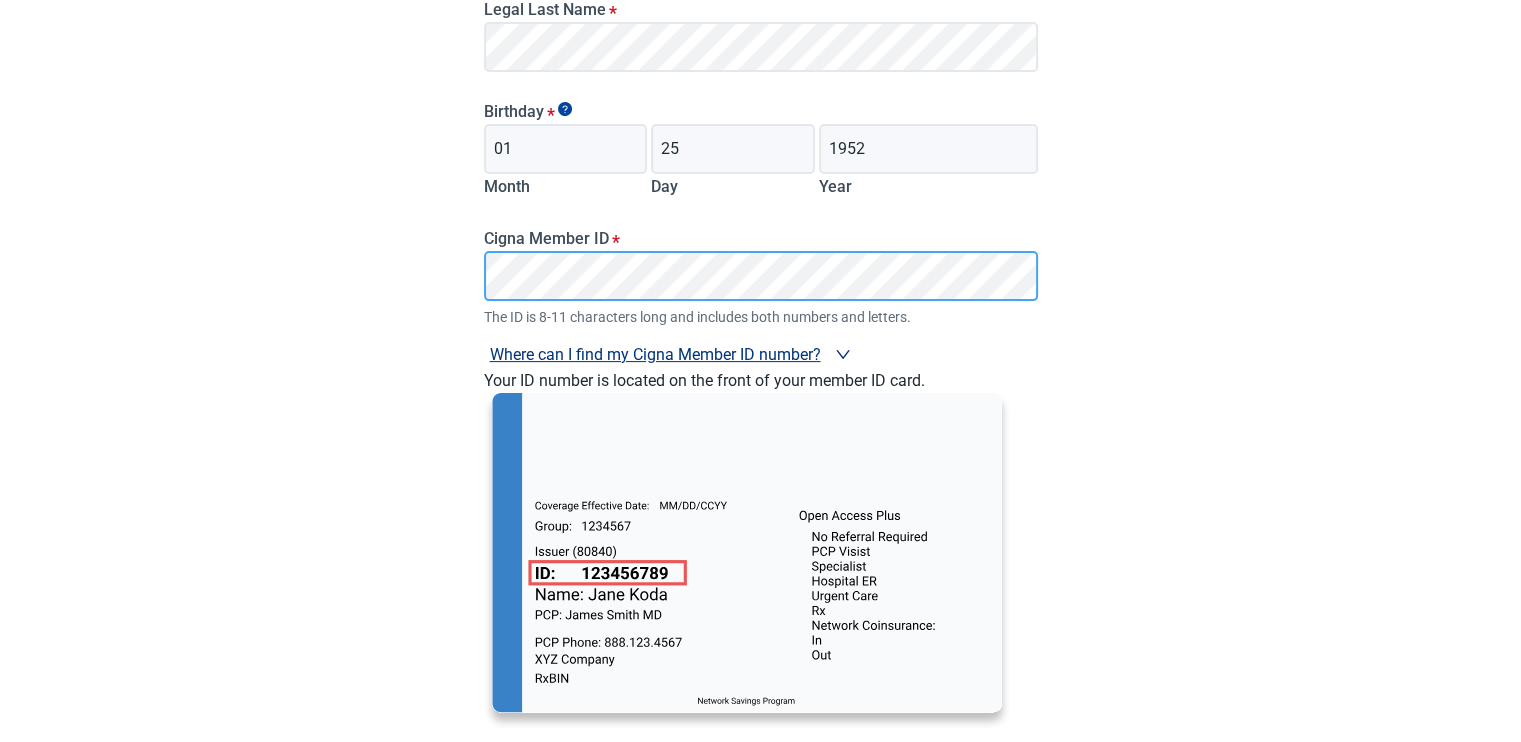 scroll, scrollTop: 449, scrollLeft: 0, axis: vertical 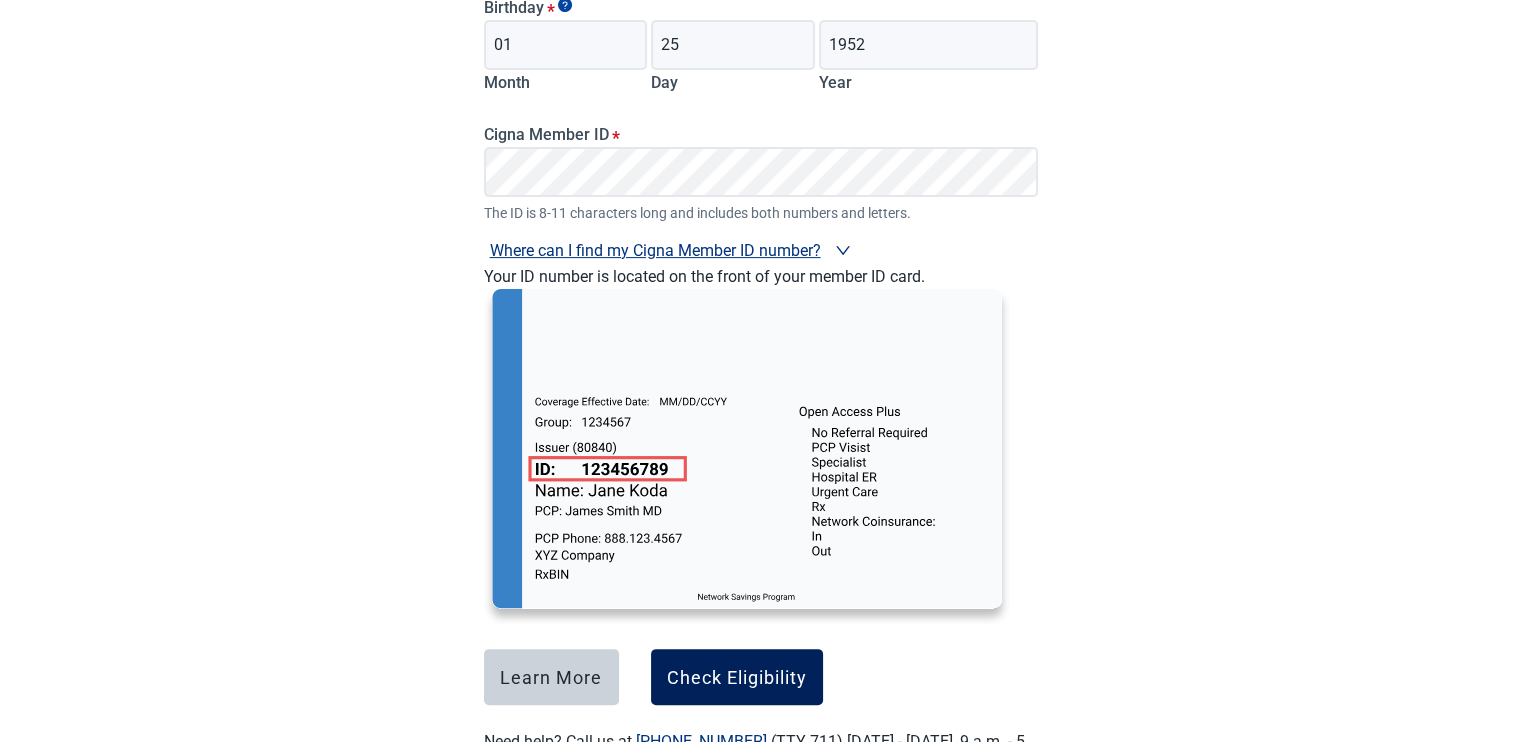 click on "Check Eligibility" at bounding box center (737, 677) 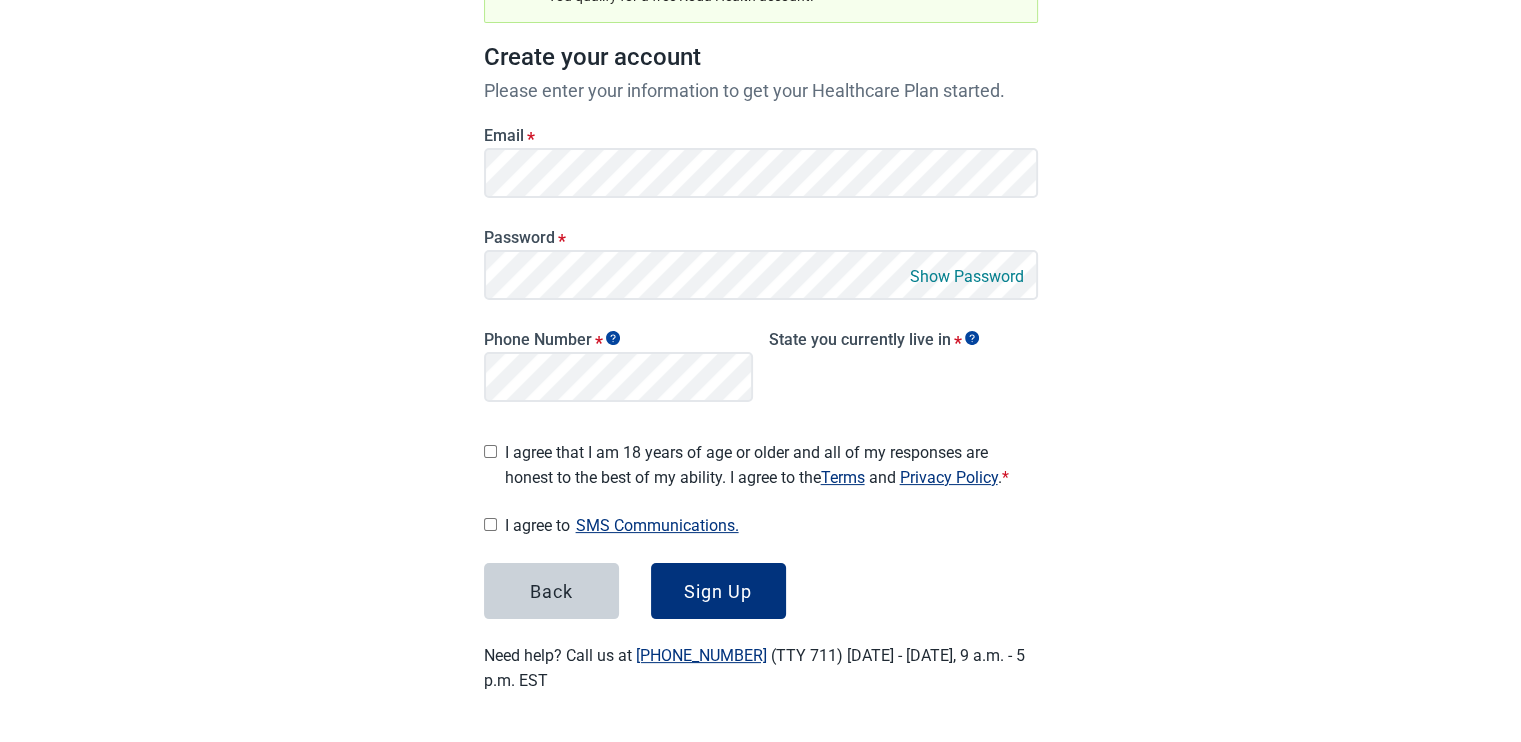 scroll, scrollTop: 270, scrollLeft: 0, axis: vertical 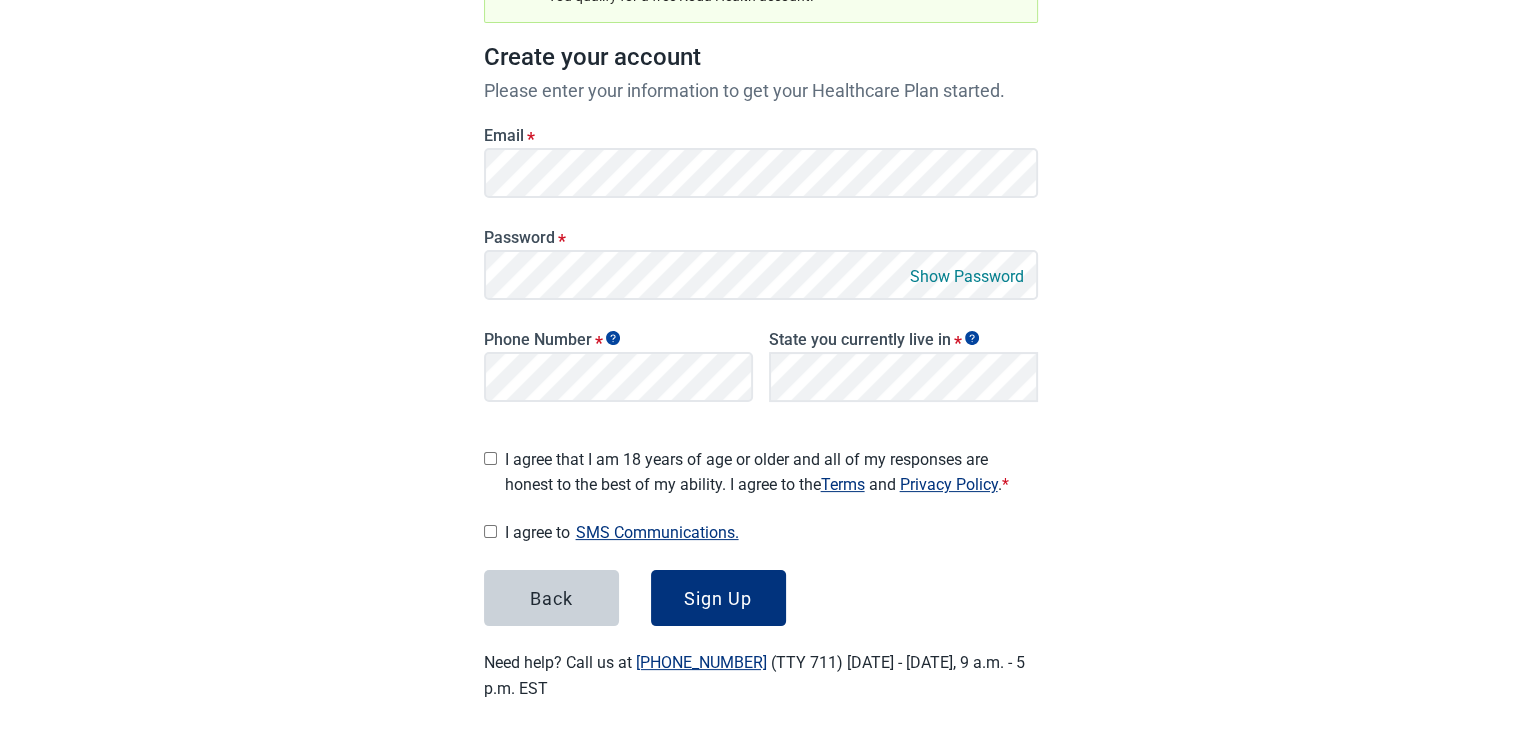 click on "Show   Password" at bounding box center (967, 276) 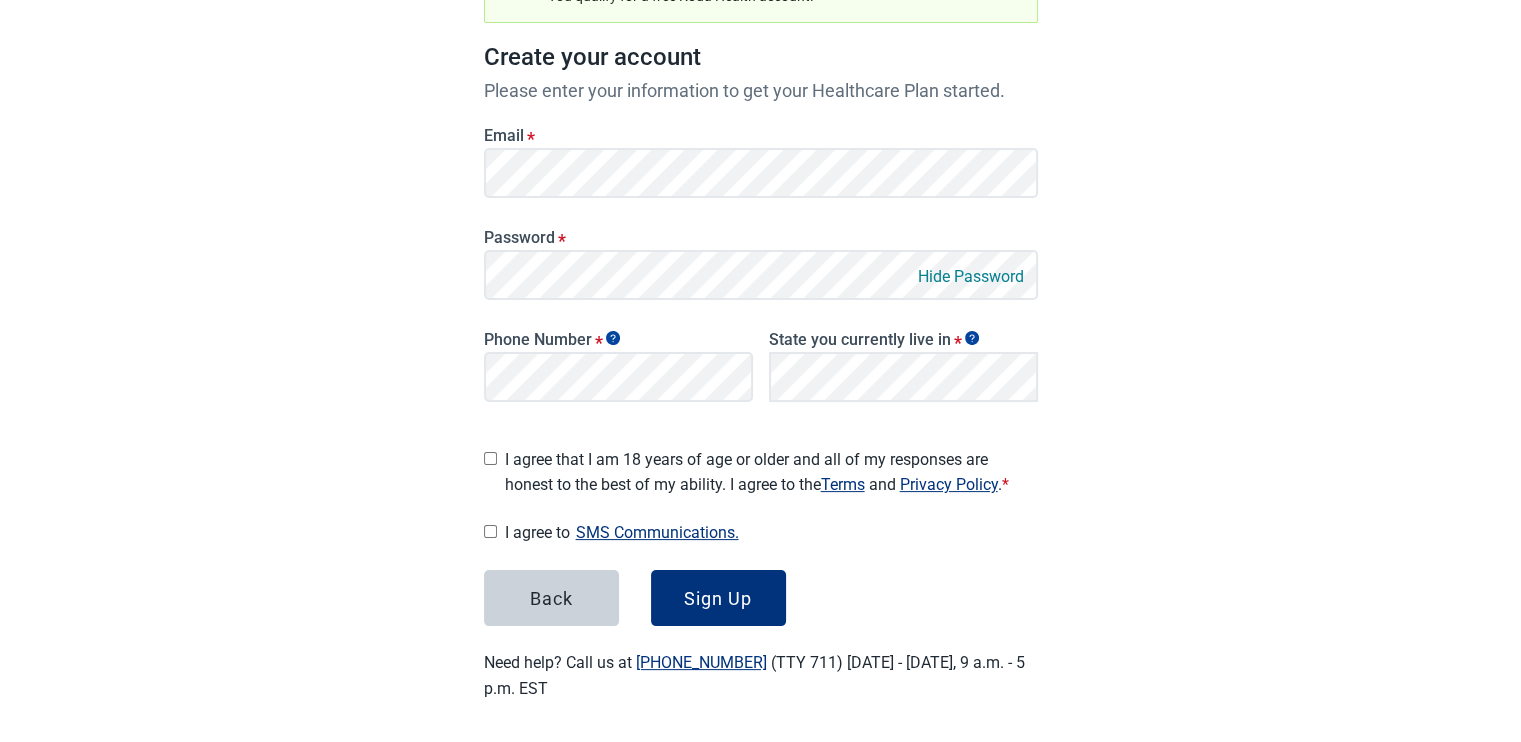 click on "I agree that I am 18 years of age or older and all of my responses are honest to the best of my ability. I agree to the  Terms   and   Privacy Policy . *" at bounding box center [761, 468] 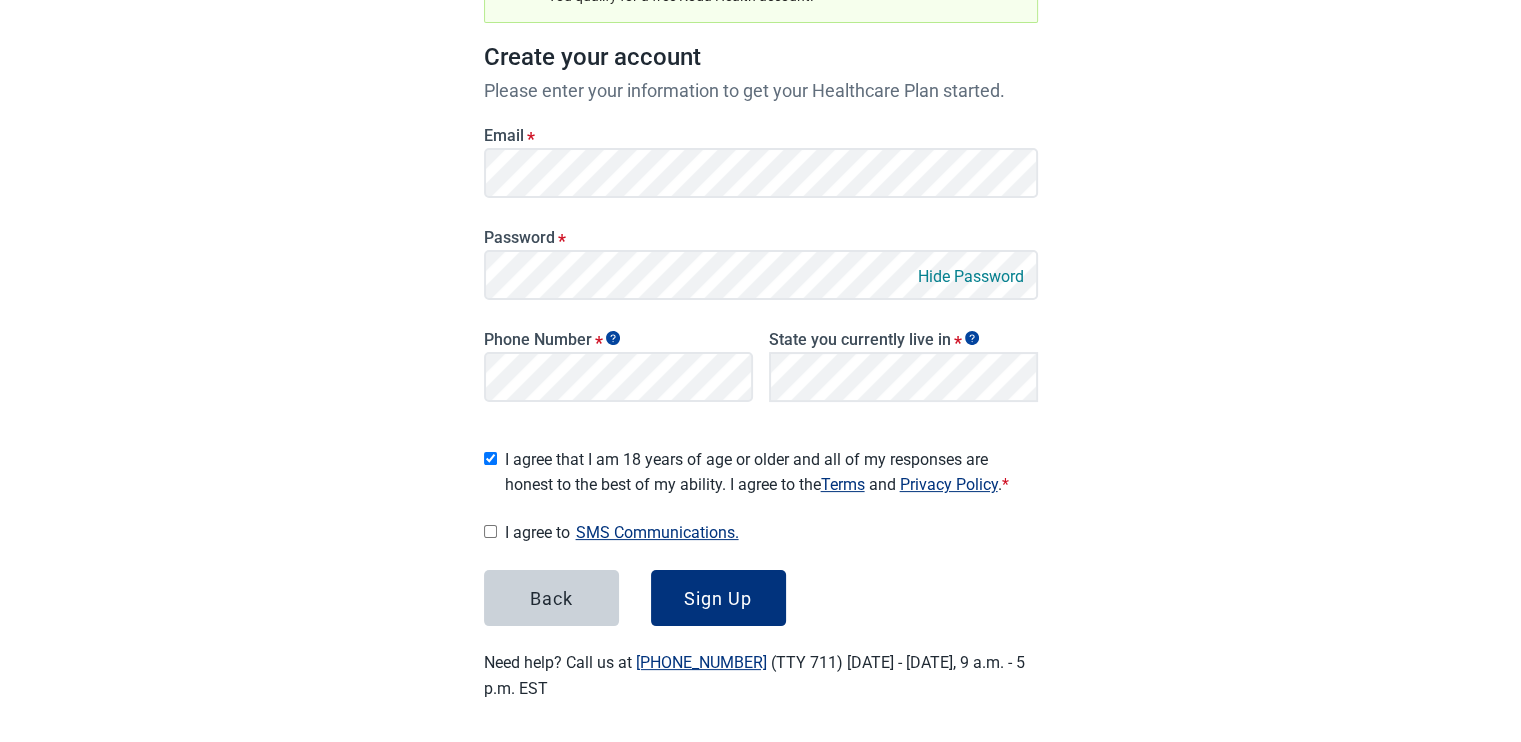 click on "I agree to SMS Communications." at bounding box center [490, 531] 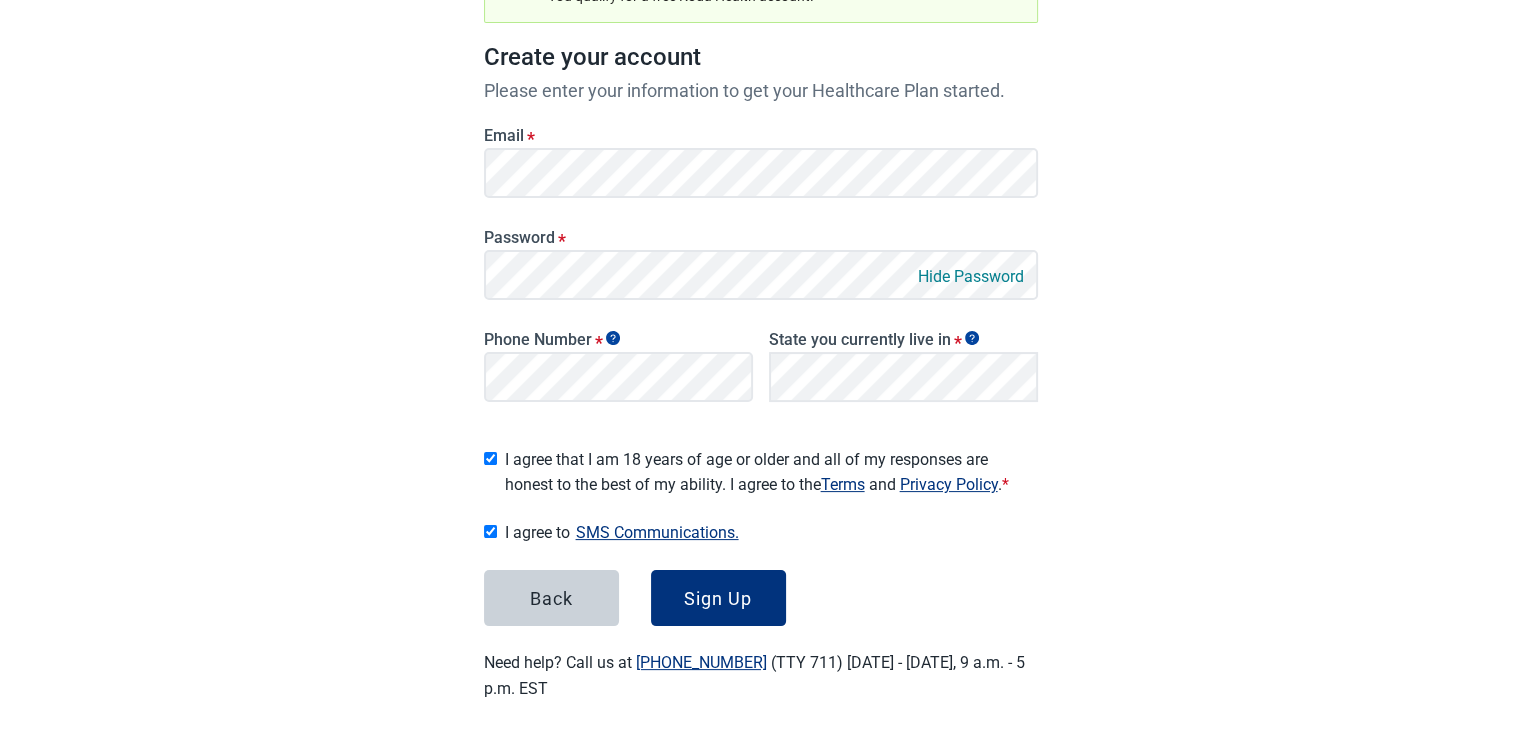 checkbox on "true" 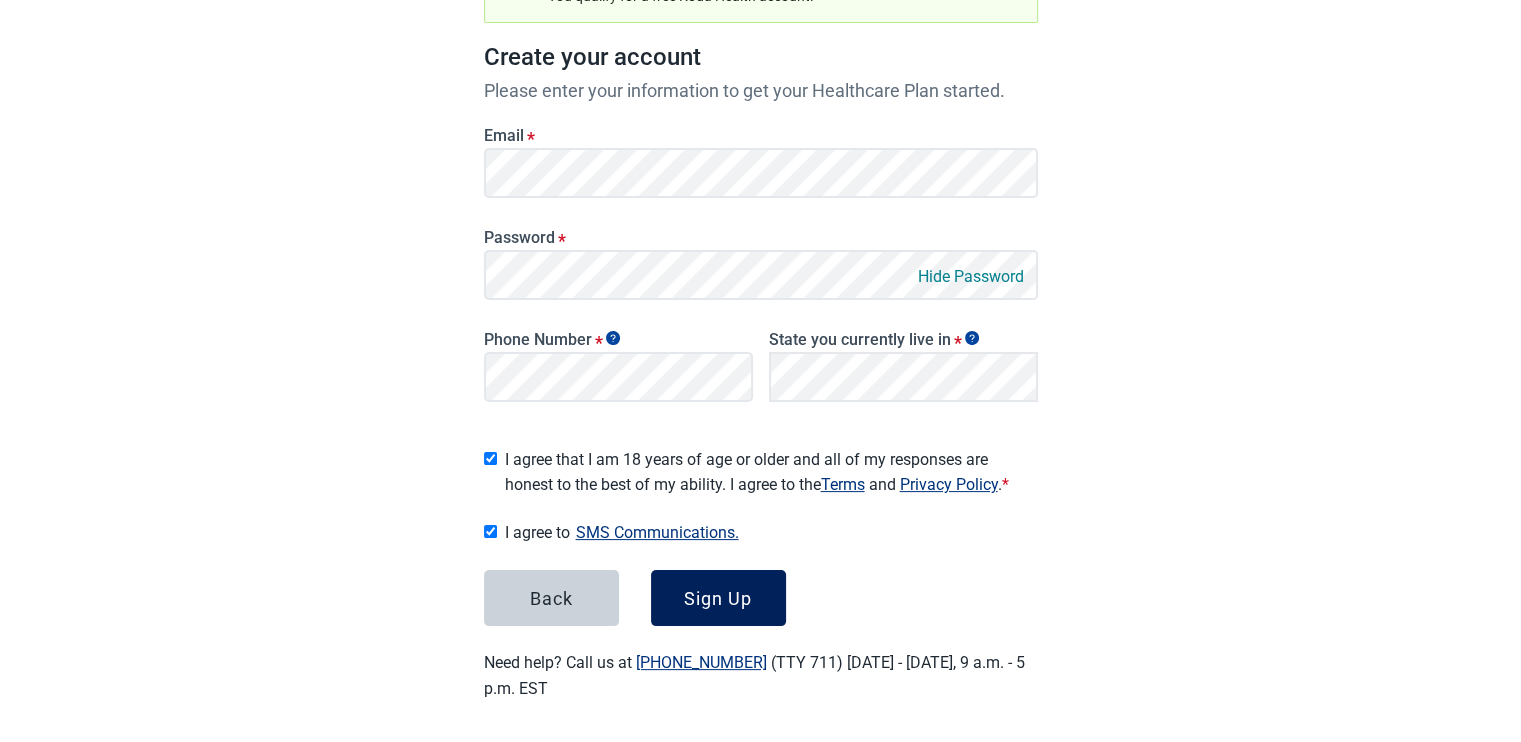 click on "Sign Up" at bounding box center (718, 598) 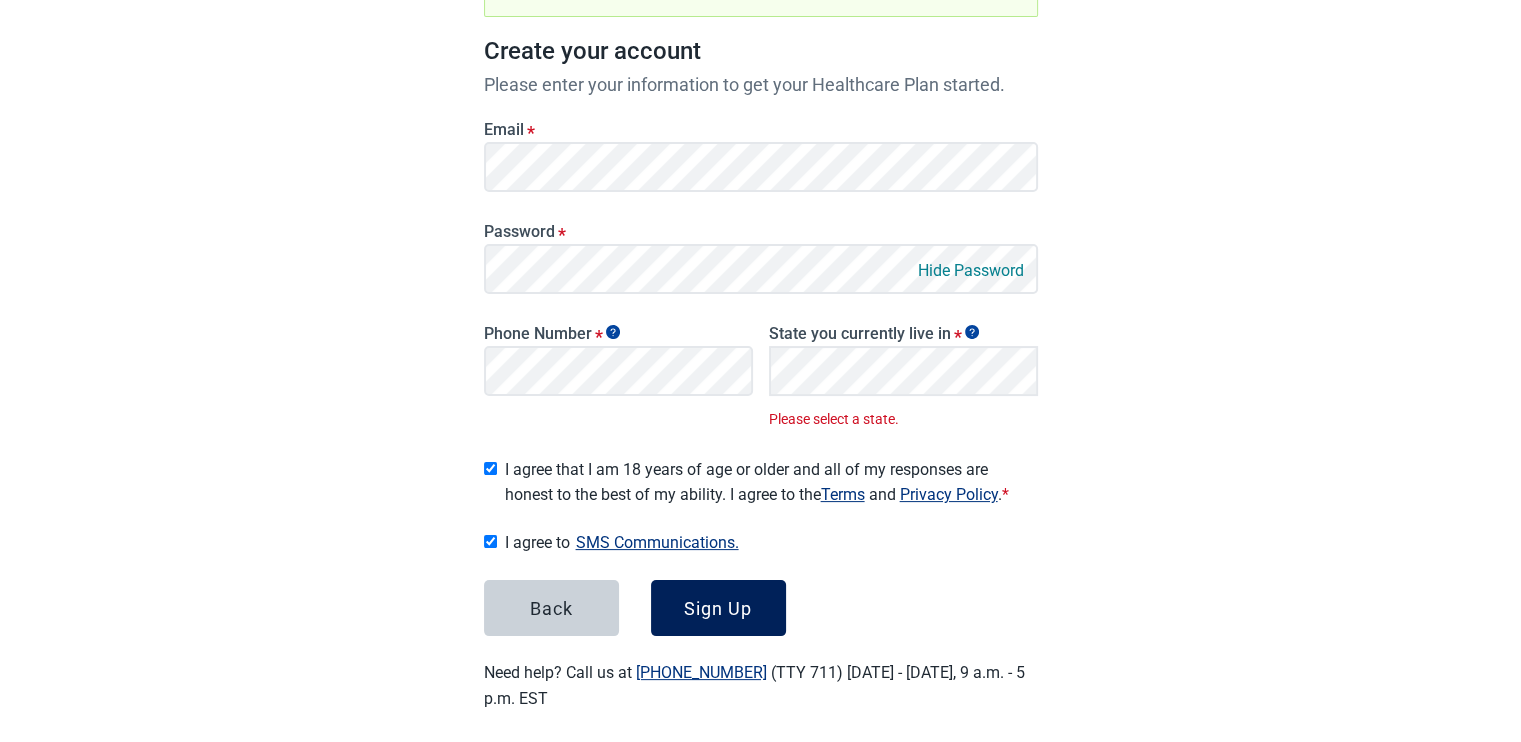 scroll, scrollTop: 287, scrollLeft: 0, axis: vertical 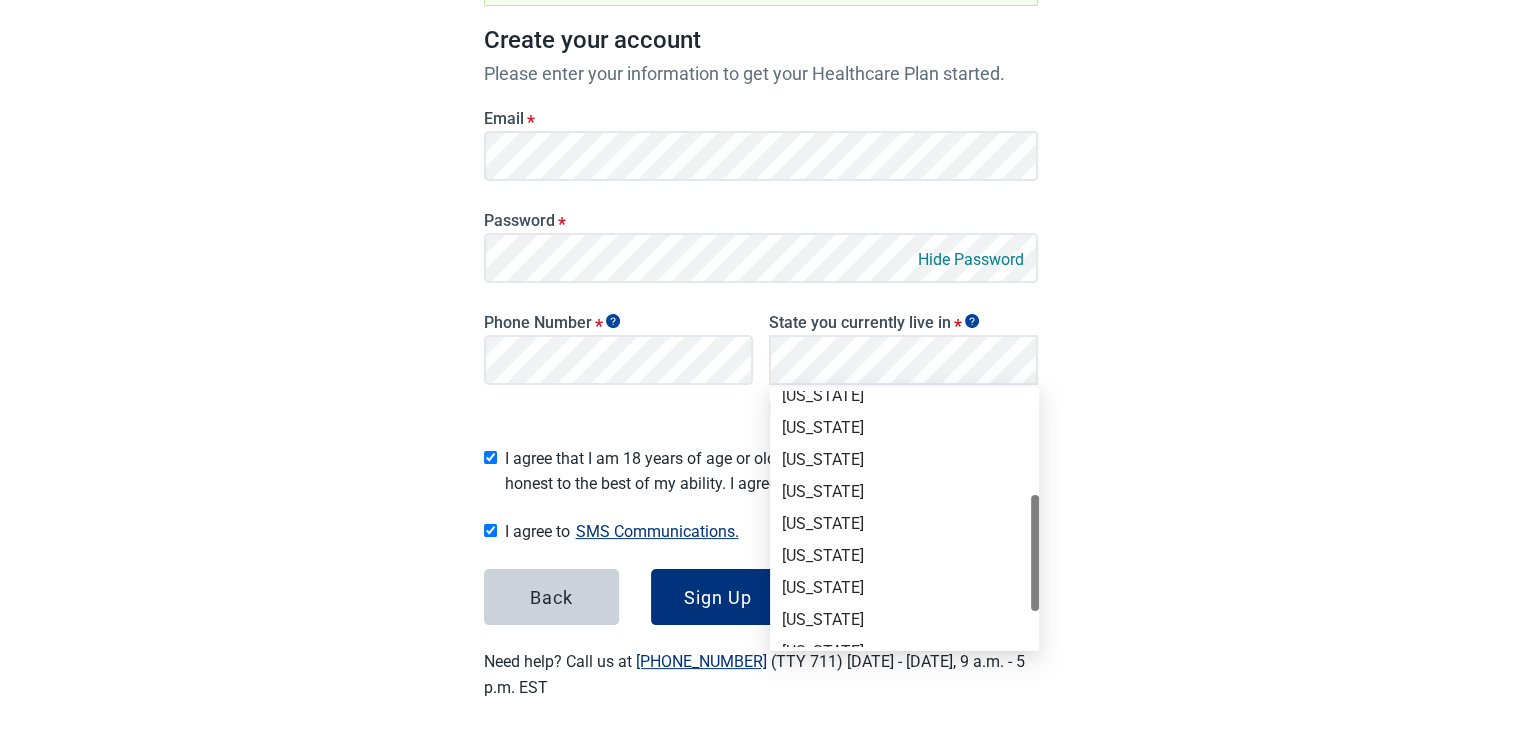 drag, startPoint x: 1032, startPoint y: 473, endPoint x: 1029, endPoint y: 581, distance: 108.04166 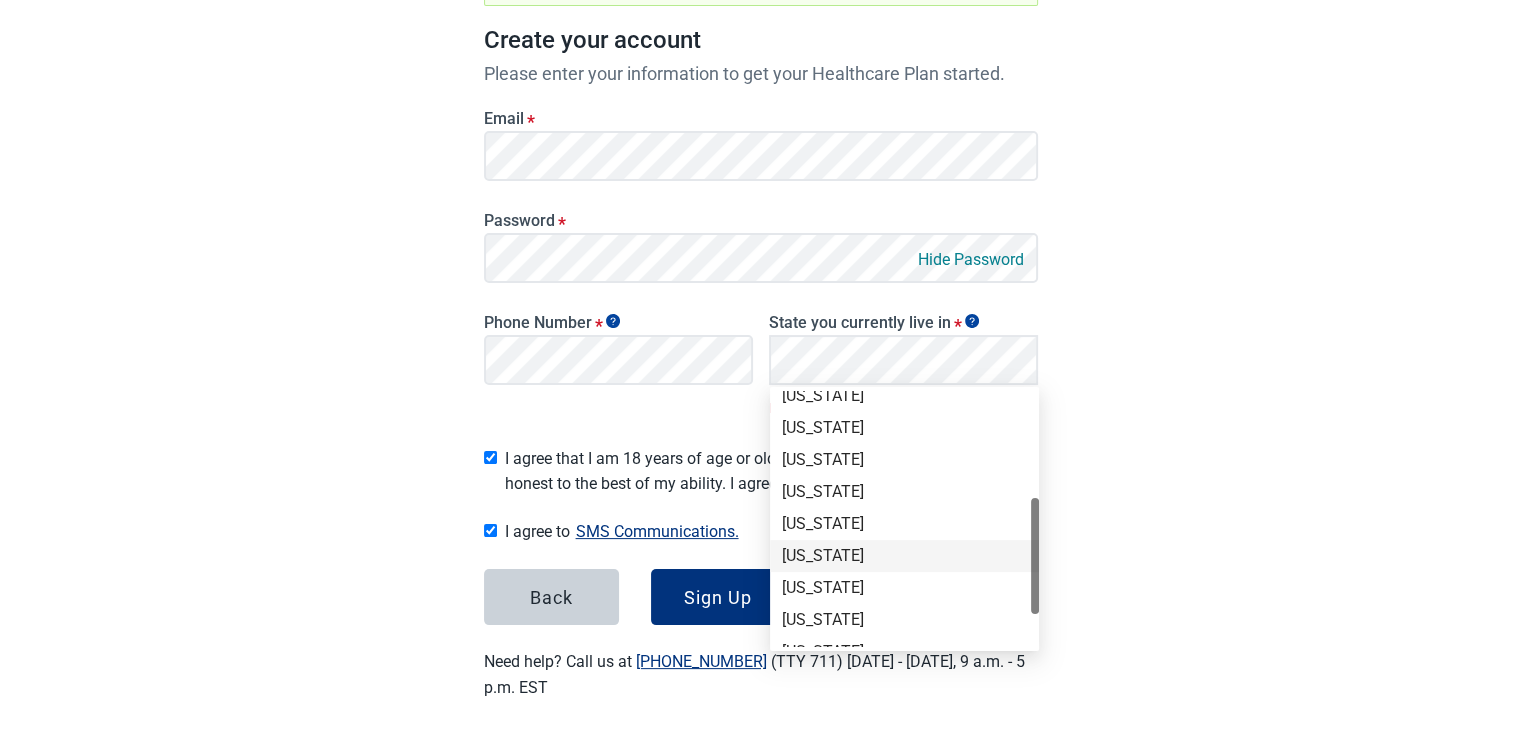 click on "[US_STATE]" at bounding box center (904, 556) 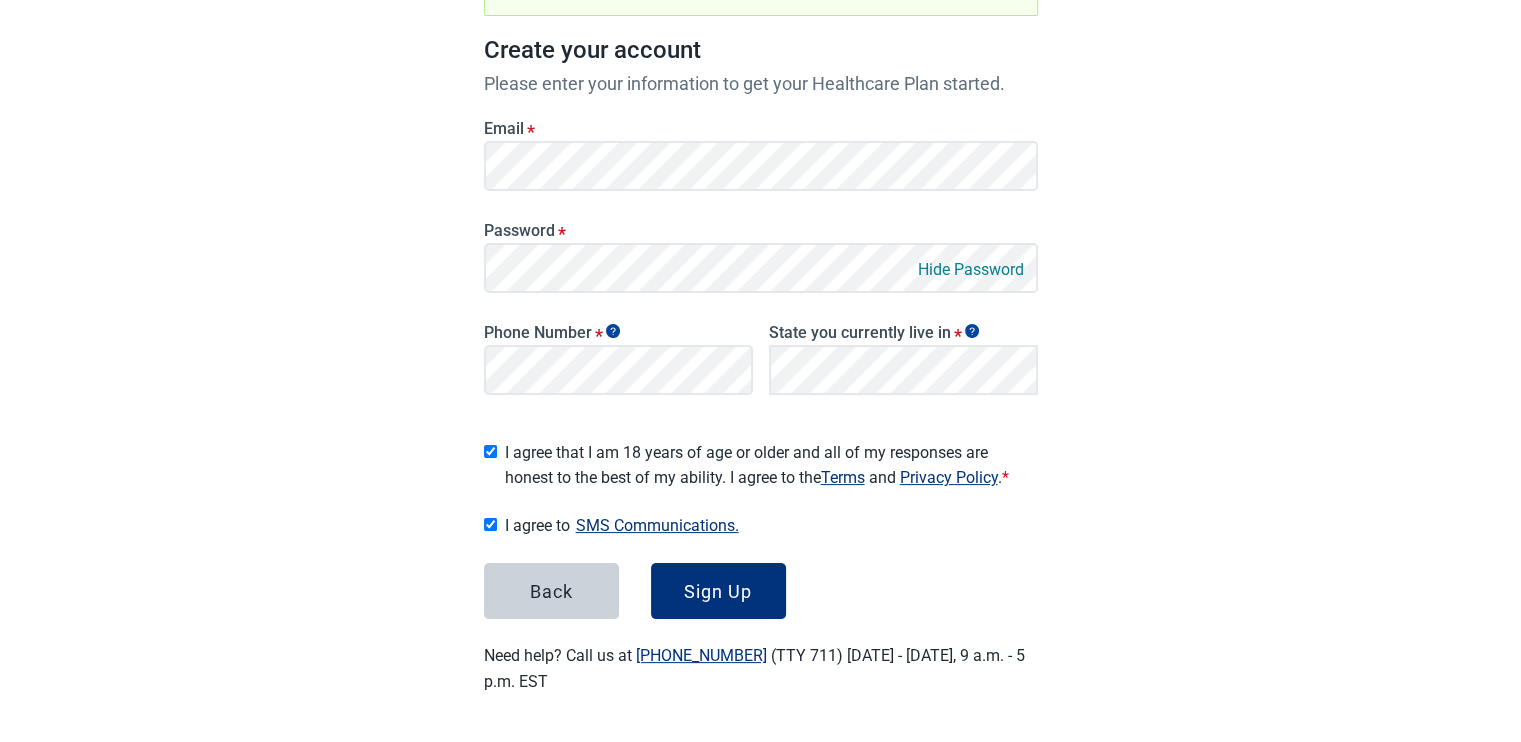 scroll, scrollTop: 270, scrollLeft: 0, axis: vertical 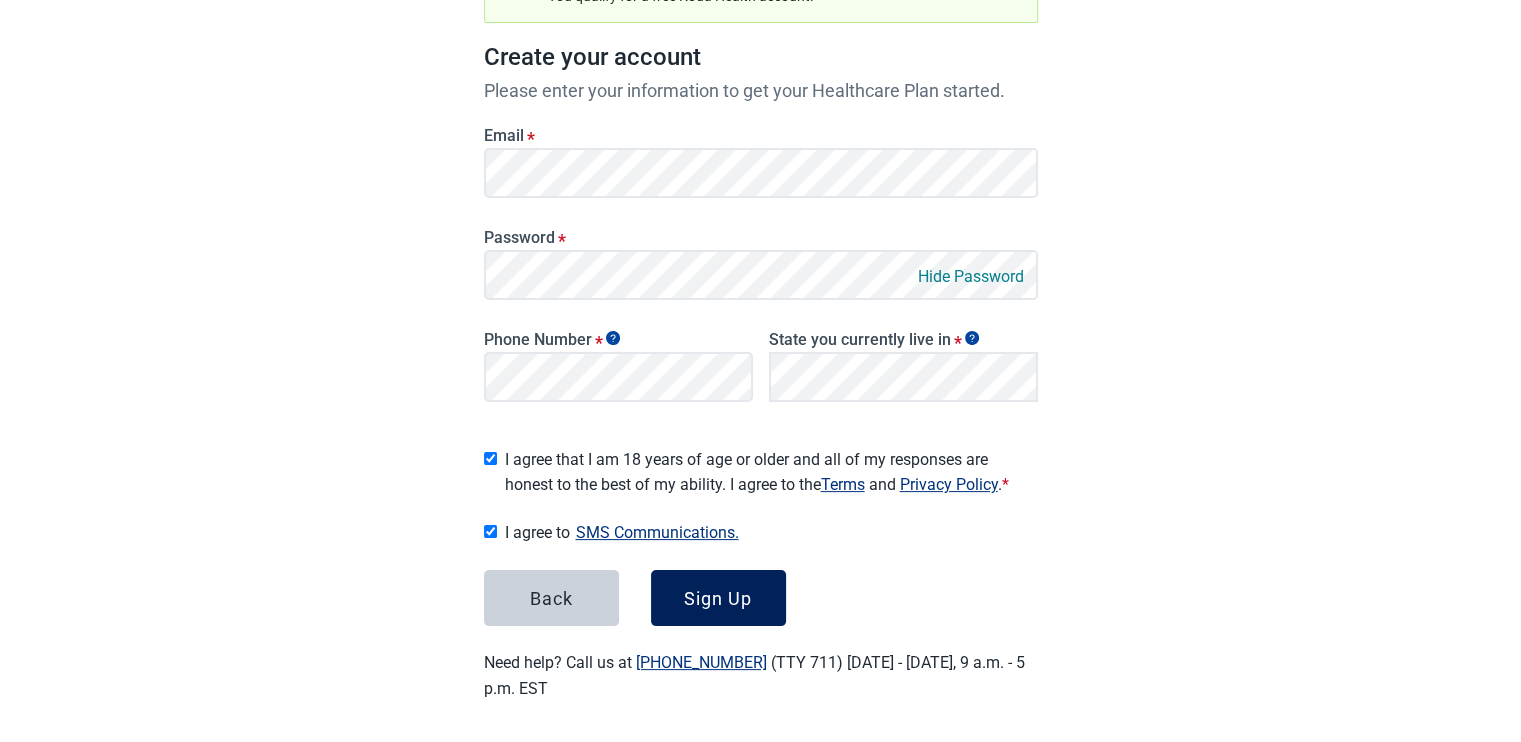 click on "Sign Up" at bounding box center (718, 598) 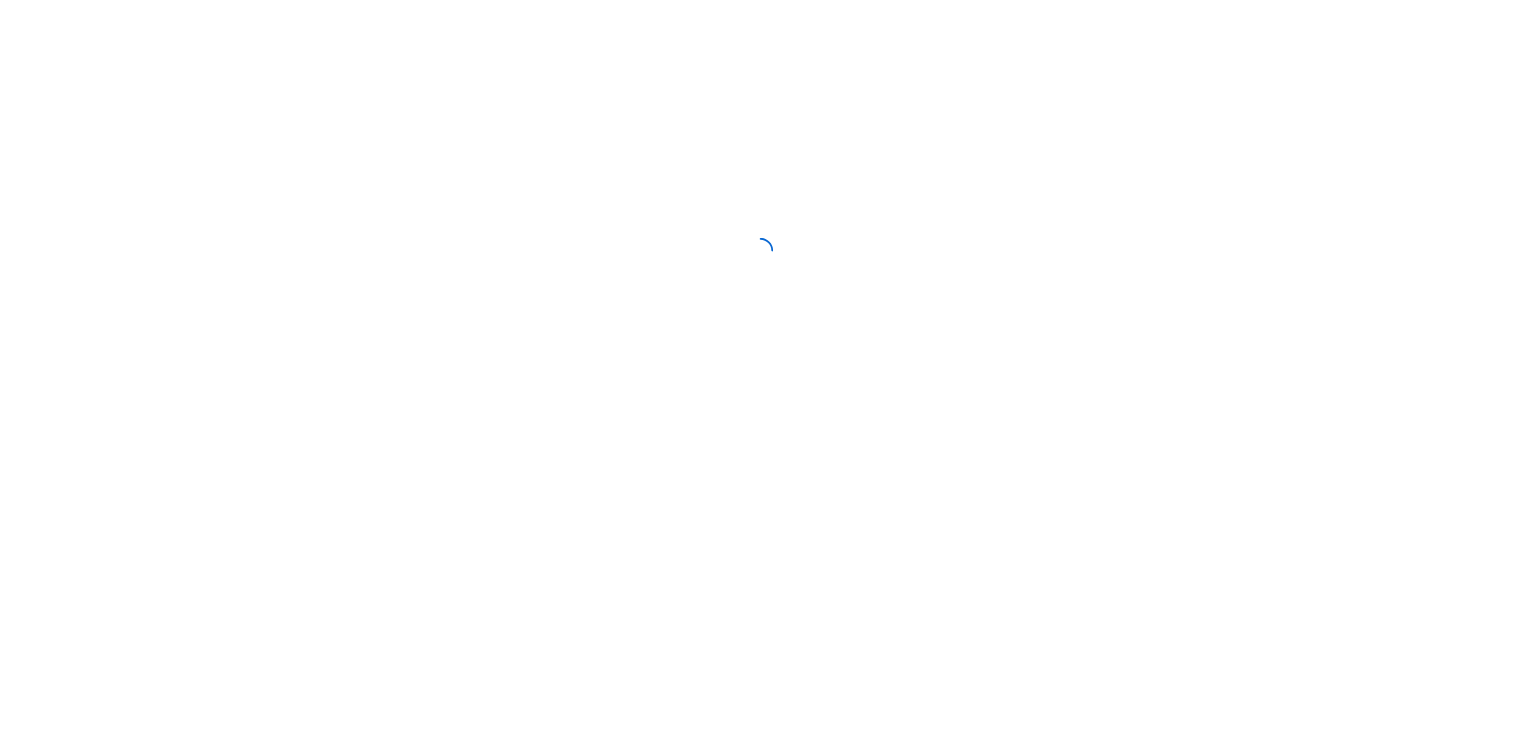 scroll, scrollTop: 0, scrollLeft: 0, axis: both 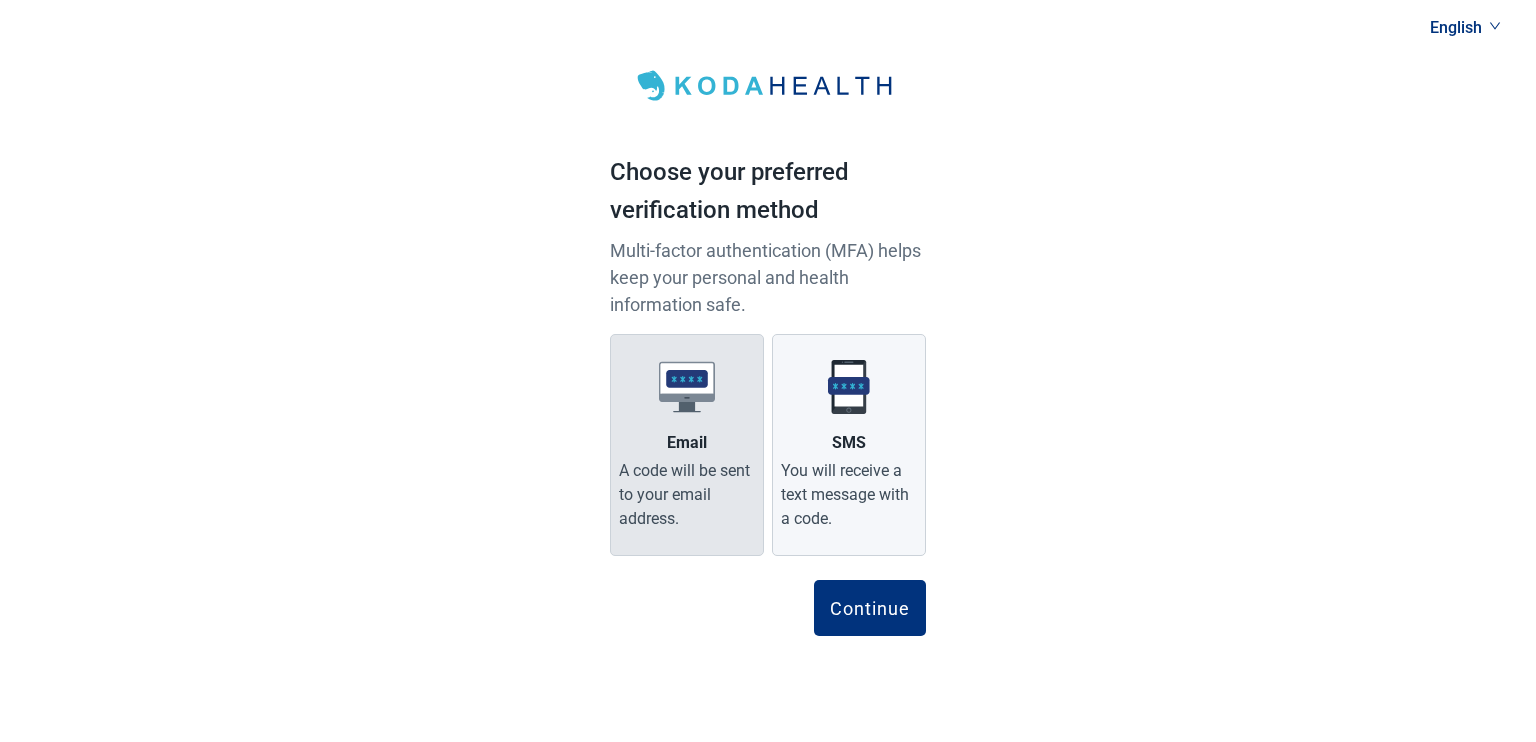 click on "A code will be sent to your email address." at bounding box center [687, 495] 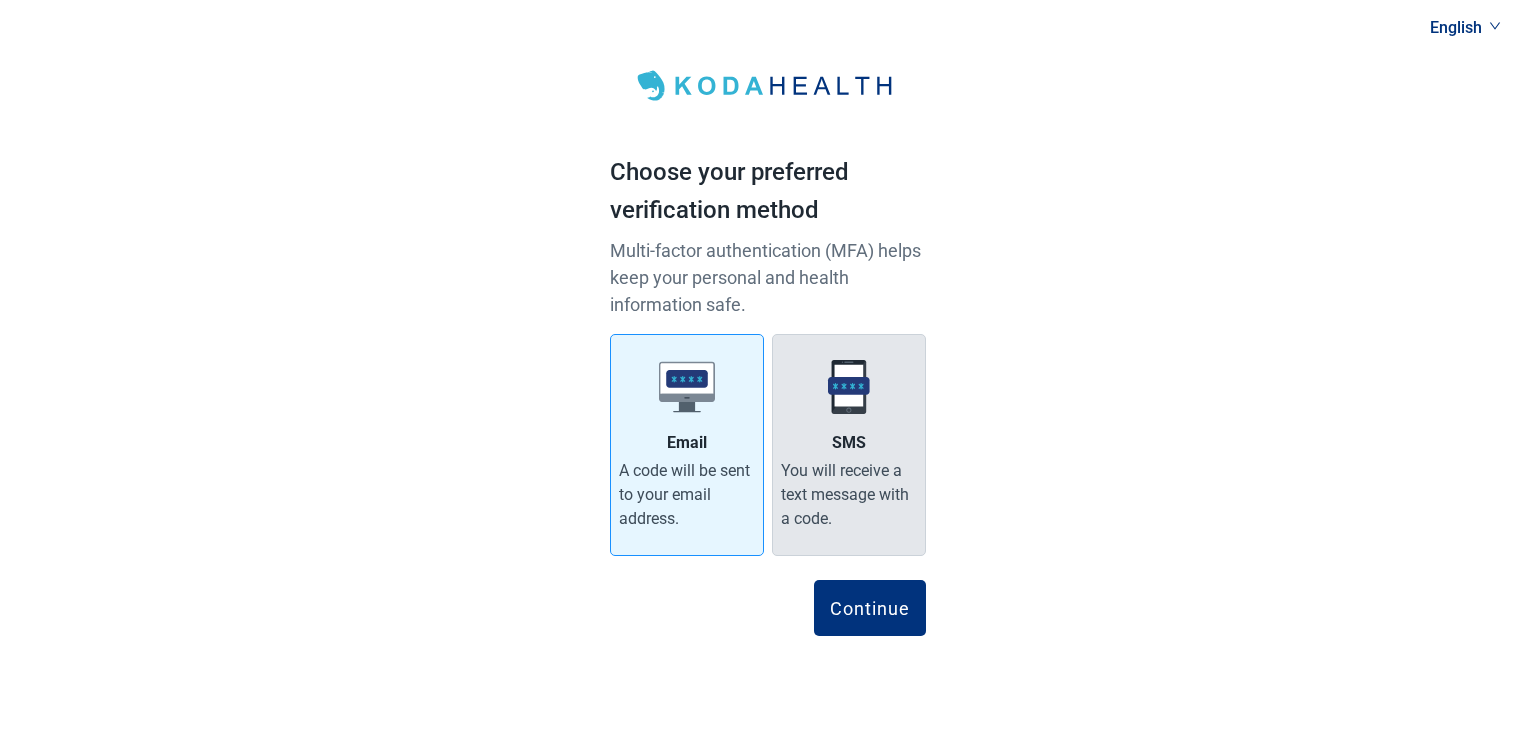 click on "SMS You will receive a text message with a code." at bounding box center [849, 445] 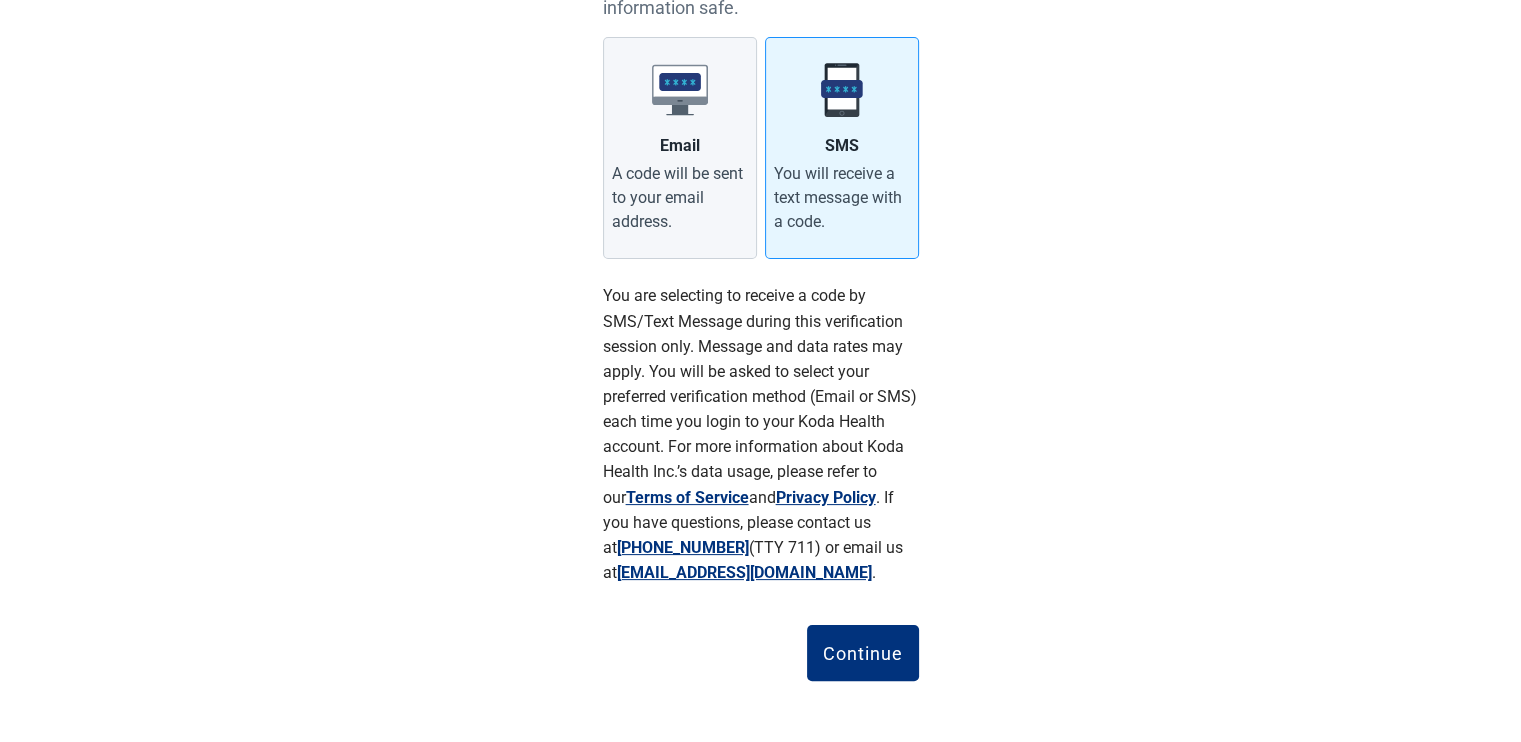 scroll, scrollTop: 300, scrollLeft: 0, axis: vertical 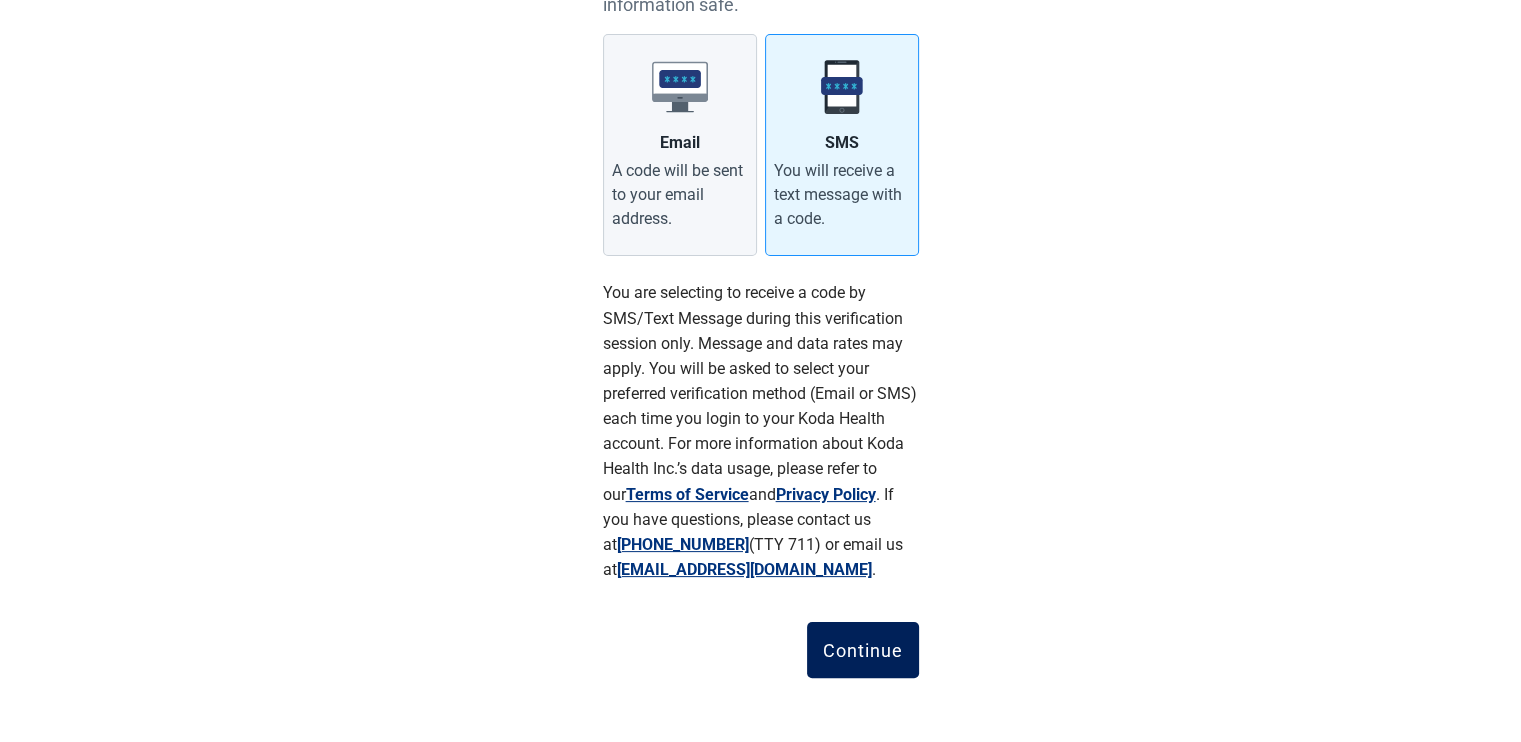 click on "Continue" at bounding box center [863, 650] 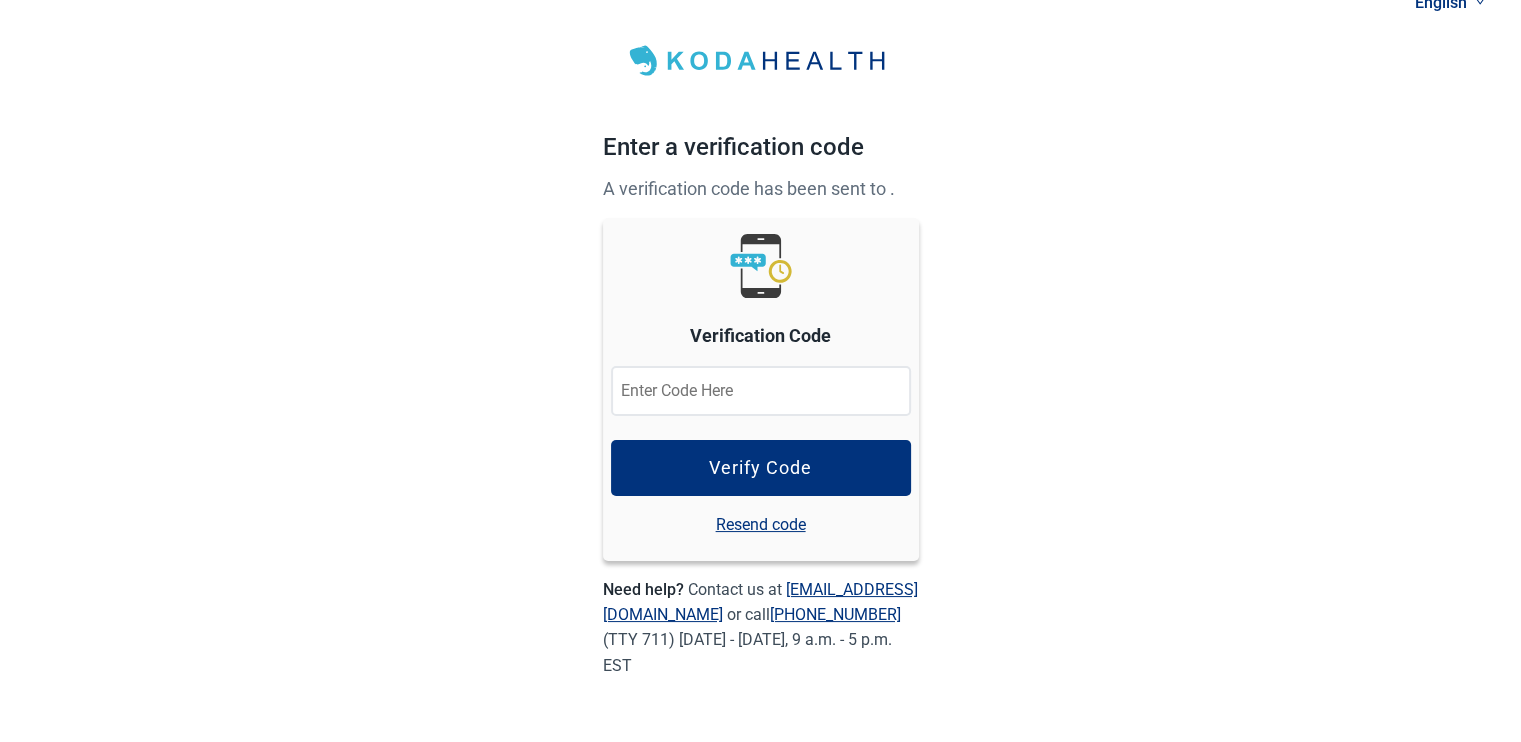 scroll, scrollTop: 24, scrollLeft: 0, axis: vertical 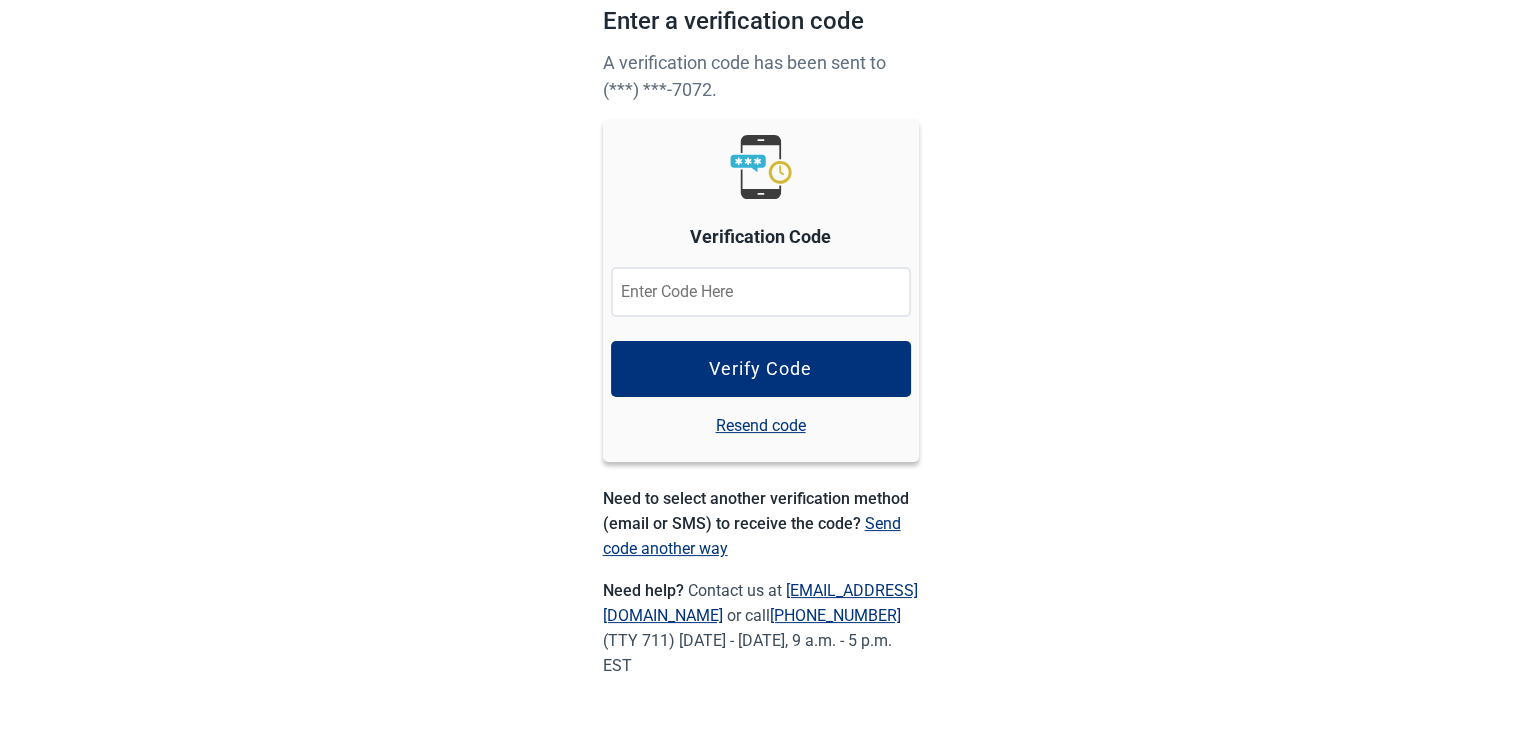 click on "Resend code" at bounding box center [761, 425] 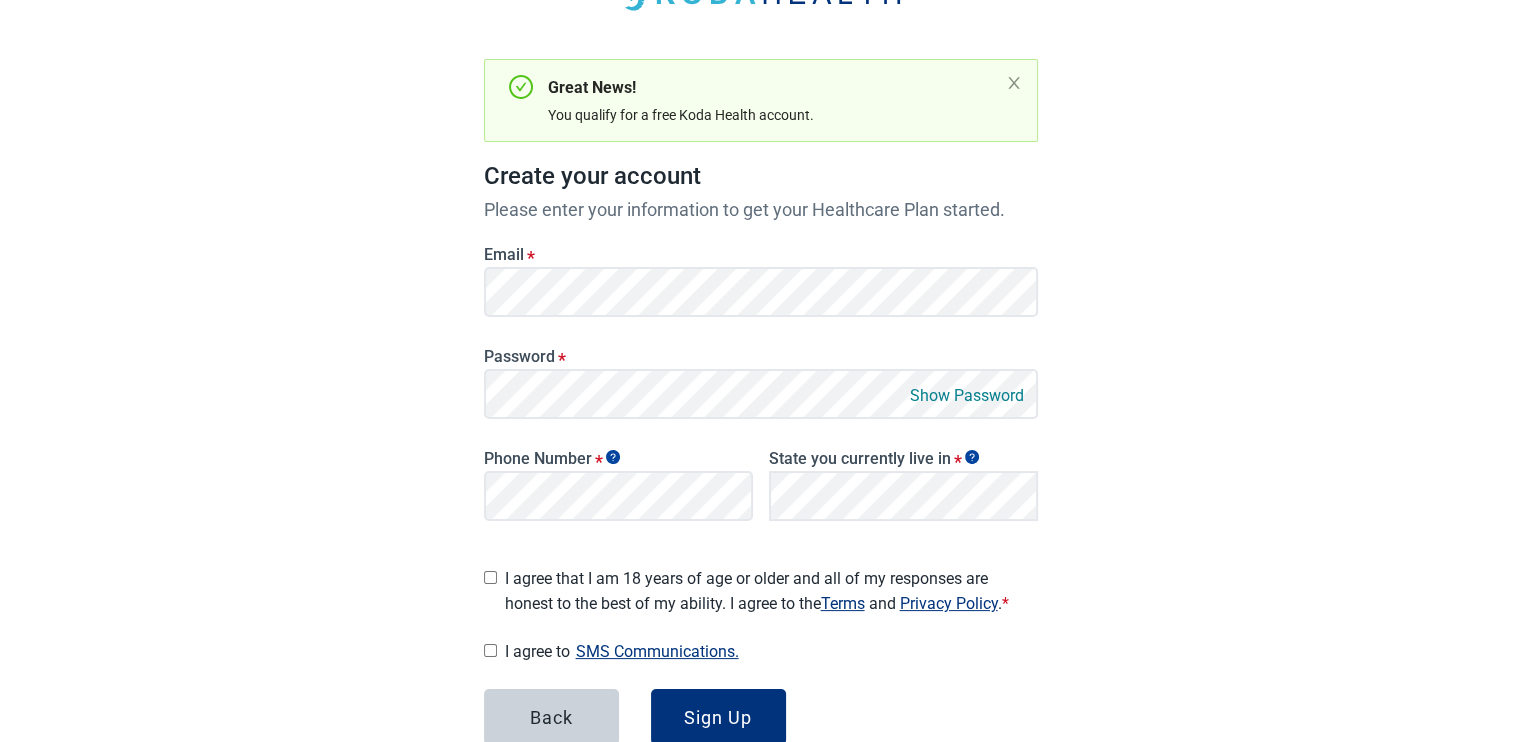 scroll, scrollTop: 270, scrollLeft: 0, axis: vertical 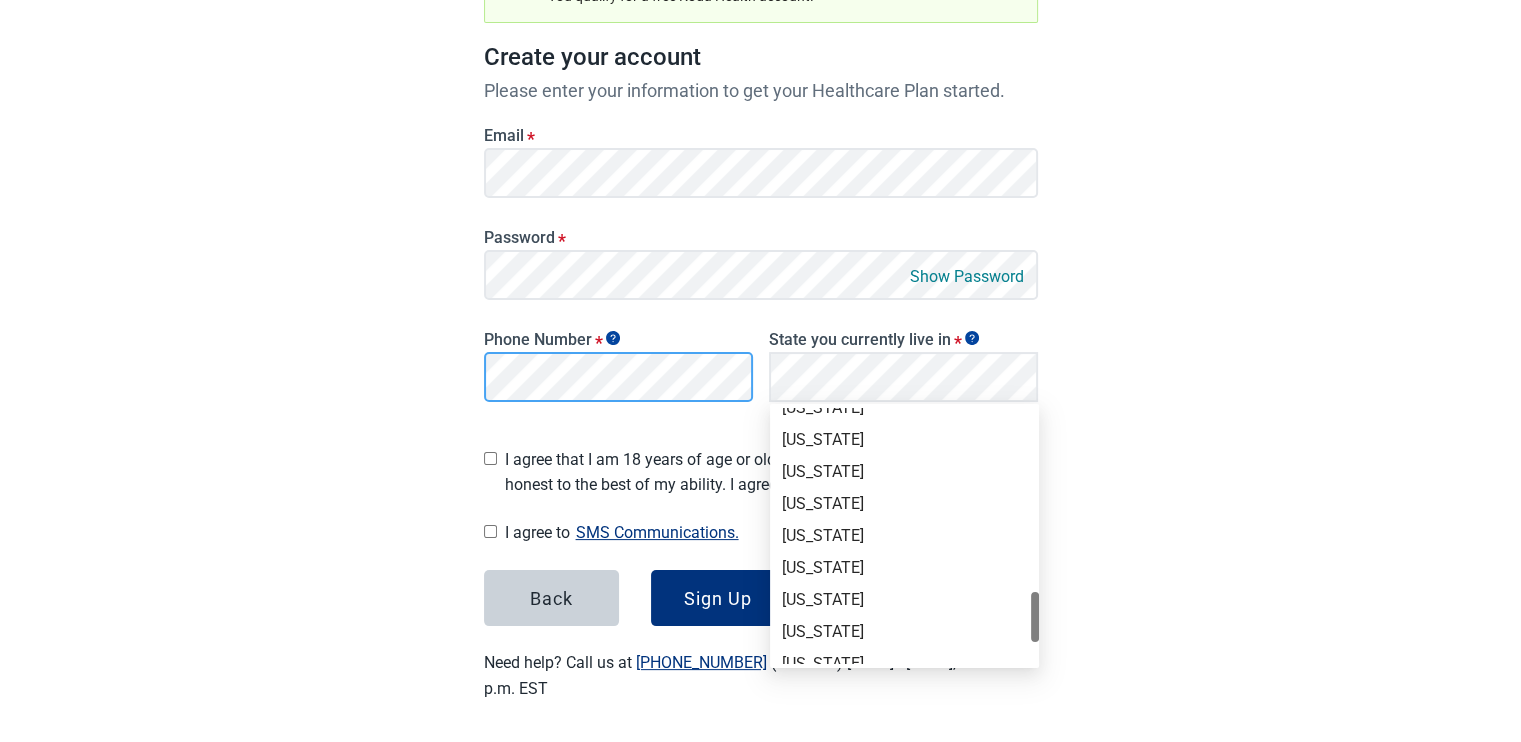 drag, startPoint x: 1034, startPoint y: 426, endPoint x: 991, endPoint y: 610, distance: 188.95767 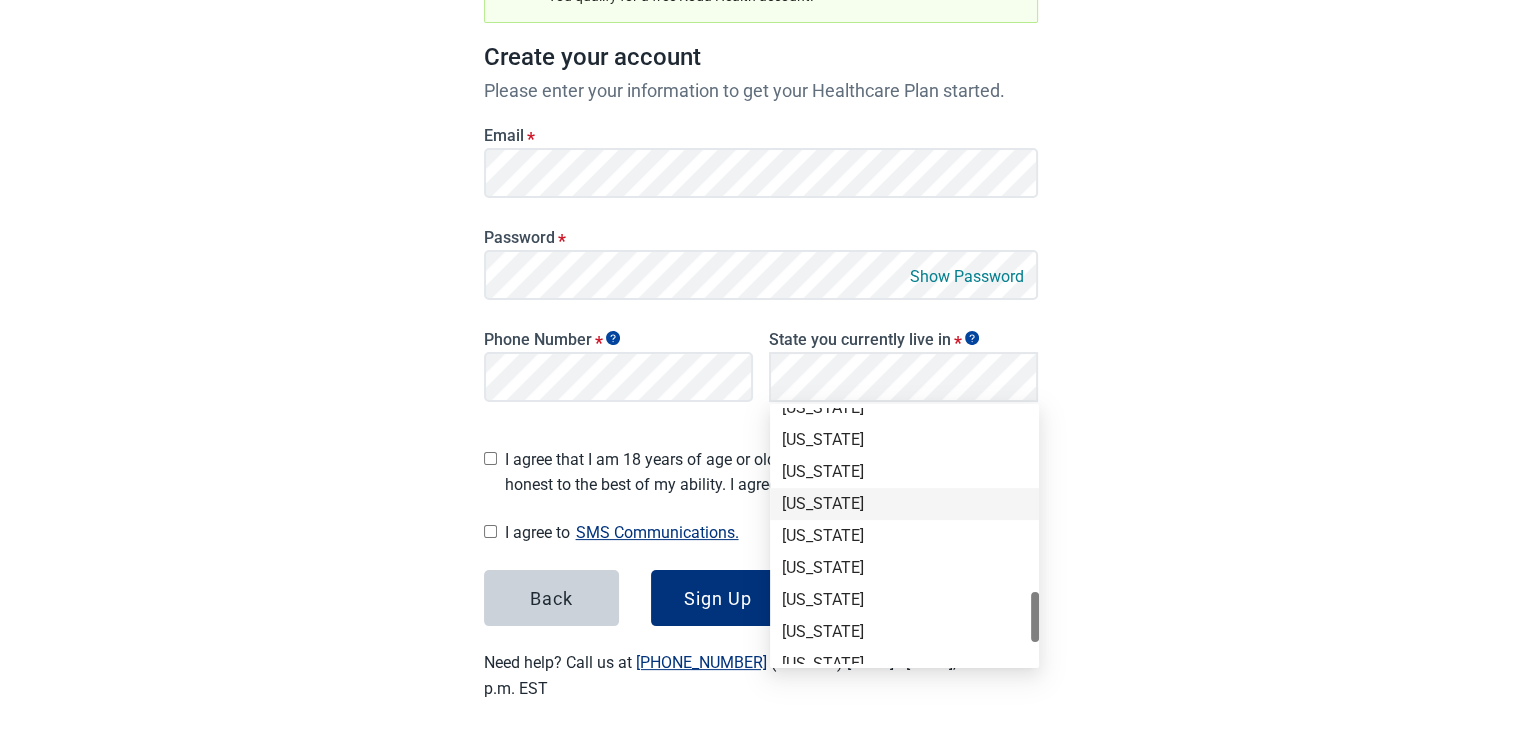 click on "[US_STATE]" at bounding box center [904, 504] 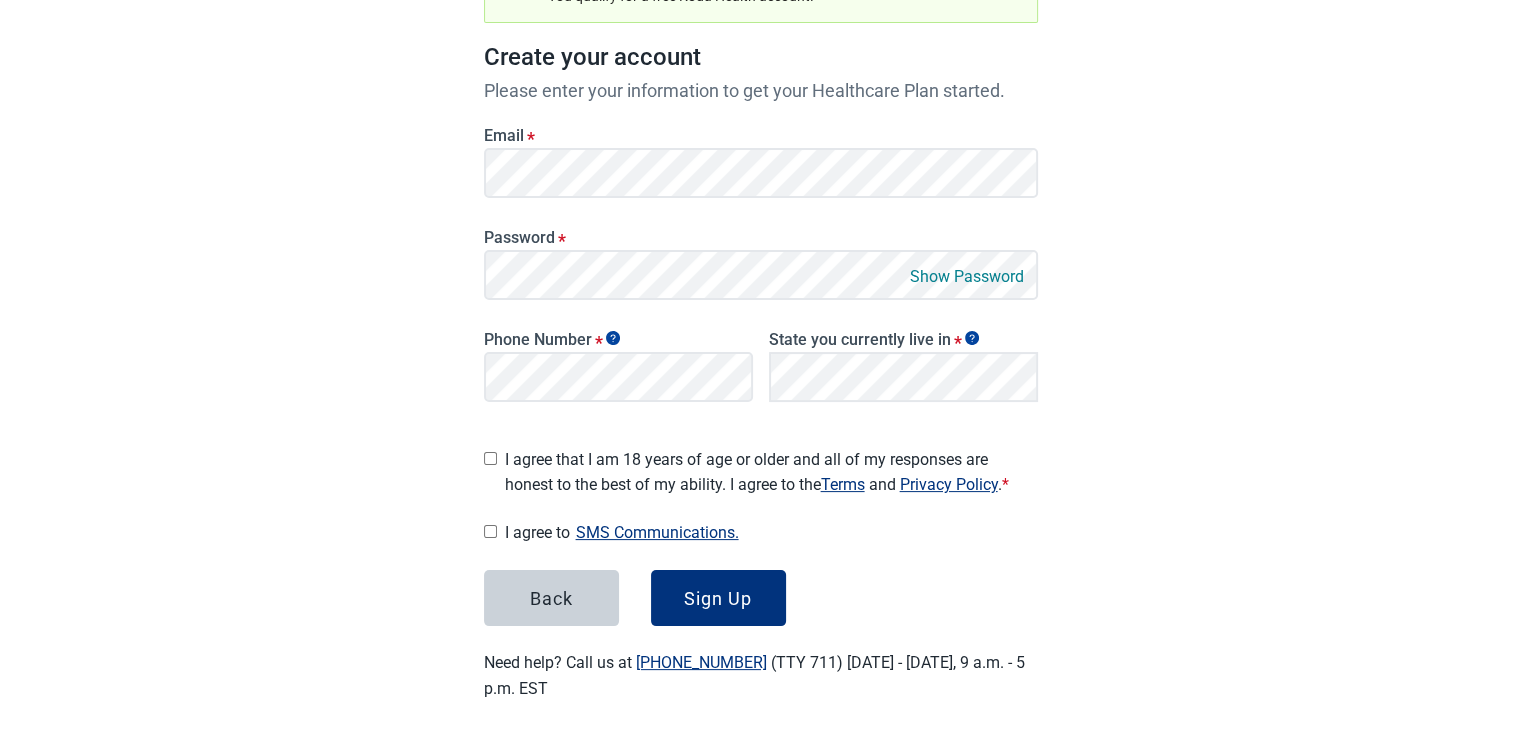 click on "I agree that I am 18 years of age or older and all of my responses are honest to the best of my ability. I agree to the  Terms   and   Privacy Policy . *" at bounding box center (490, 458) 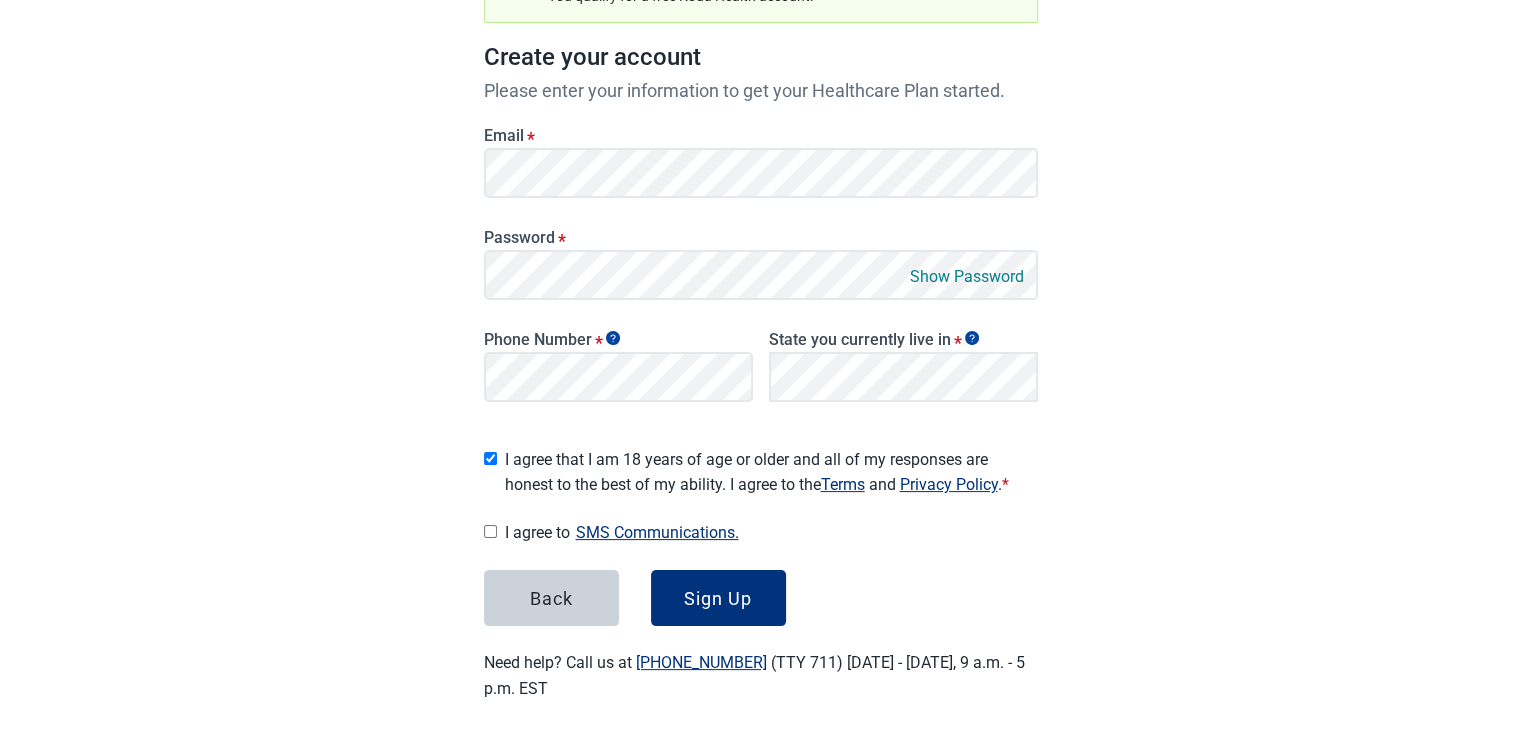 click on "I agree to SMS Communications." at bounding box center [490, 531] 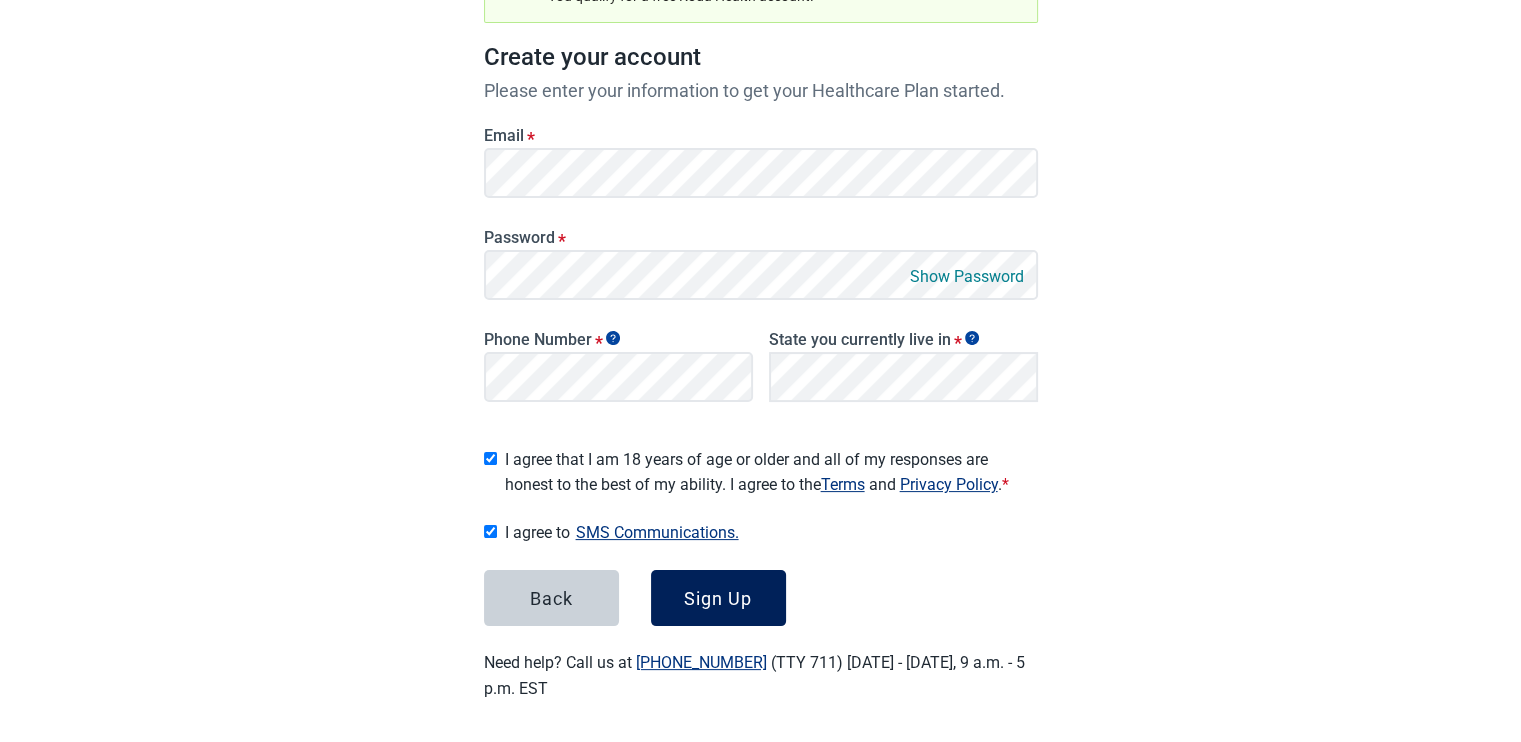 click on "Sign Up" at bounding box center (718, 598) 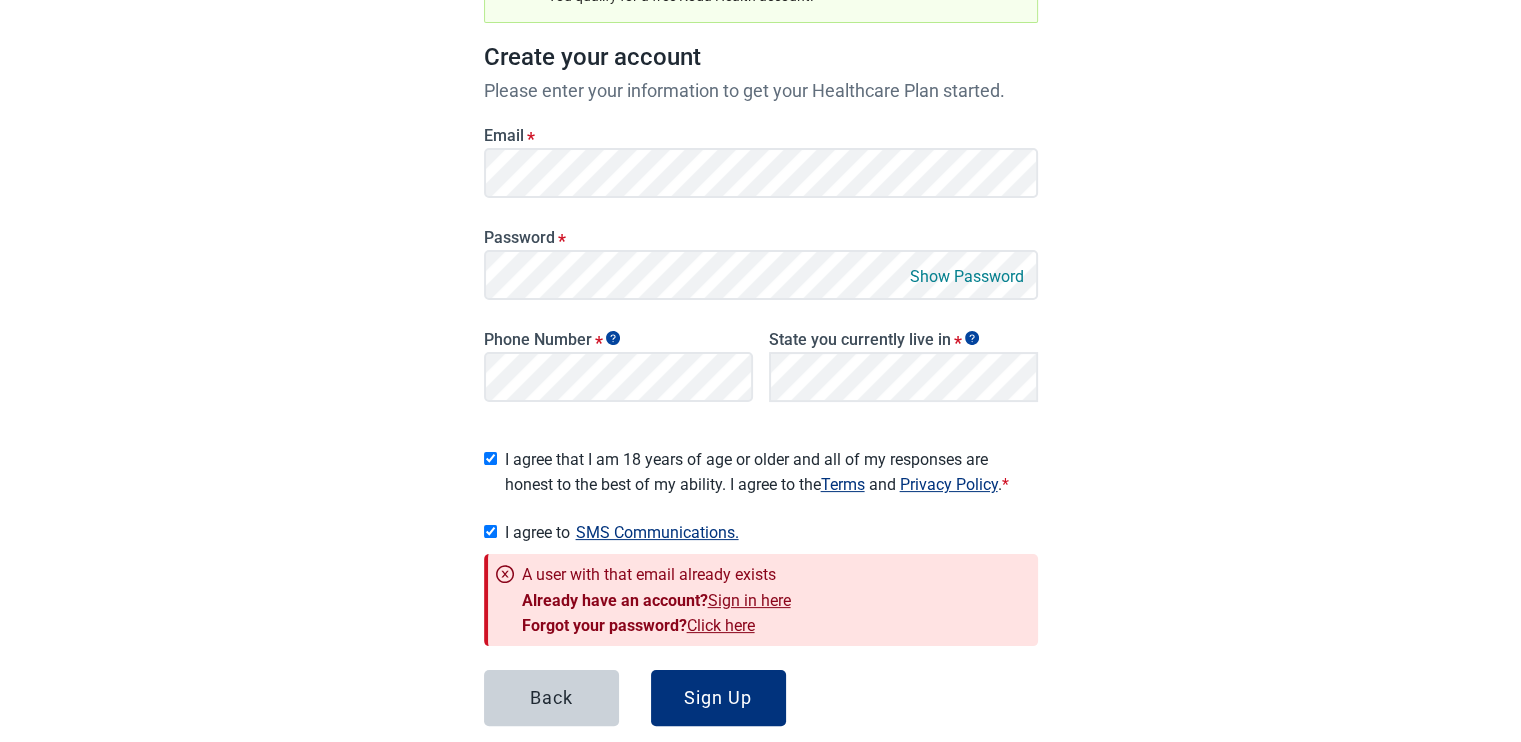 scroll, scrollTop: 369, scrollLeft: 0, axis: vertical 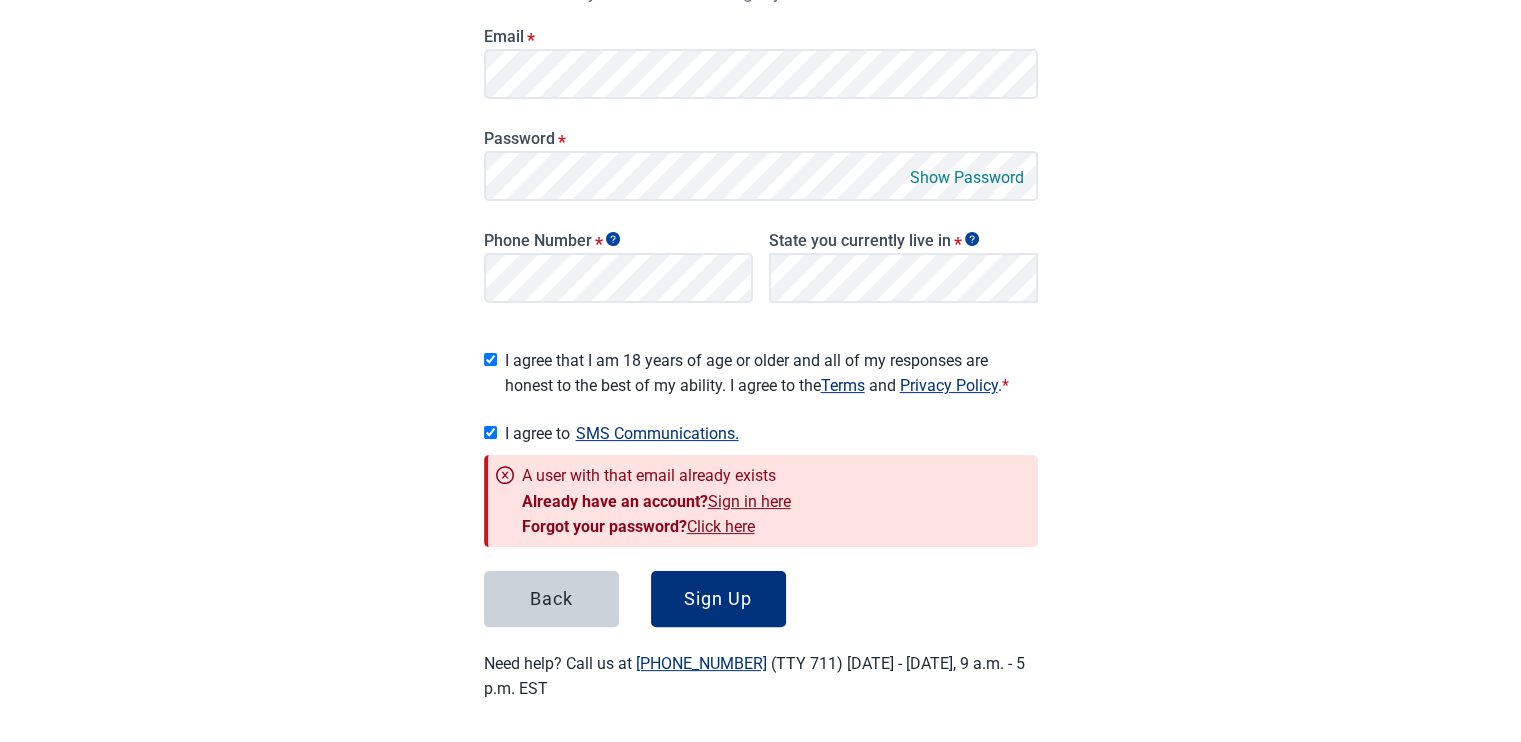 click on "Sign in here" at bounding box center (749, 501) 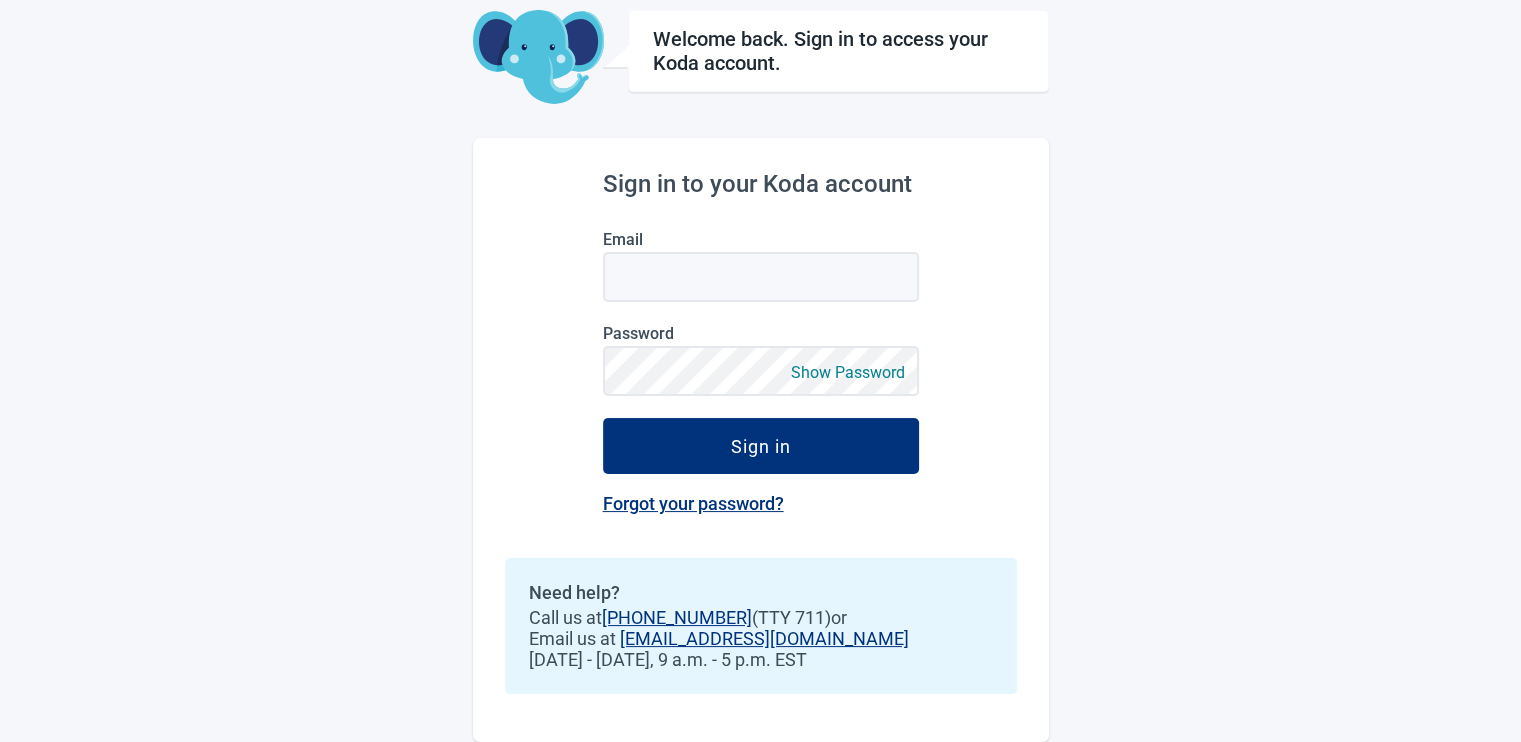 scroll, scrollTop: 99, scrollLeft: 0, axis: vertical 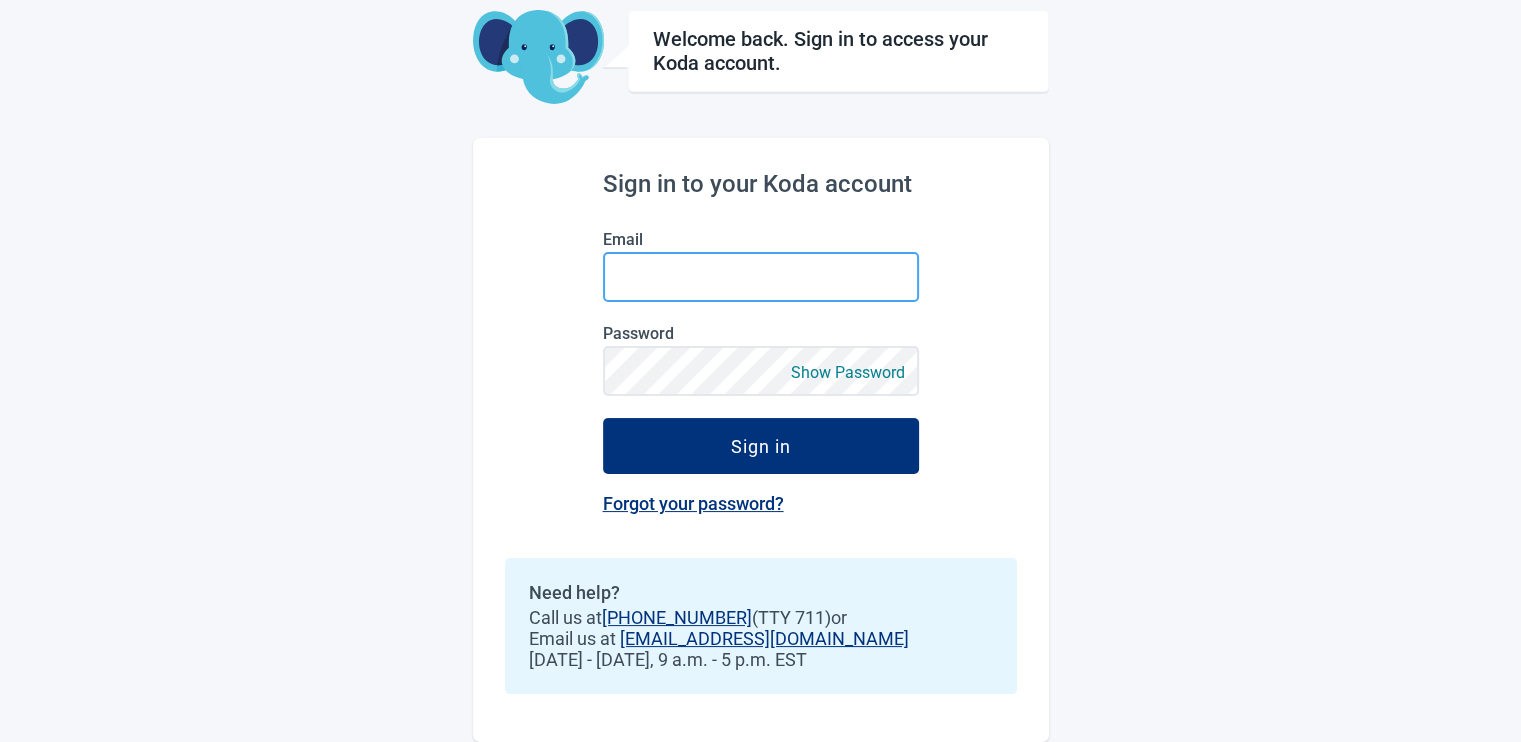 type on "[EMAIL_ADDRESS][DOMAIN_NAME]" 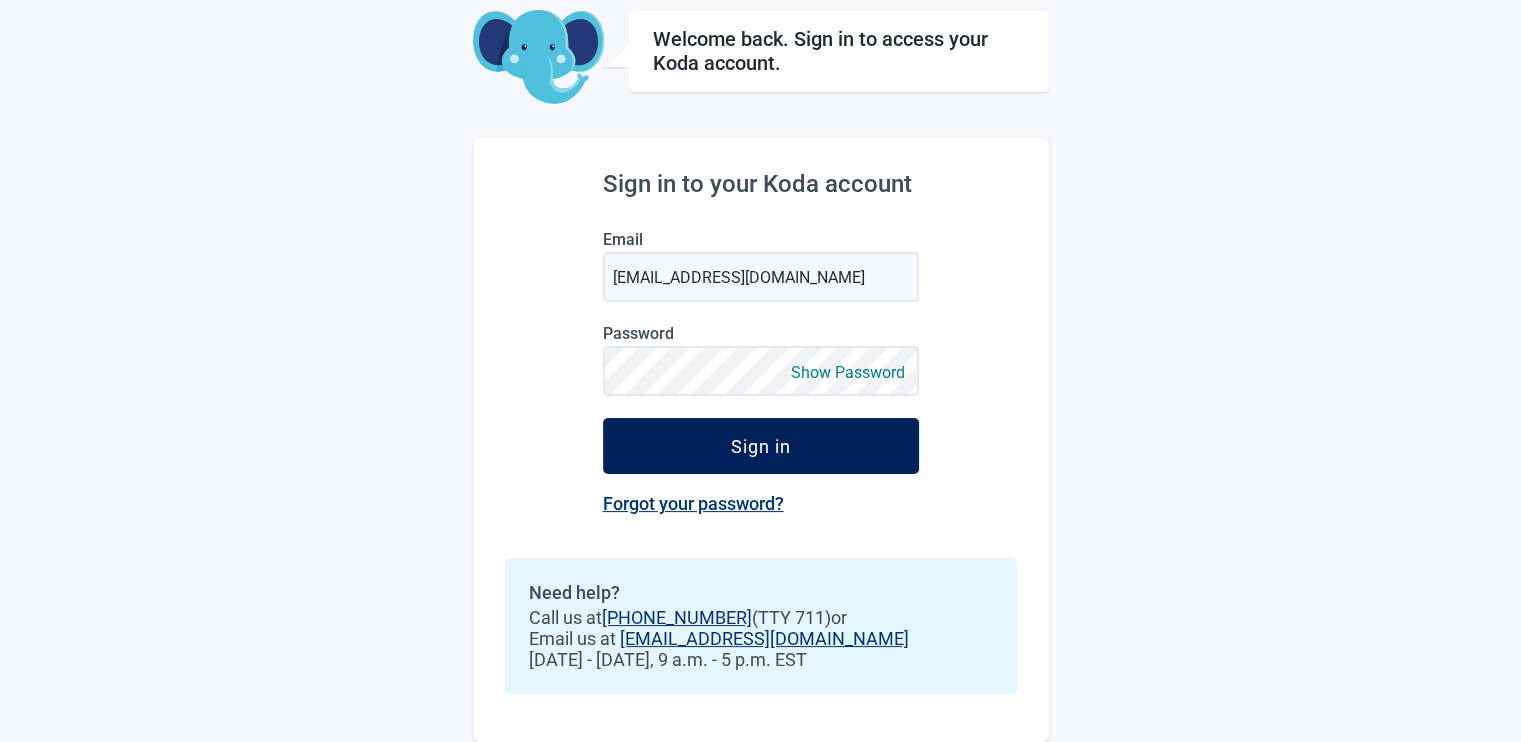 click on "Sign in" at bounding box center [761, 446] 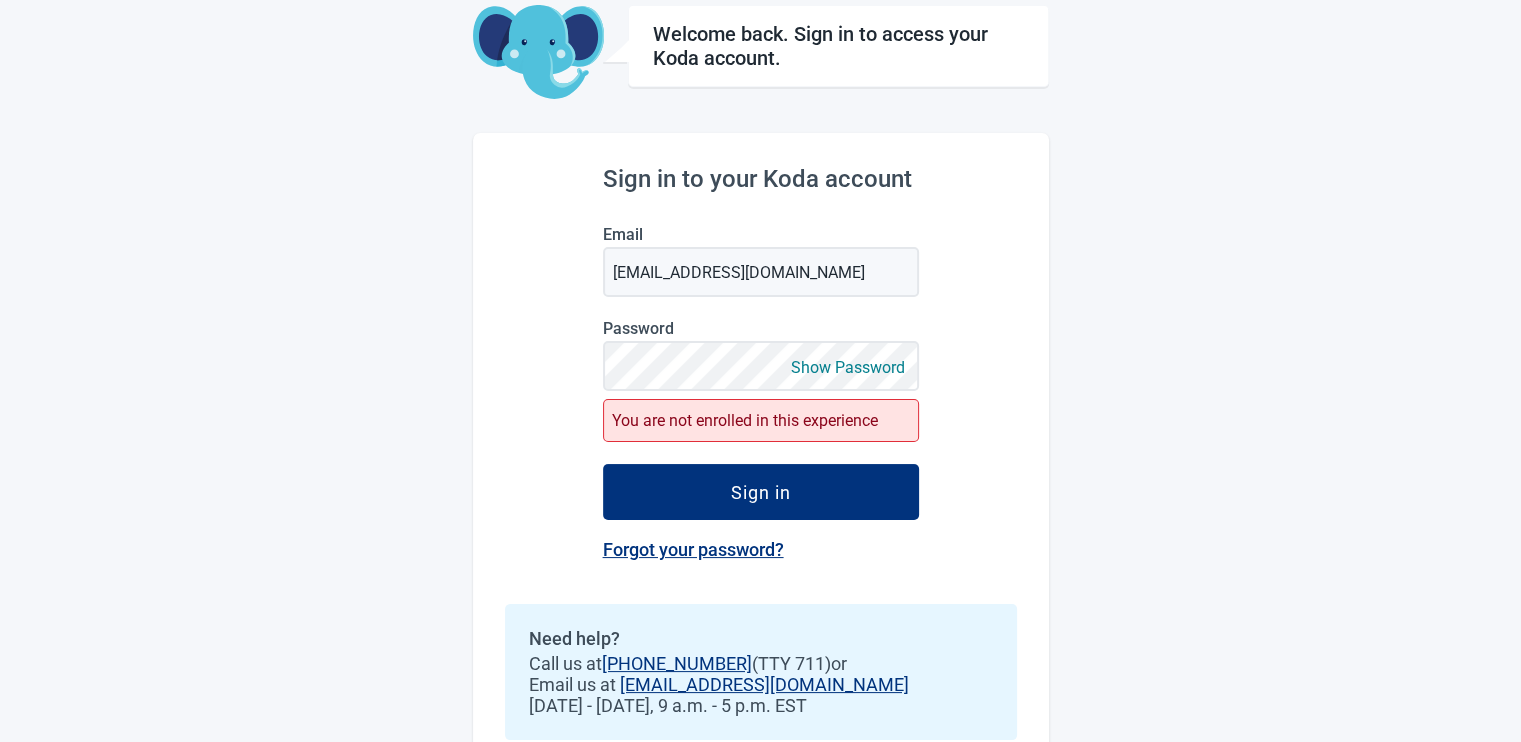 scroll, scrollTop: 149, scrollLeft: 0, axis: vertical 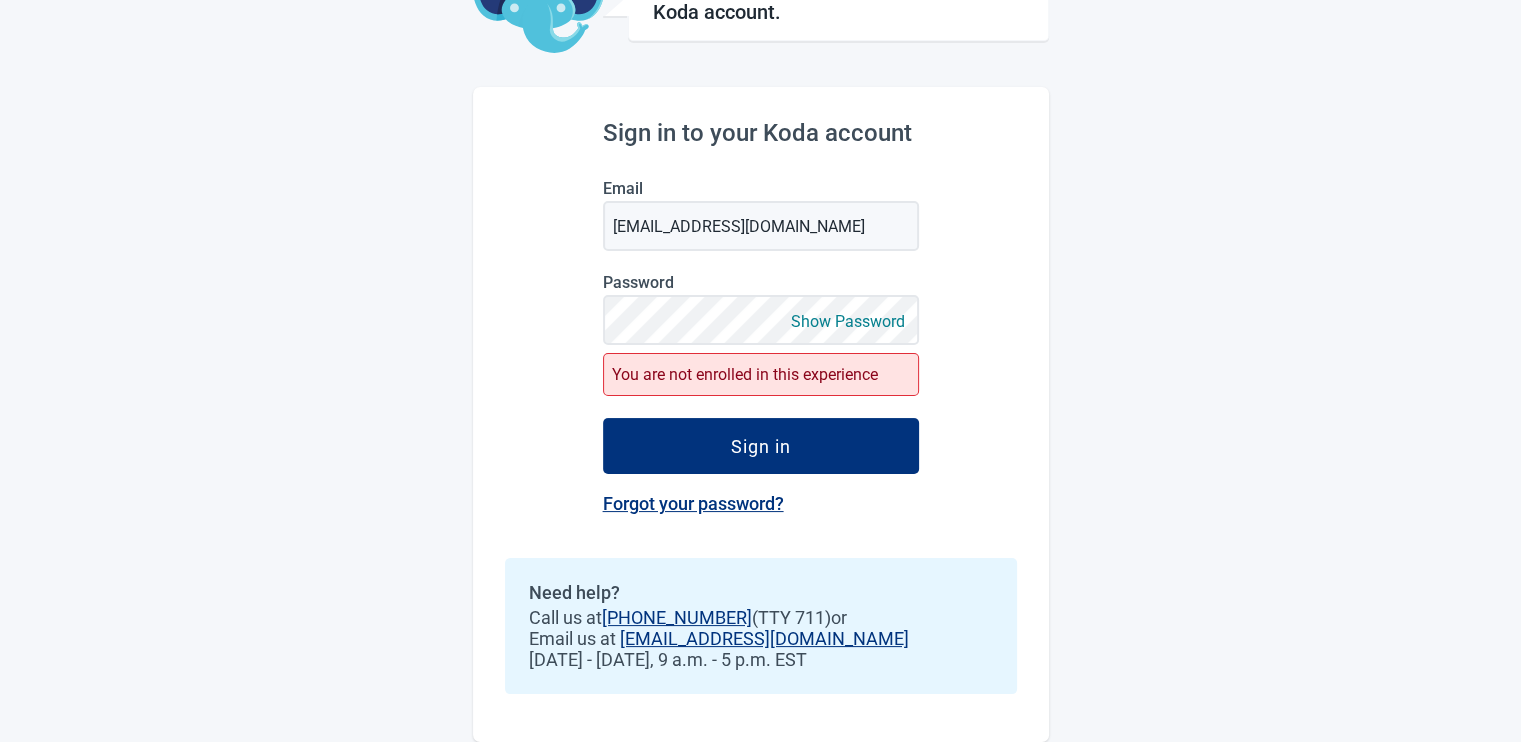 click on "[PHONE_NUMBER]" at bounding box center (677, 617) 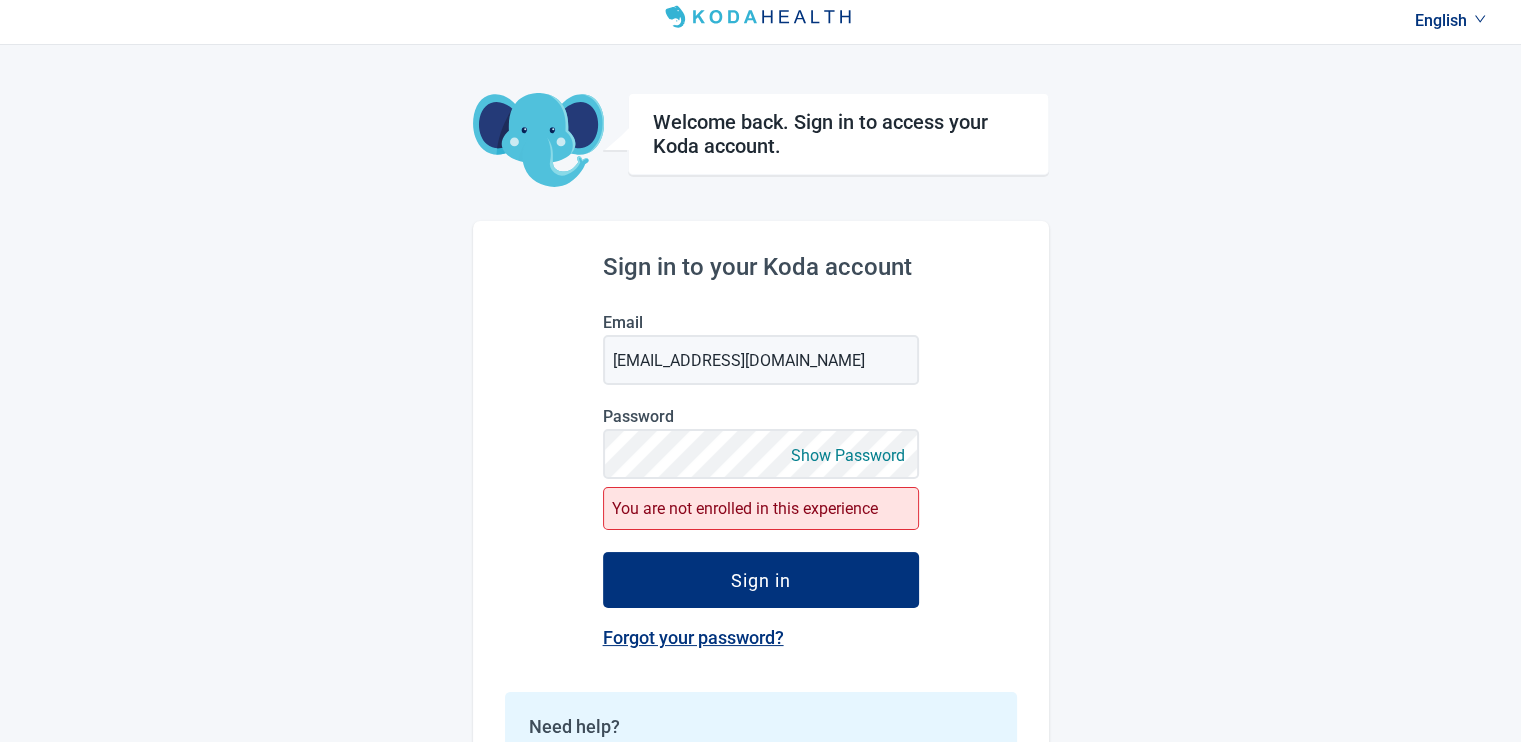 scroll, scrollTop: 8, scrollLeft: 0, axis: vertical 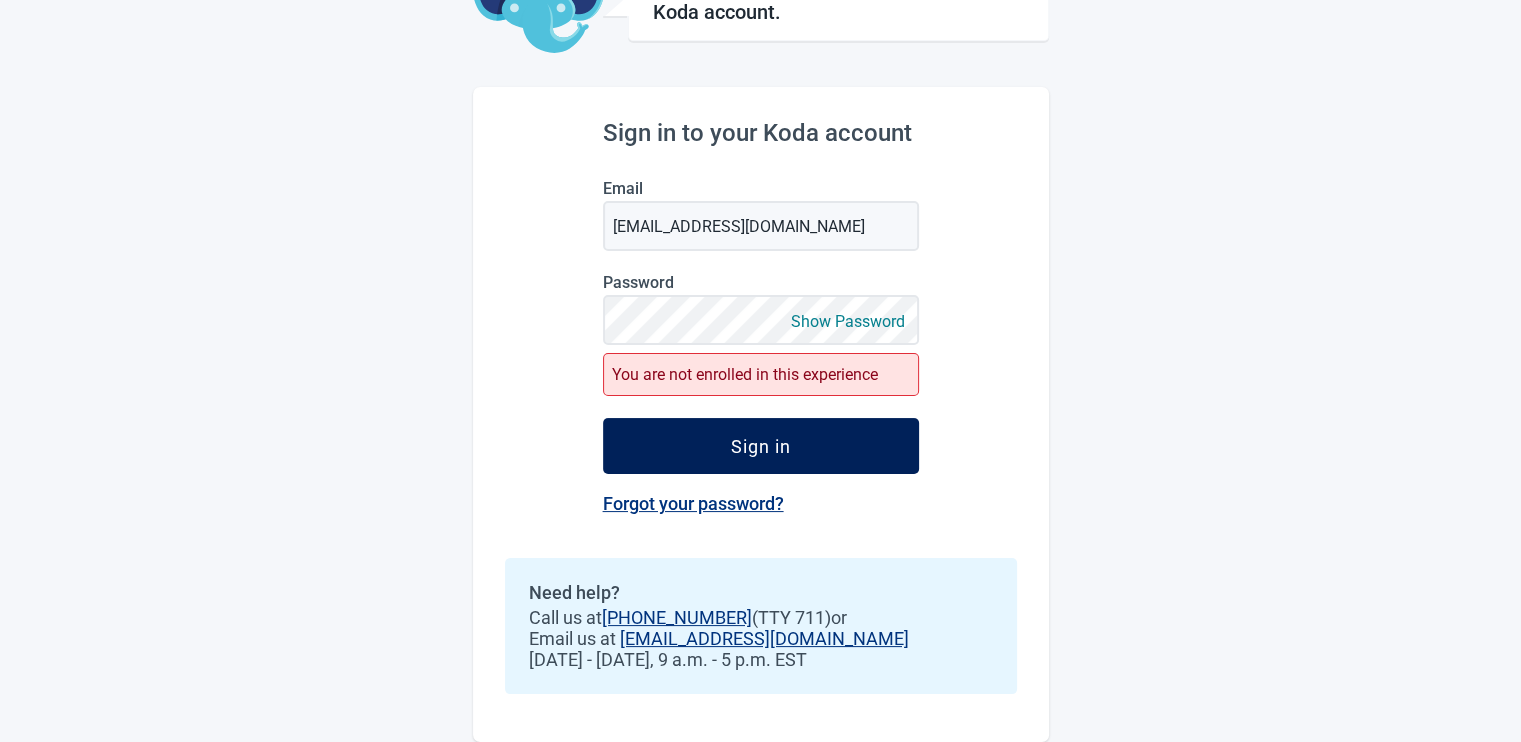 click on "Sign in" at bounding box center (761, 446) 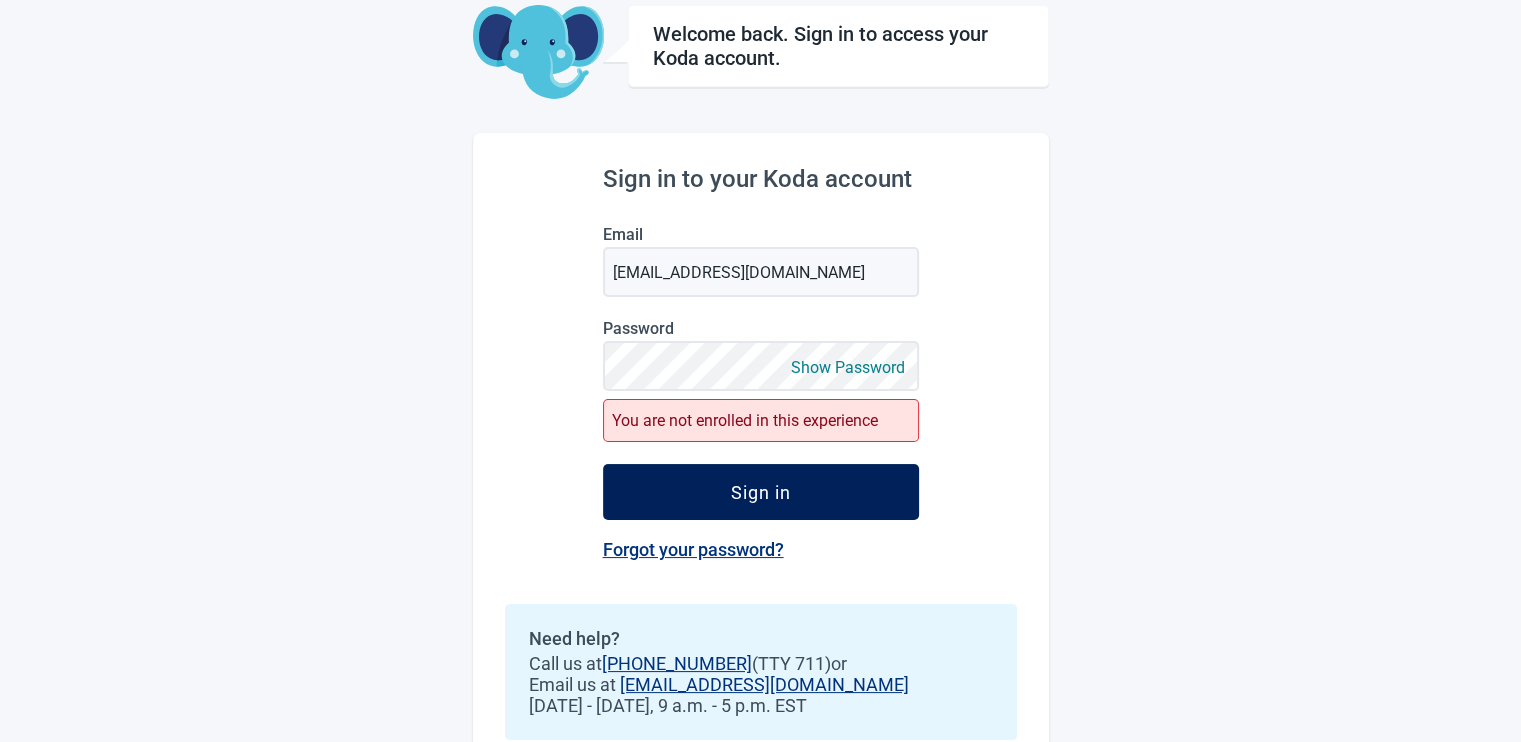 scroll, scrollTop: 146, scrollLeft: 0, axis: vertical 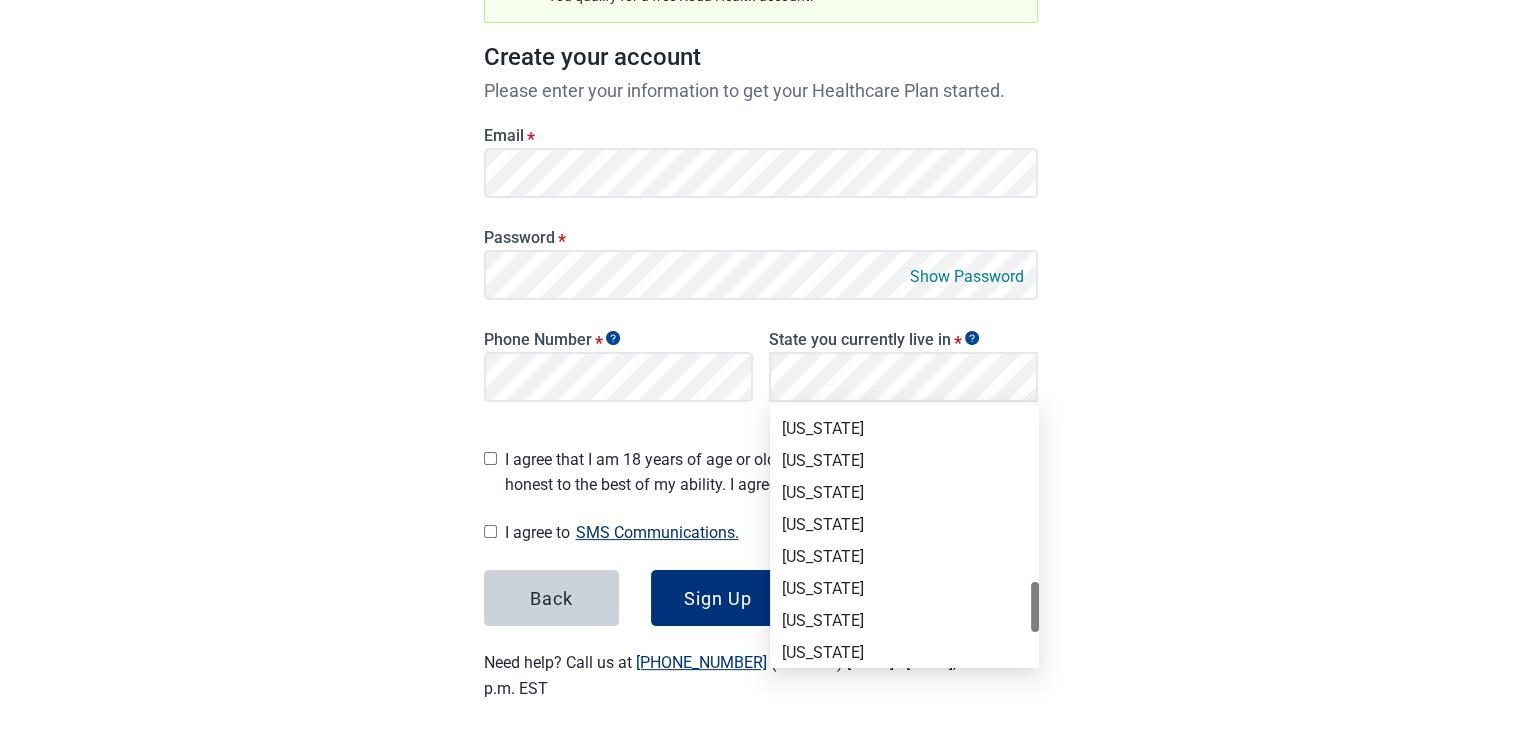 drag, startPoint x: 1034, startPoint y: 443, endPoint x: 1024, endPoint y: 617, distance: 174.28712 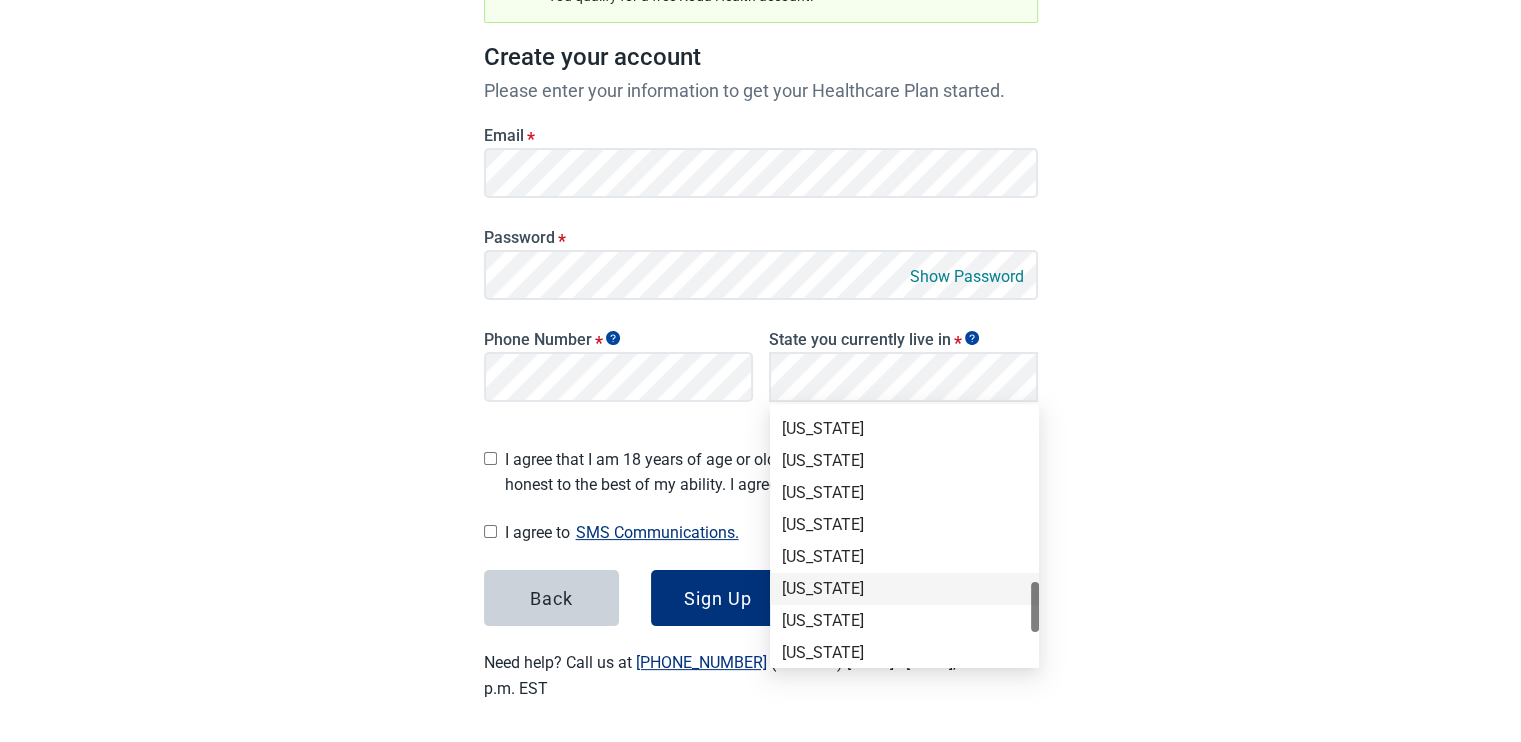 click on "[US_STATE]" at bounding box center (904, 589) 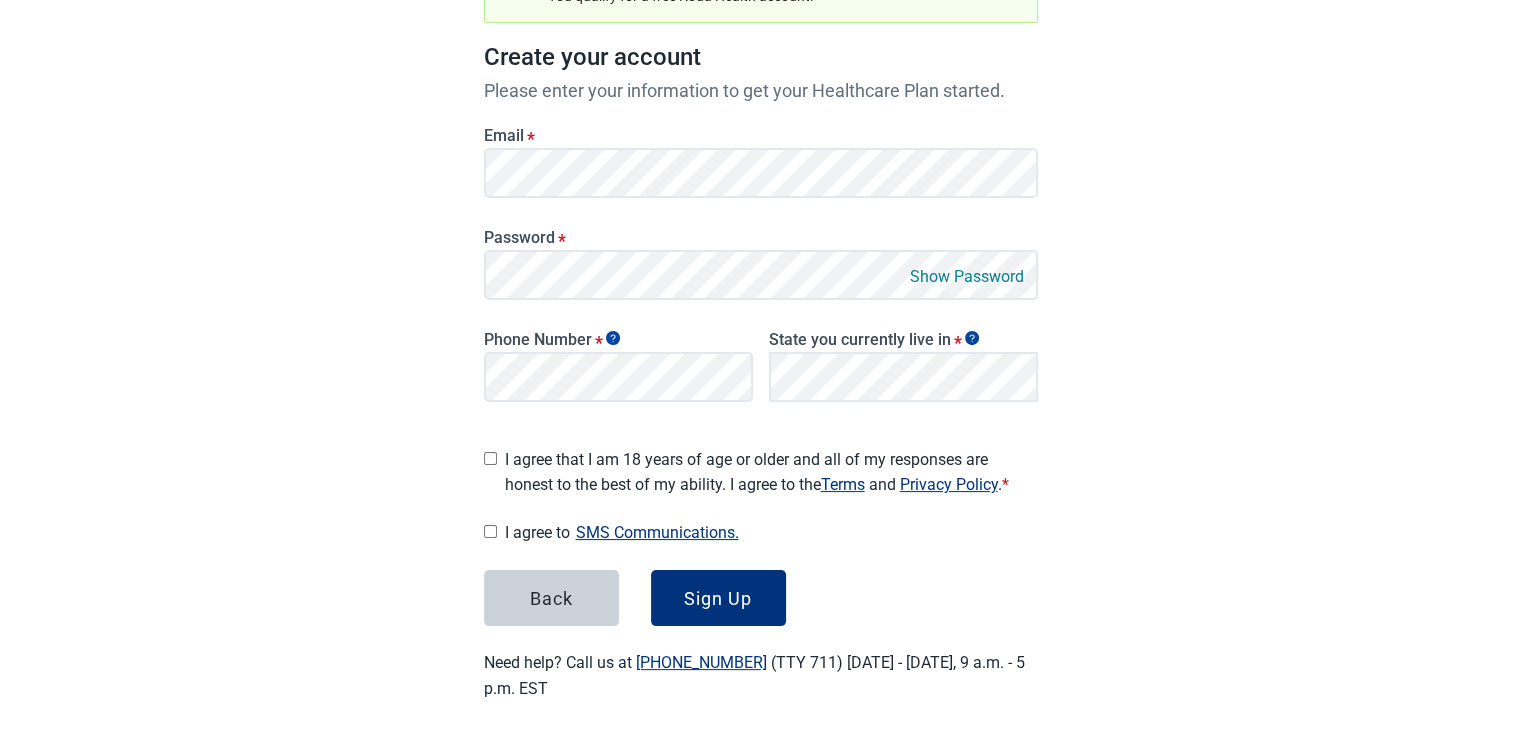 click on "I agree to SMS Communications. I hereby consent and state my preference to have staff at Koda Health communicate with me by standard SMS messaging regarding various aspects of my medical care, which may include, but shall not be limited to, information in this Advance Directive and other medical care preferences. I understand that standard SMS messaging are not confidential methods of communication and may be insecure. I further understand that, because of this, there is a risk that email and standard SMS messaging regarding my medical care might be intercepted and read by a third party." at bounding box center [761, 532] 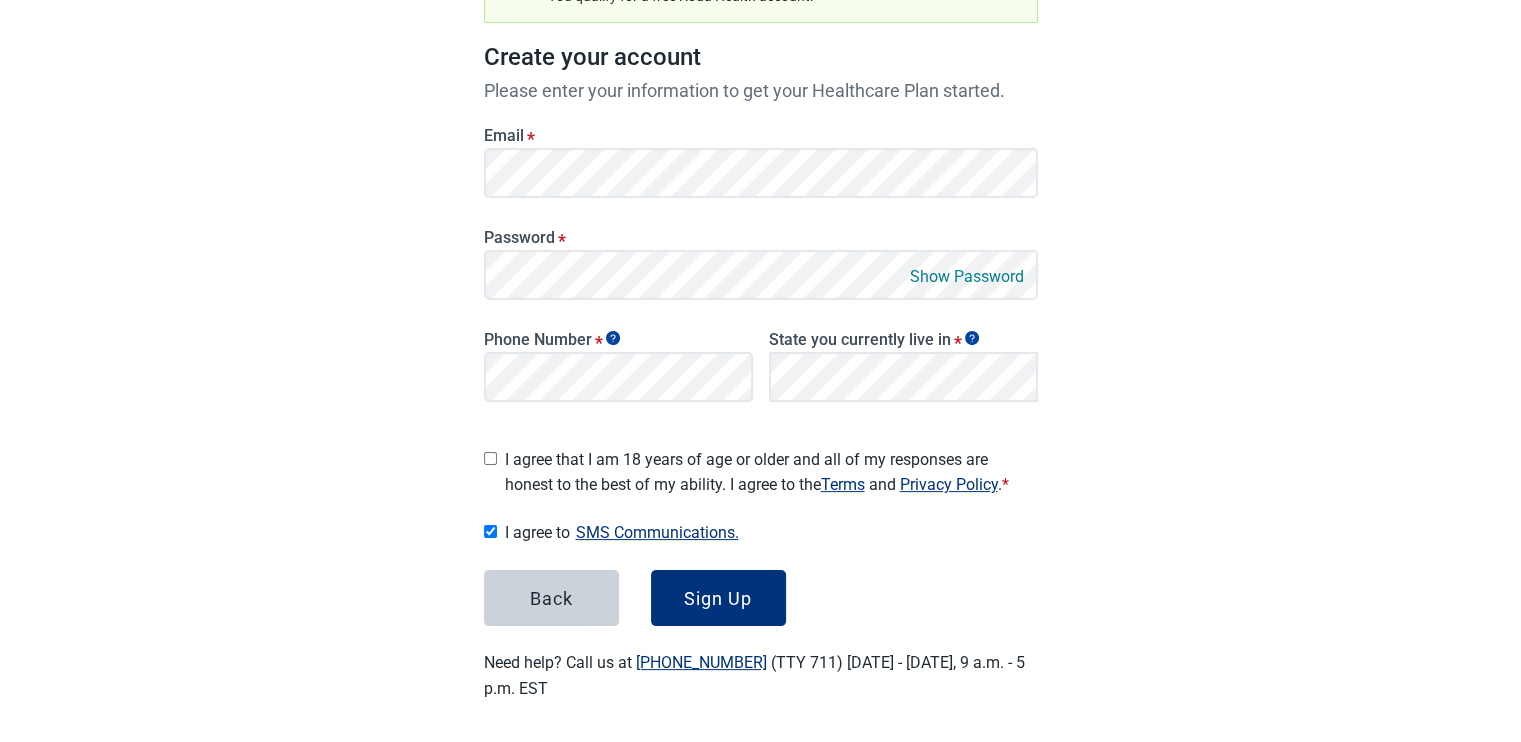 click on "I agree that I am 18 years of age or older and all of my responses are honest to the best of my ability. I agree to the  Terms   and   Privacy Policy . *" at bounding box center [490, 458] 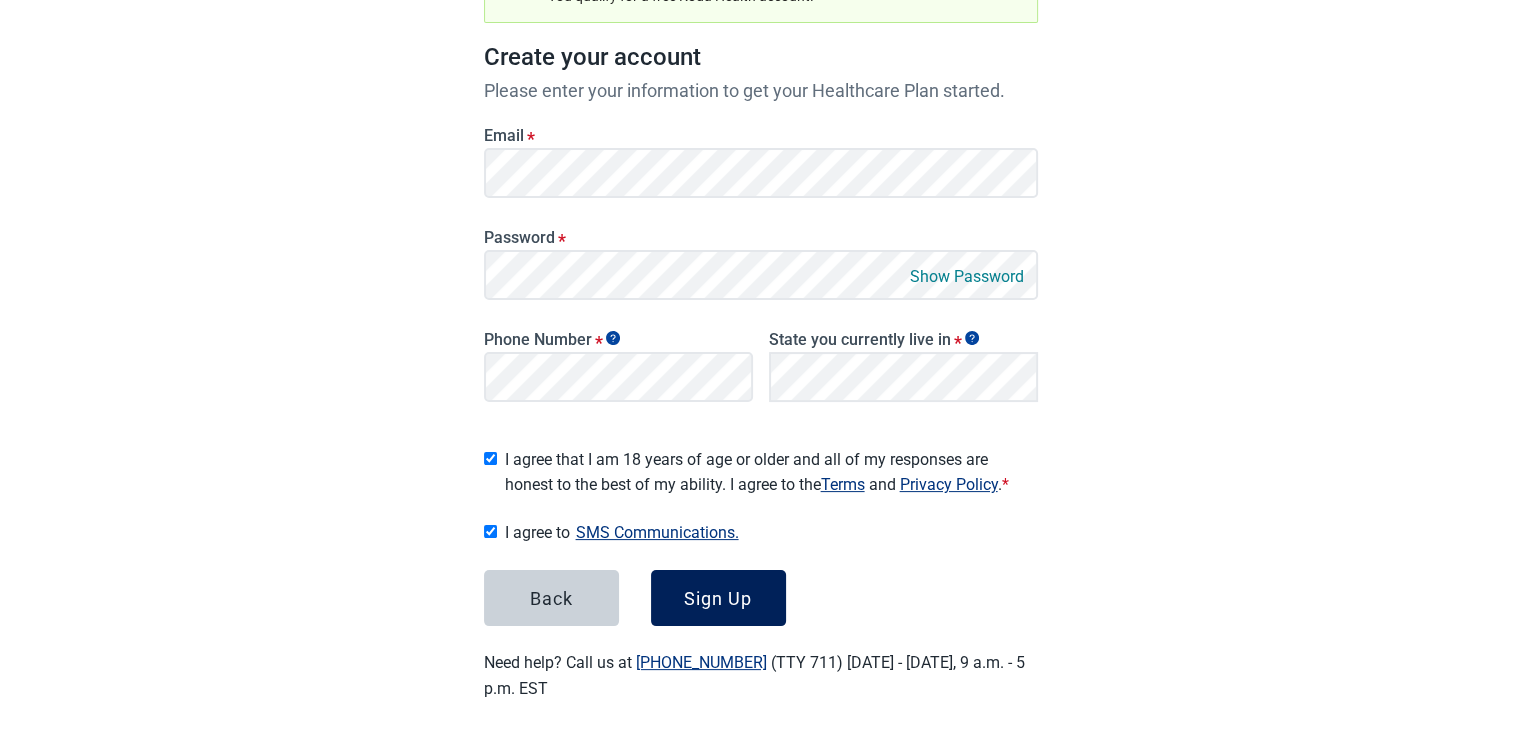 click on "Sign Up" at bounding box center (718, 598) 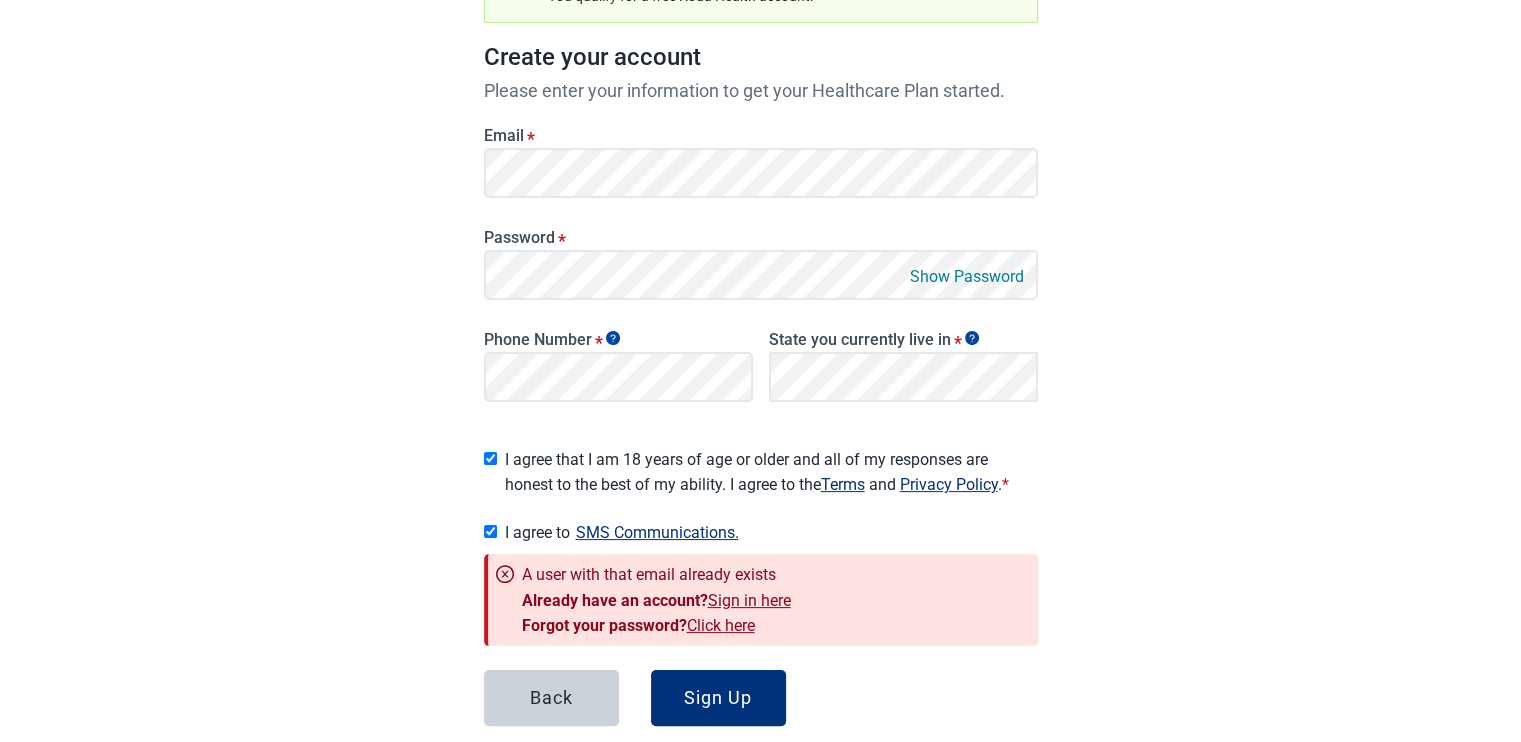 click on "Sign in here" at bounding box center [749, 600] 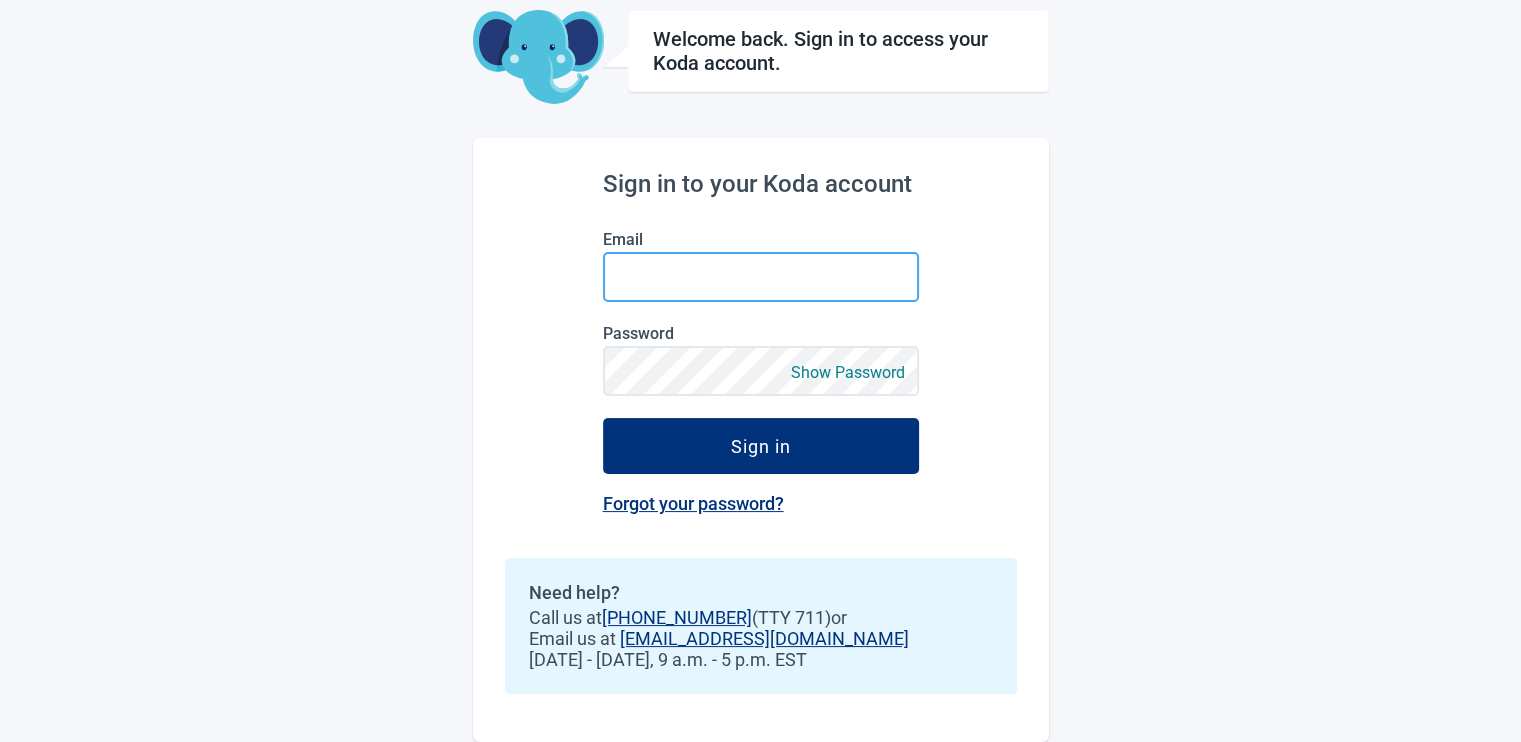 type on "[EMAIL_ADDRESS][DOMAIN_NAME]" 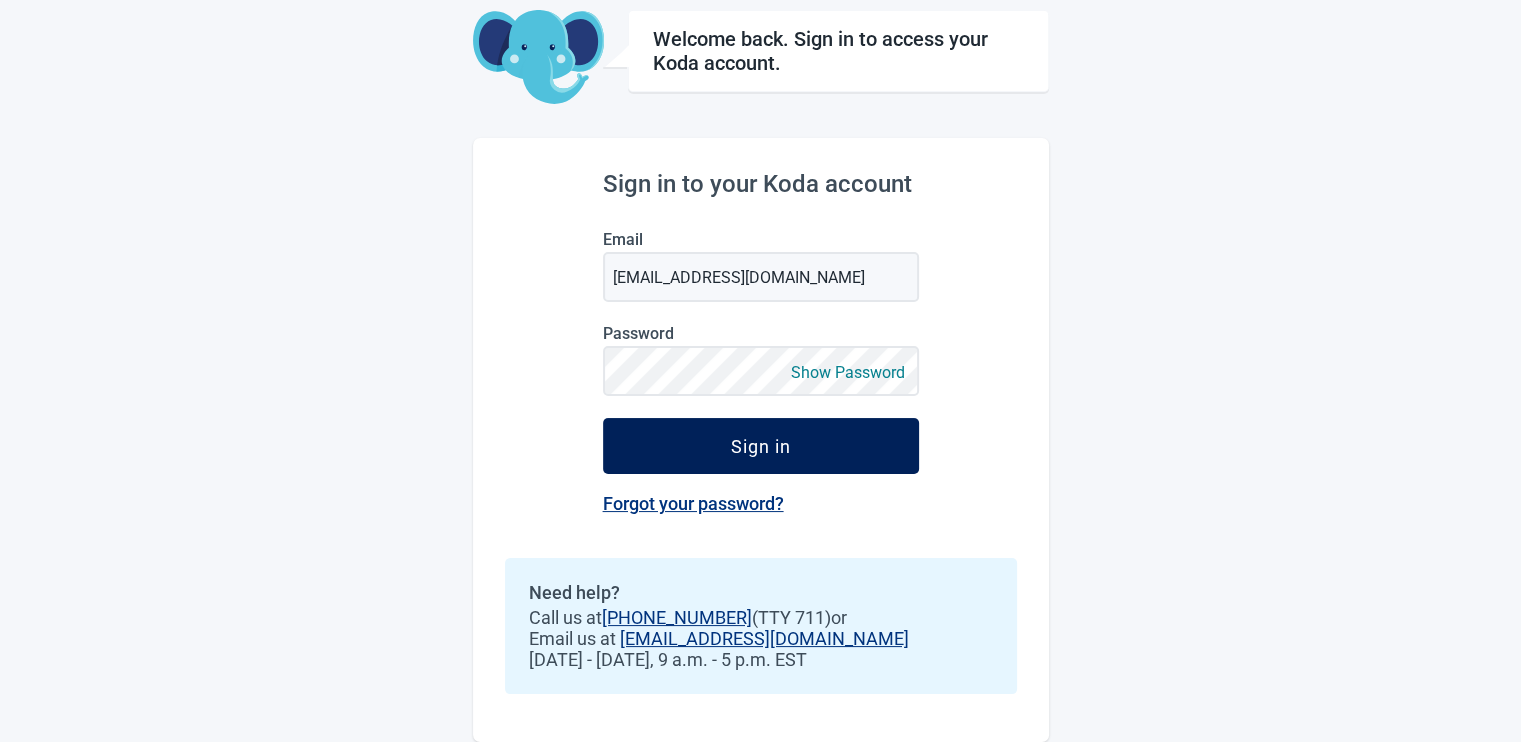 click on "Sign in" at bounding box center (761, 446) 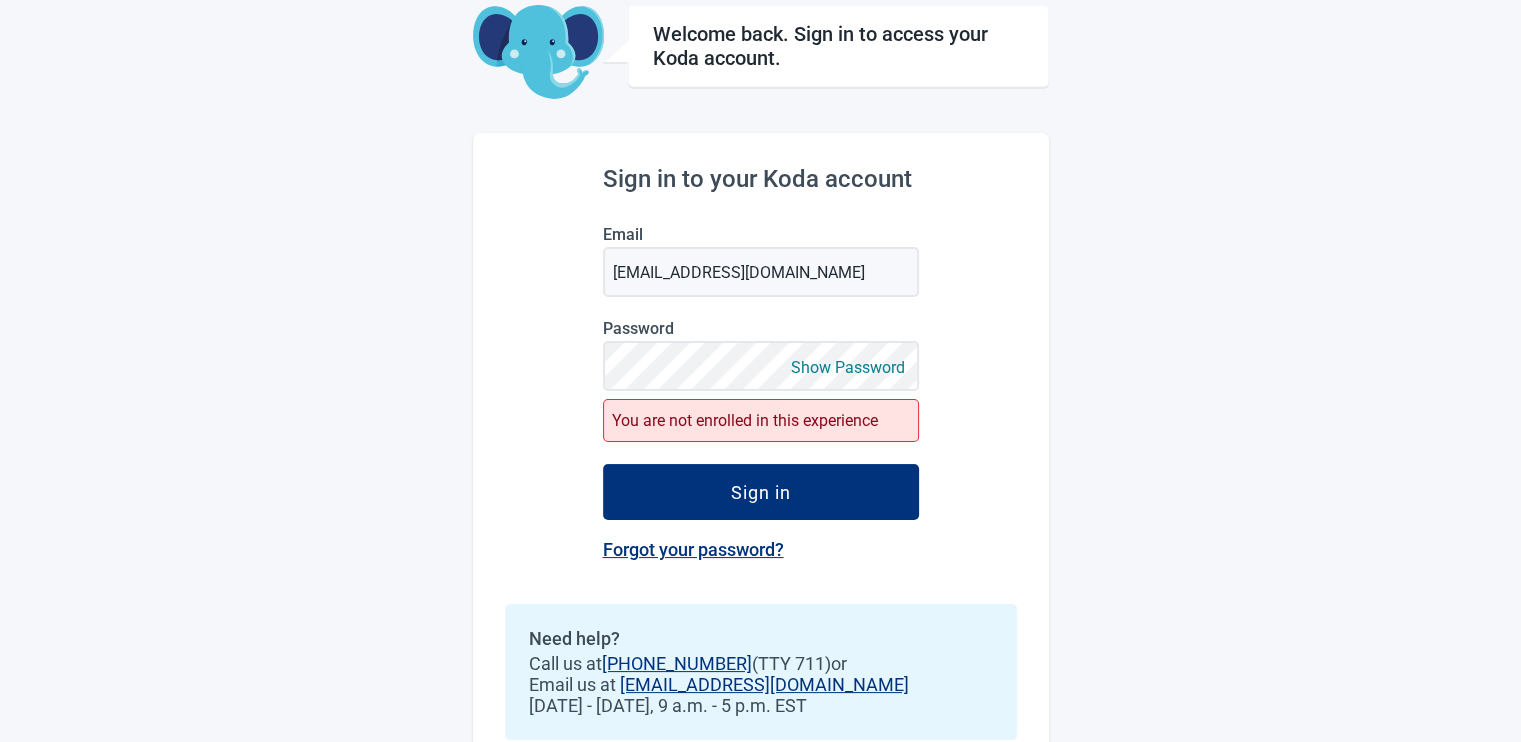 click on "Show   Password" at bounding box center (848, 367) 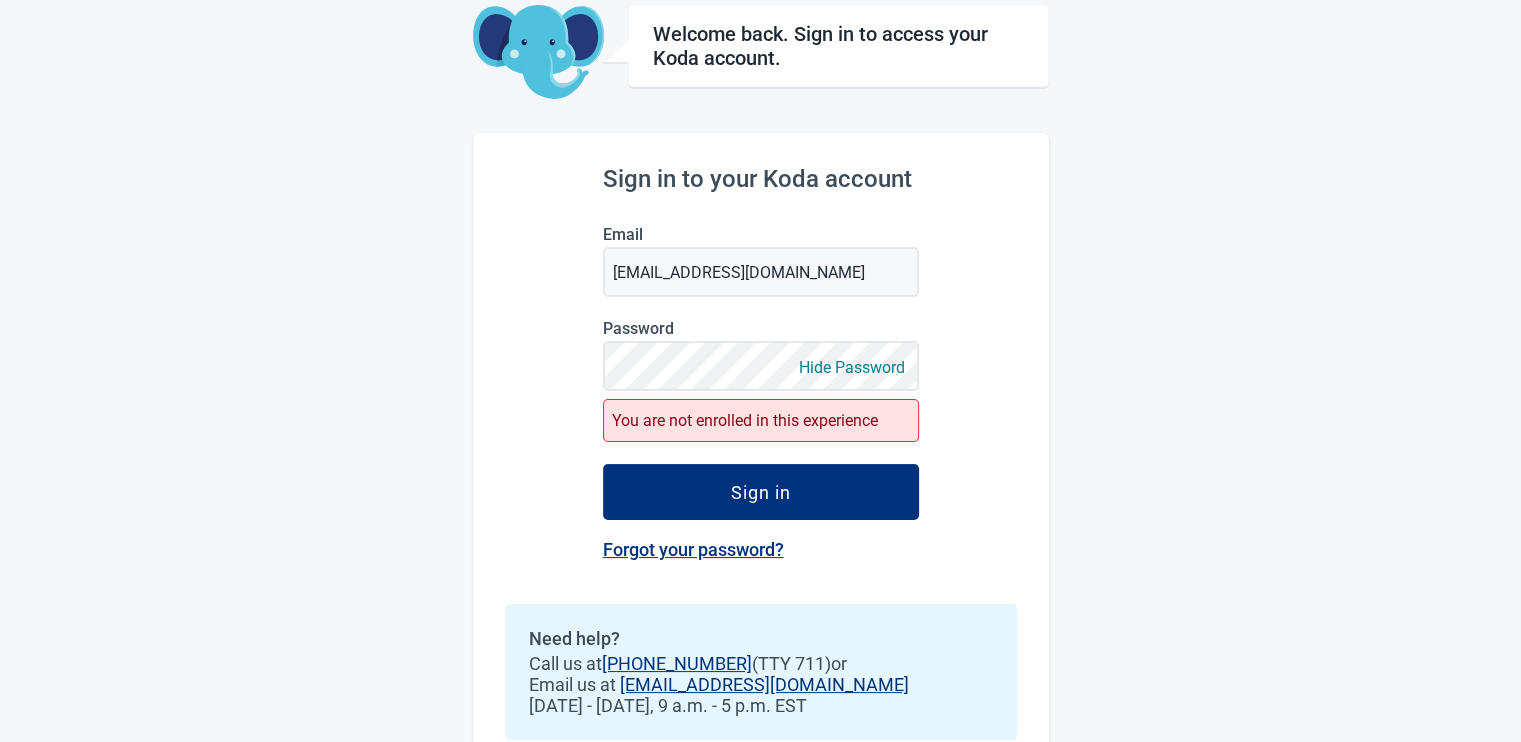 scroll, scrollTop: 270, scrollLeft: 0, axis: vertical 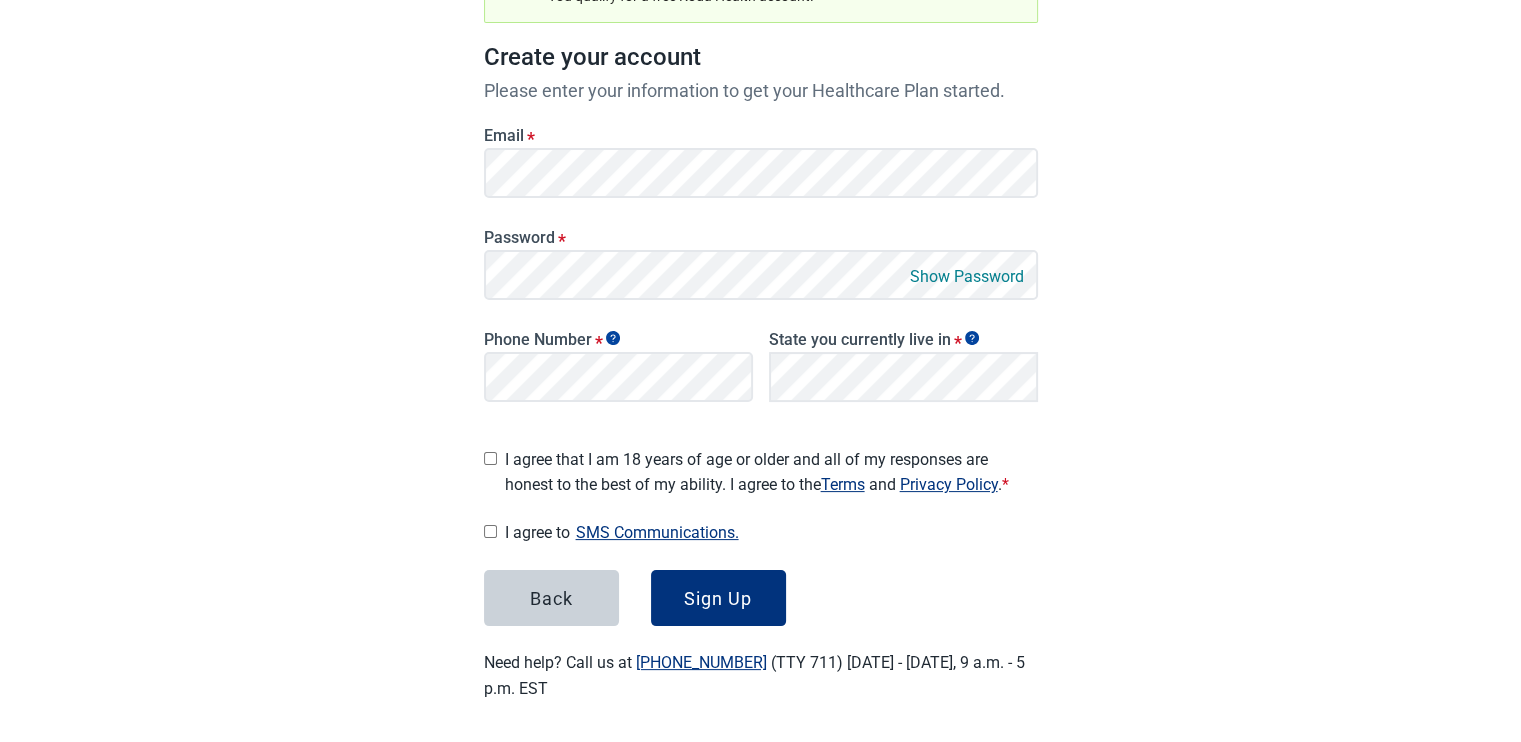 click on "I agree to SMS Communications." at bounding box center [490, 531] 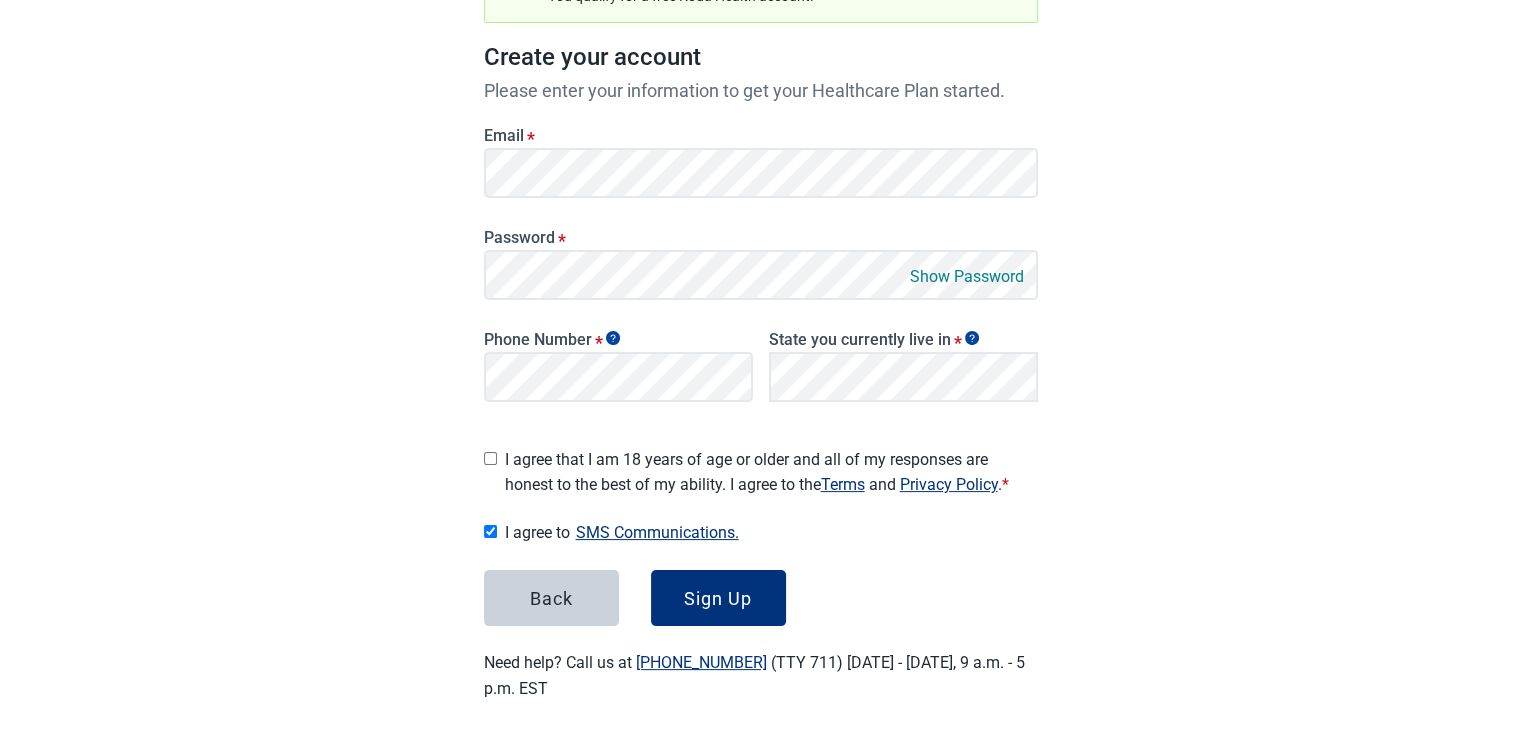 click on "I agree that I am 18 years of age or older and all of my responses are honest to the best of my ability. I agree to the  Terms   and   Privacy Policy . *" at bounding box center (490, 458) 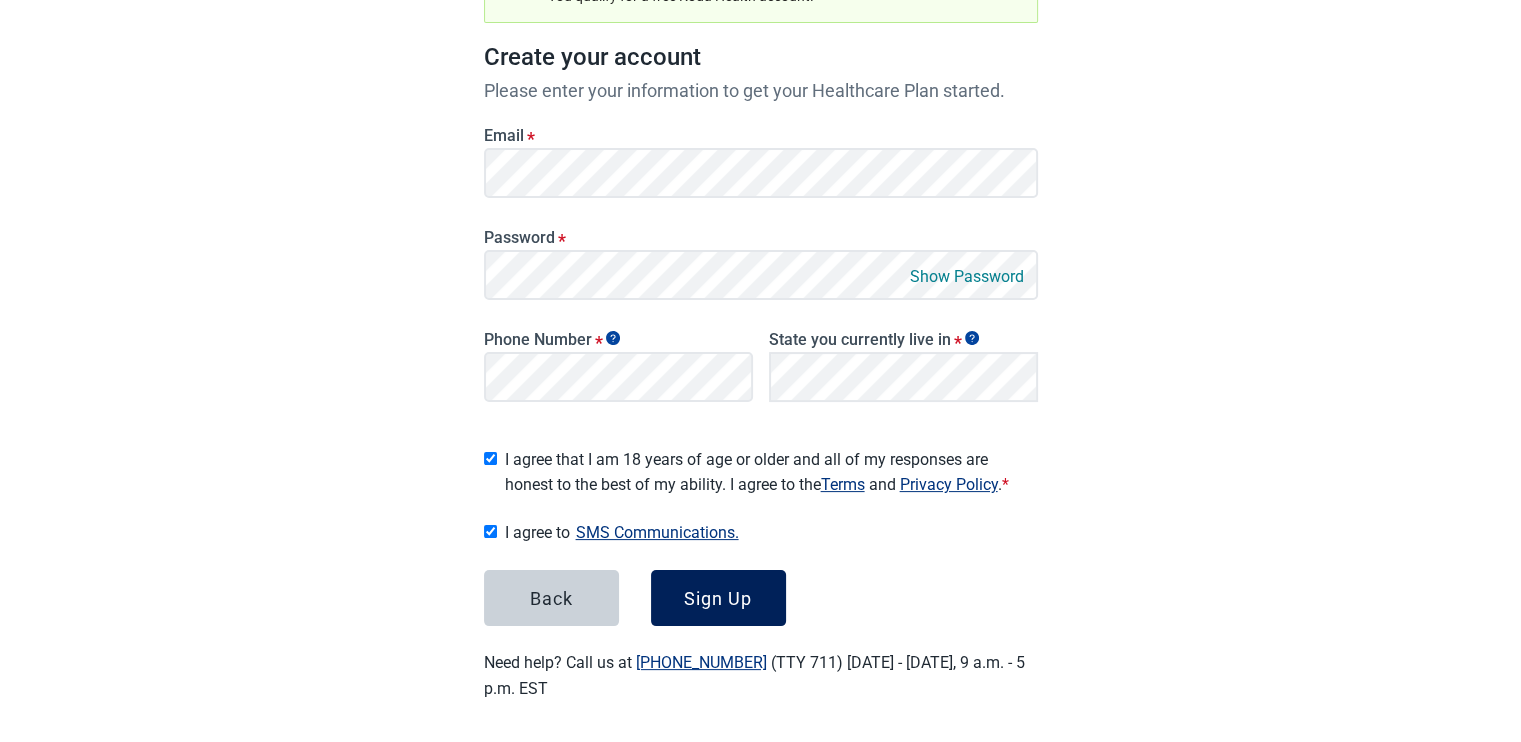 click on "Sign Up" at bounding box center (718, 598) 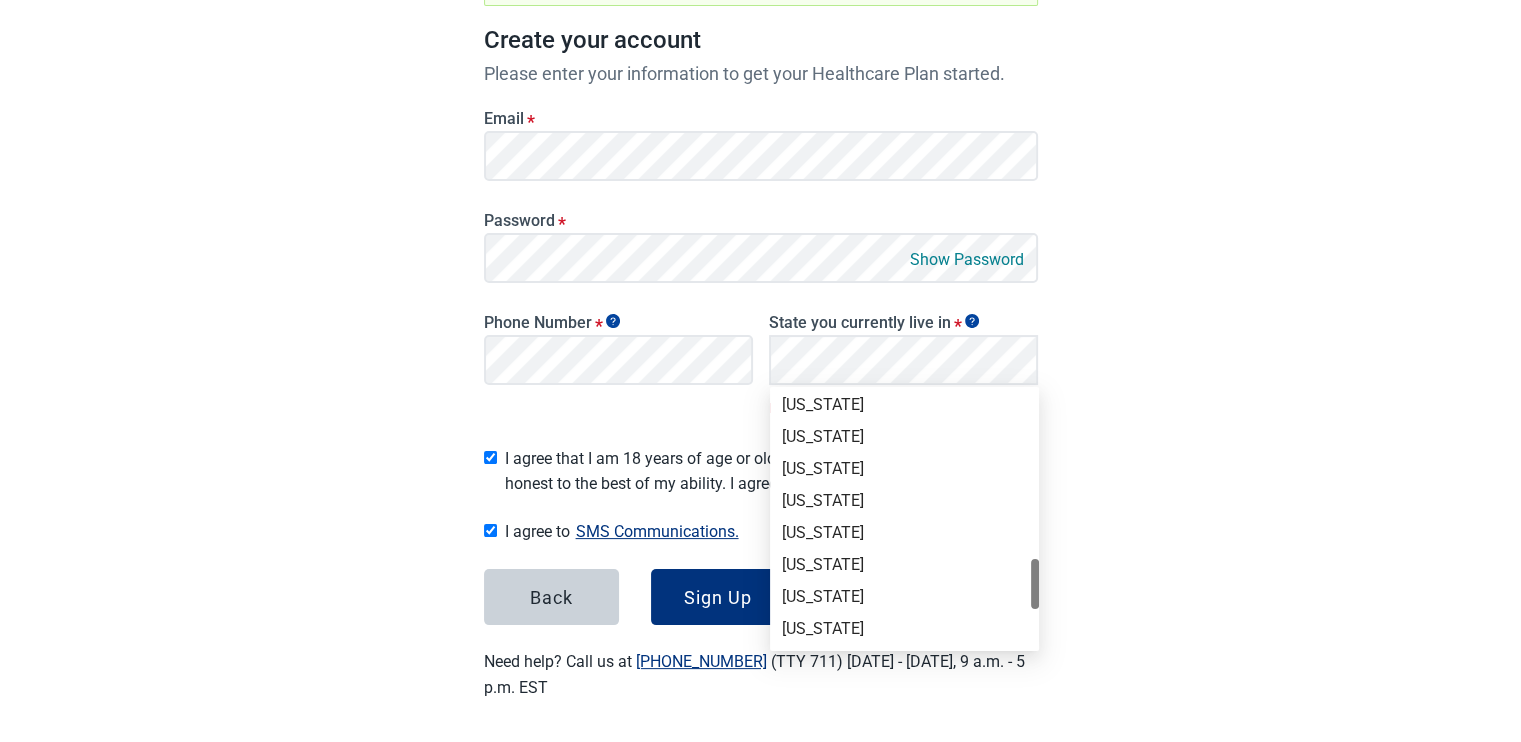 scroll, scrollTop: 1070, scrollLeft: 0, axis: vertical 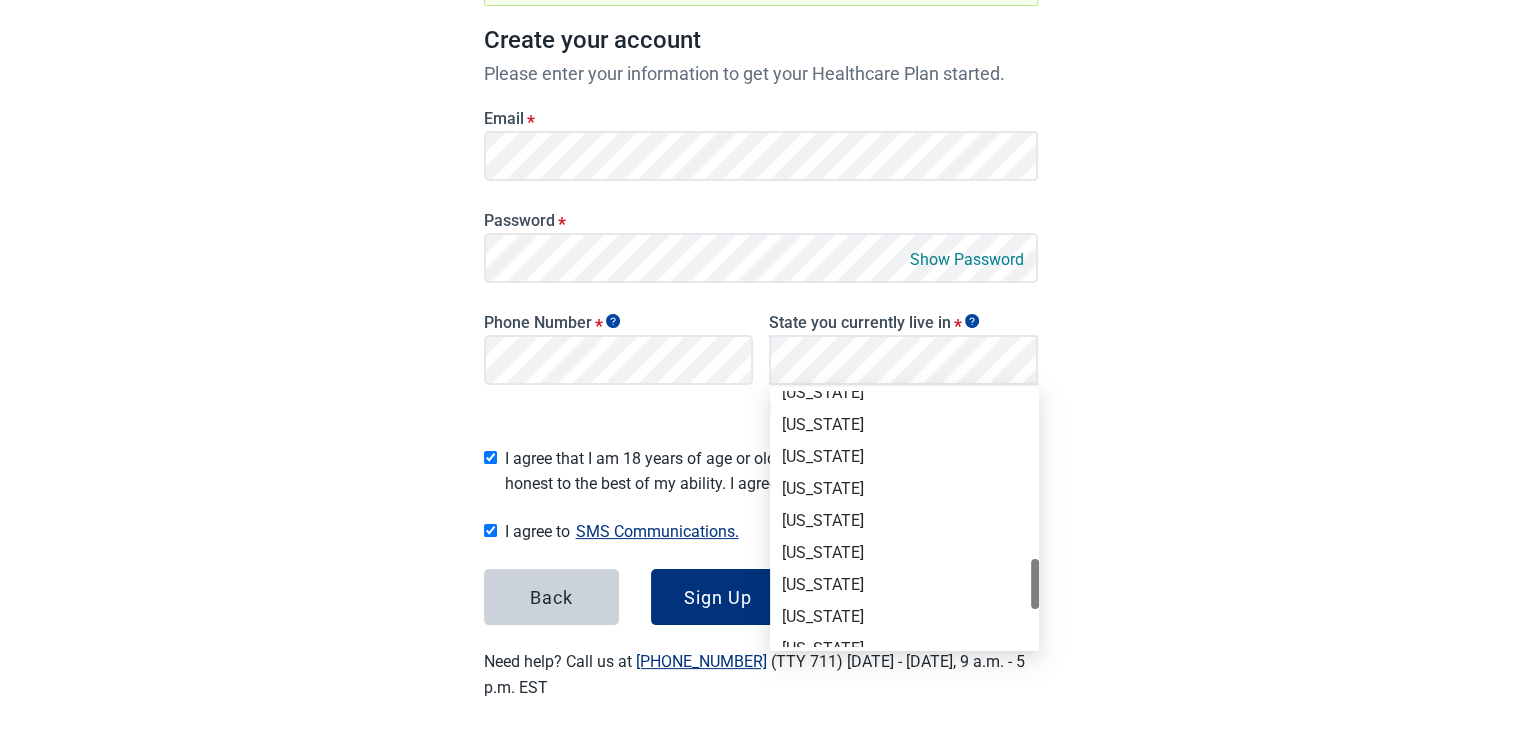 drag, startPoint x: 1033, startPoint y: 425, endPoint x: 1007, endPoint y: 590, distance: 167.03592 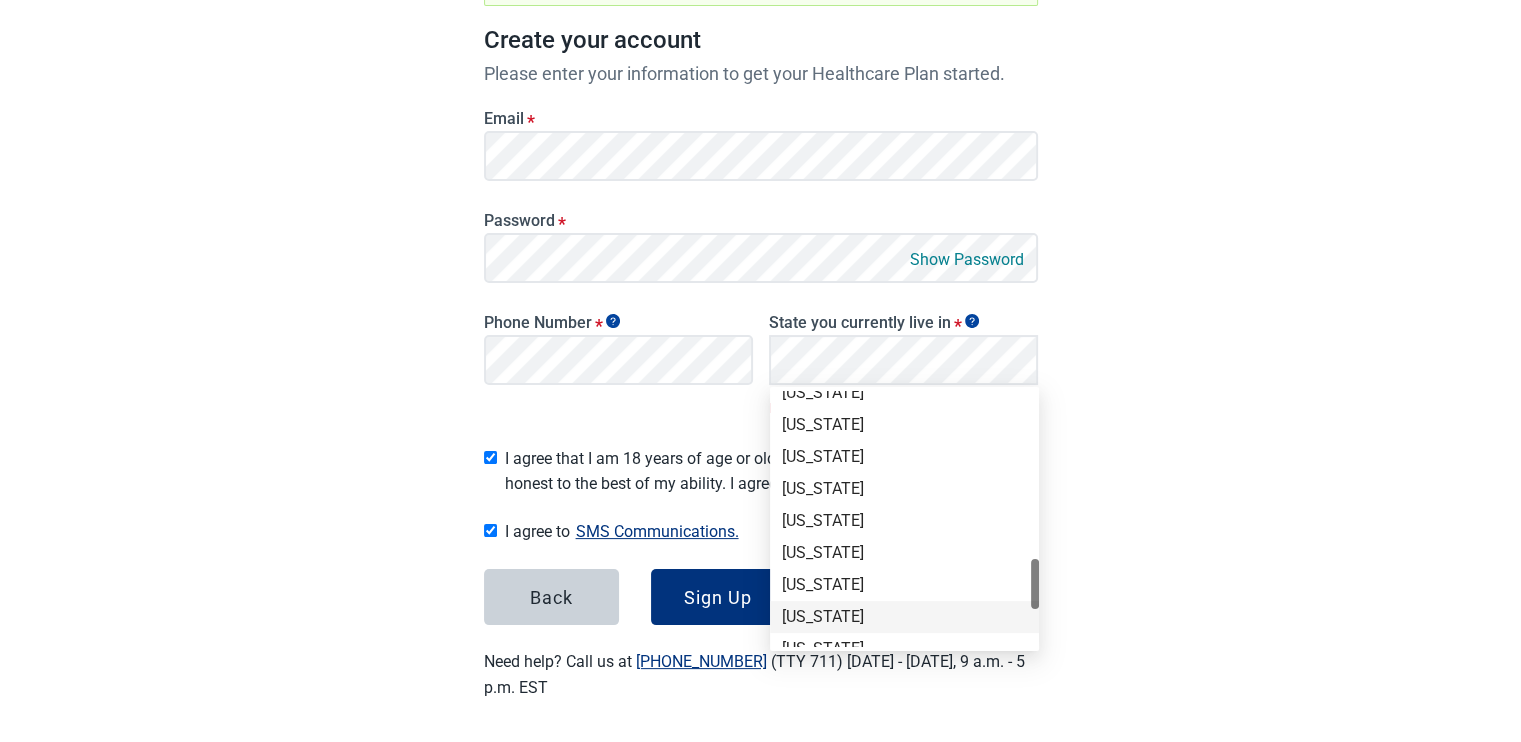 click on "[US_STATE]" at bounding box center [904, 617] 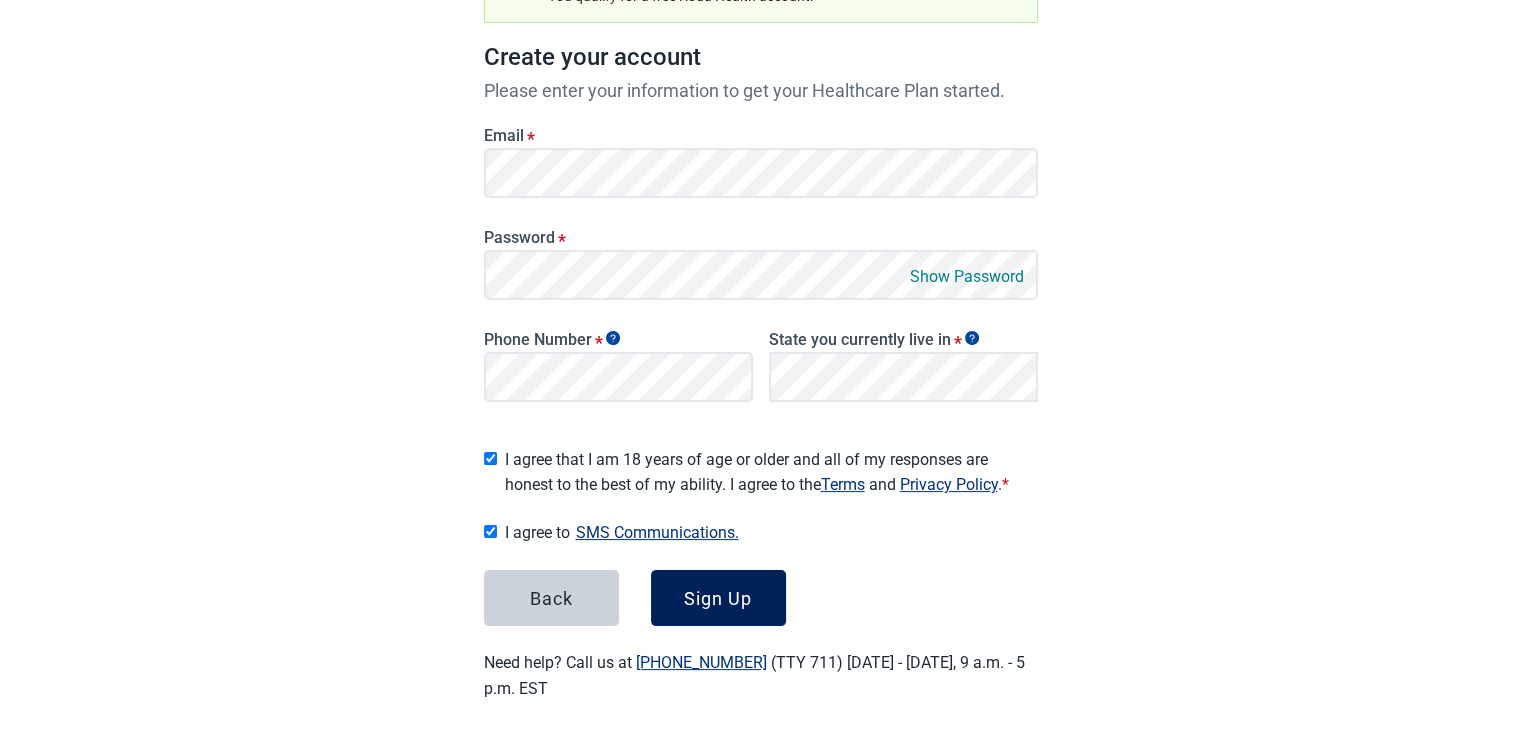 click on "Sign Up" at bounding box center (718, 598) 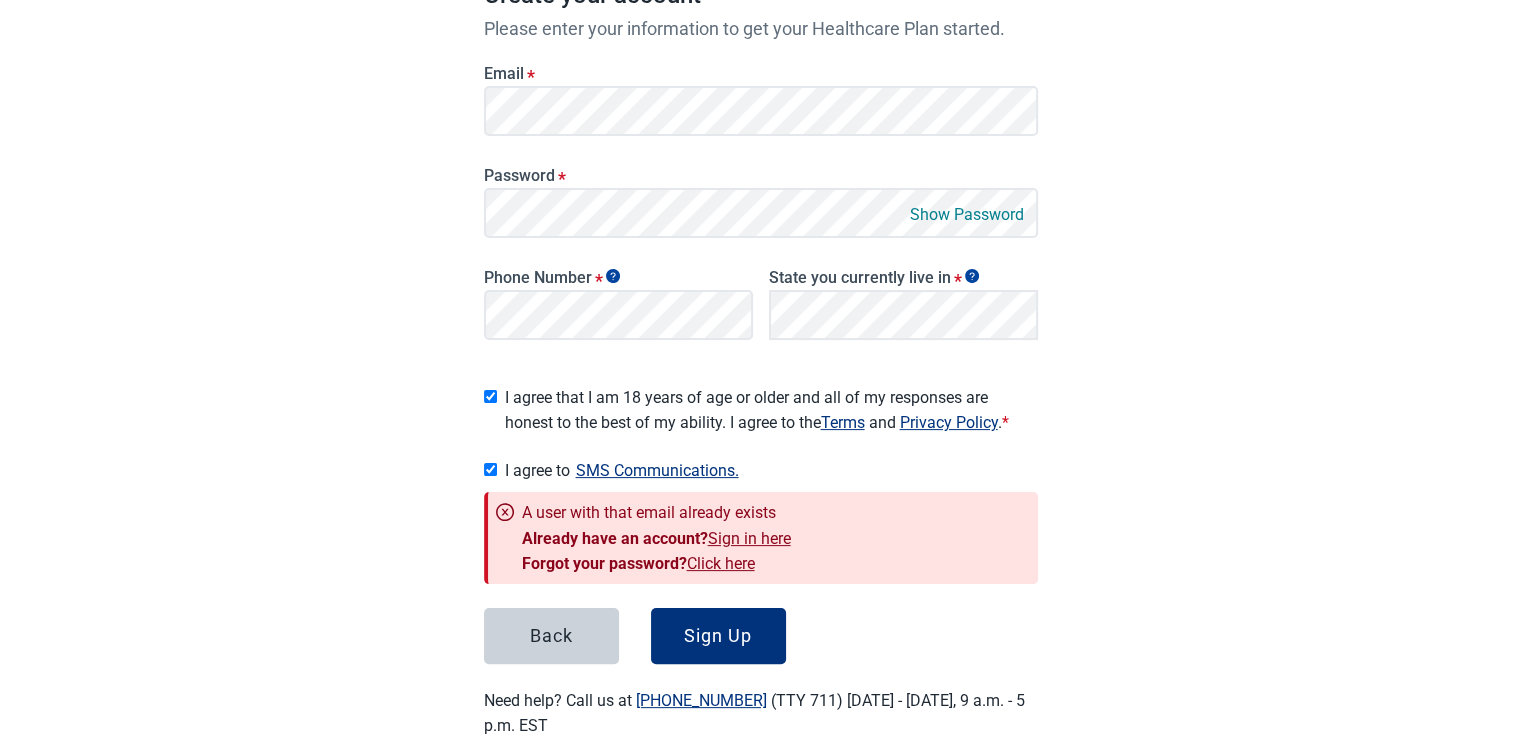 scroll, scrollTop: 369, scrollLeft: 0, axis: vertical 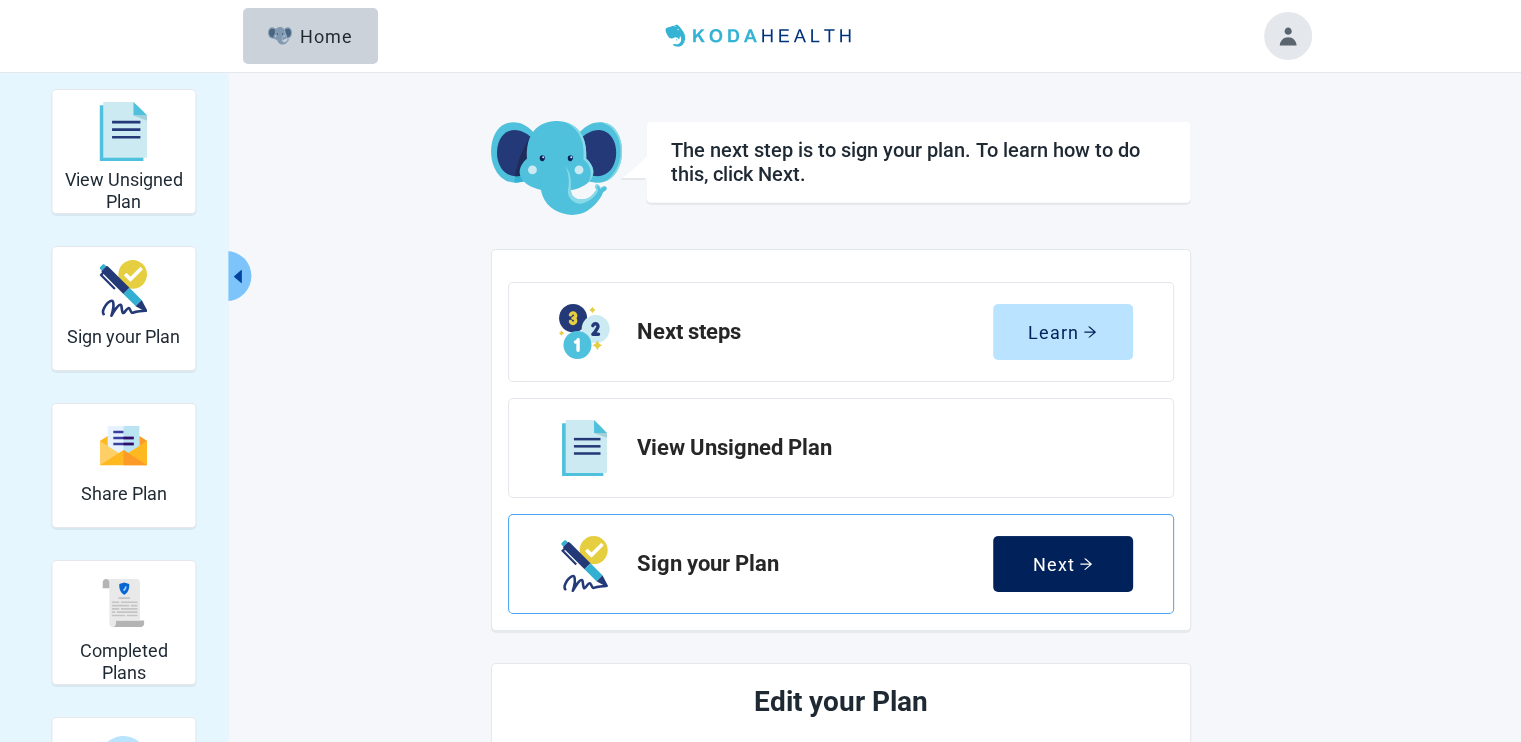 click on "Next" at bounding box center [1063, 564] 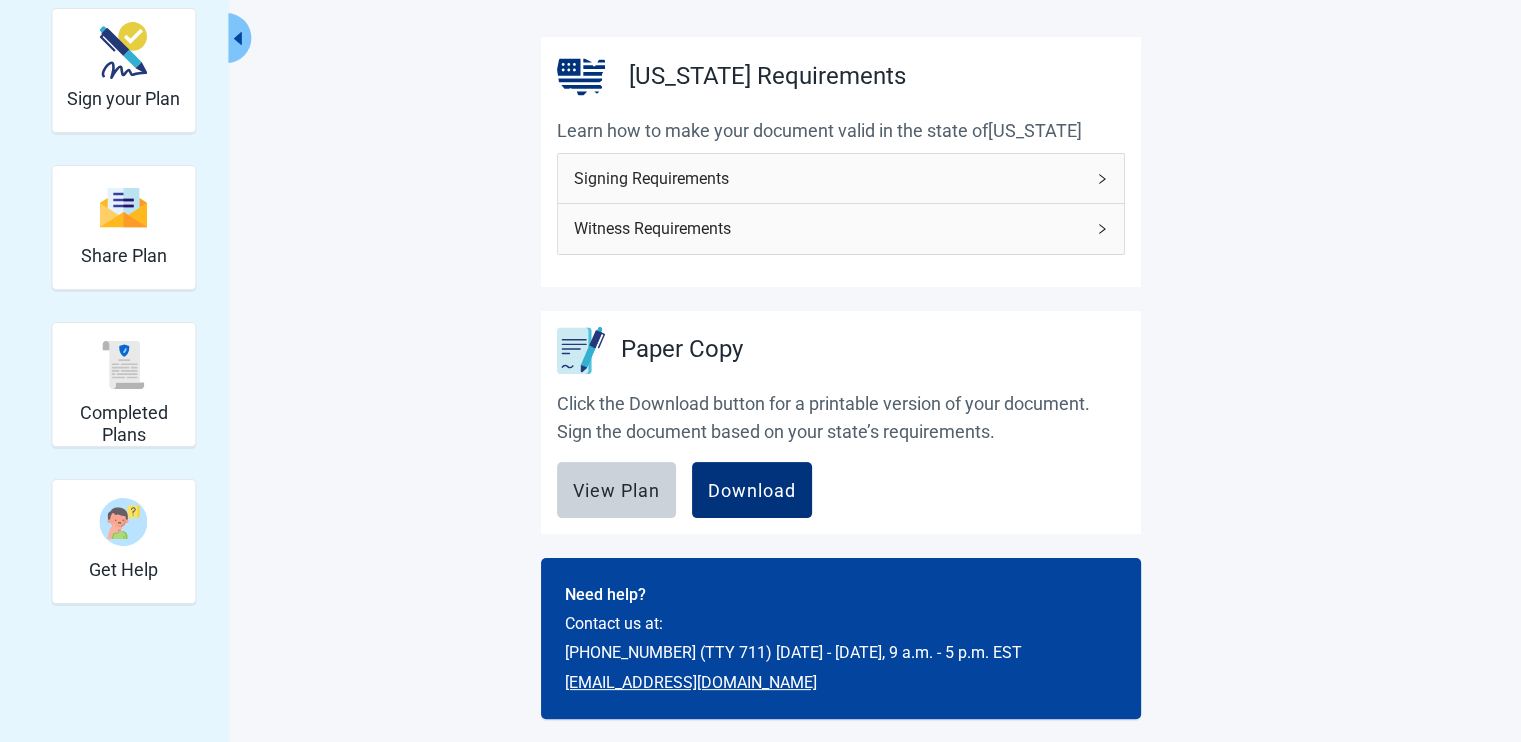 scroll, scrollTop: 245, scrollLeft: 0, axis: vertical 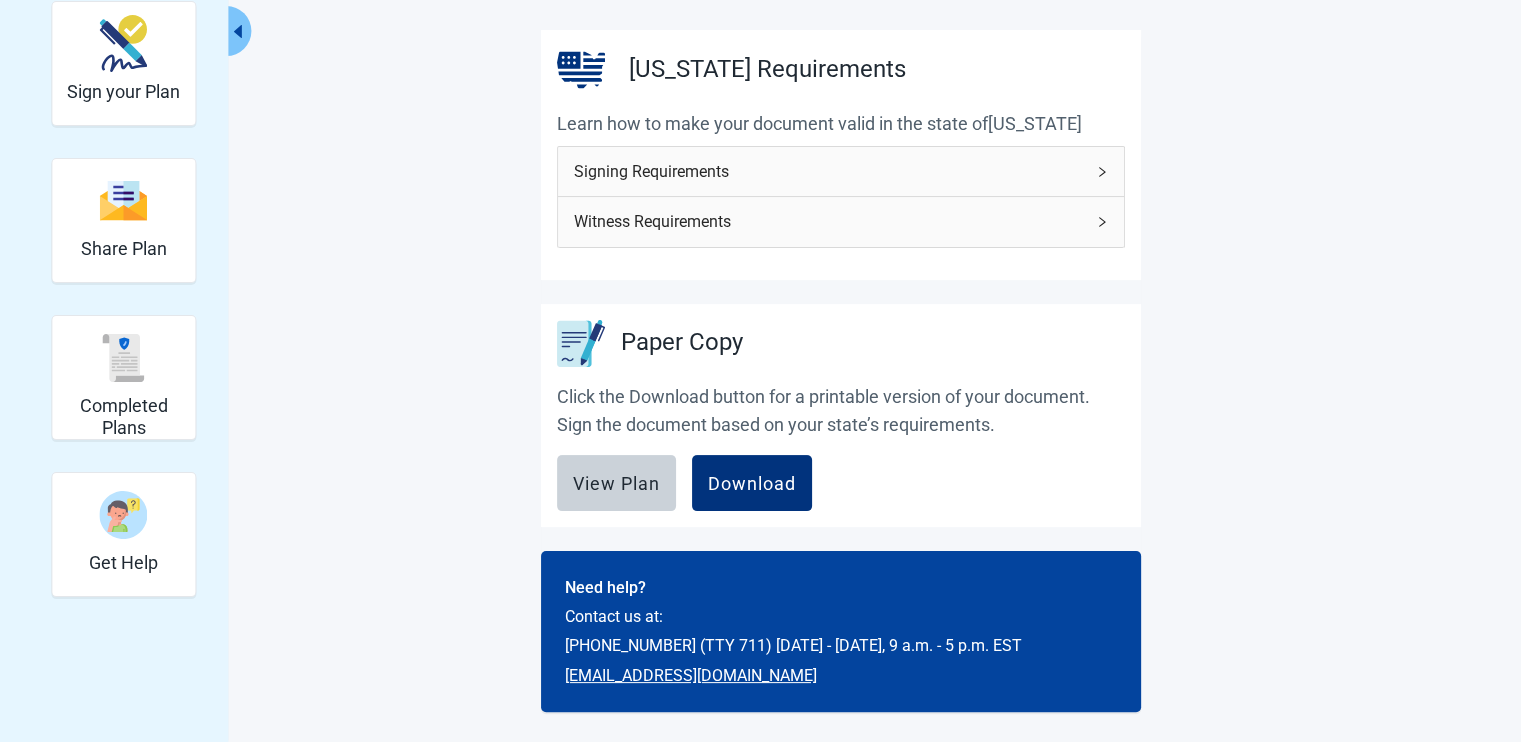 click on "Signing Requirements" at bounding box center (829, 171) 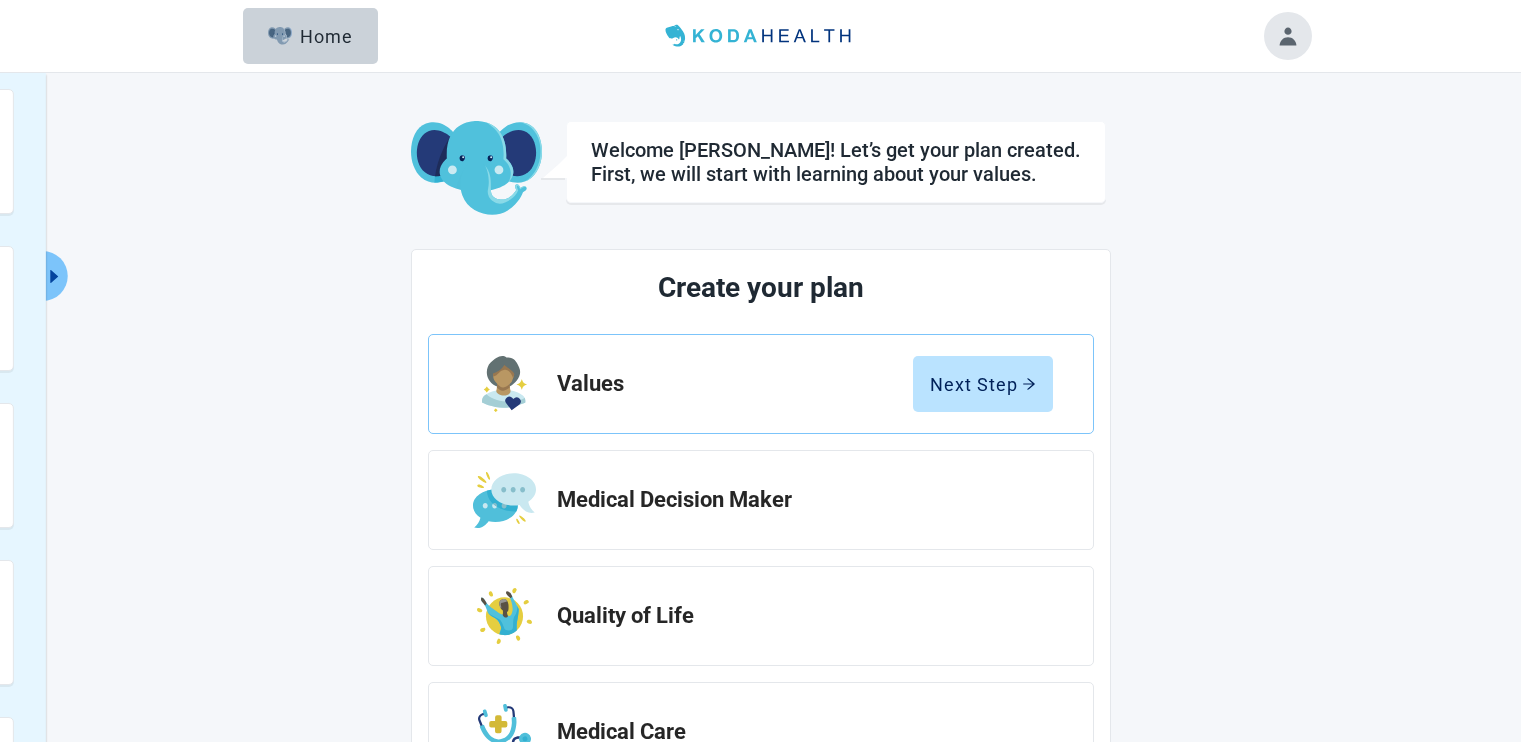 scroll, scrollTop: 0, scrollLeft: 0, axis: both 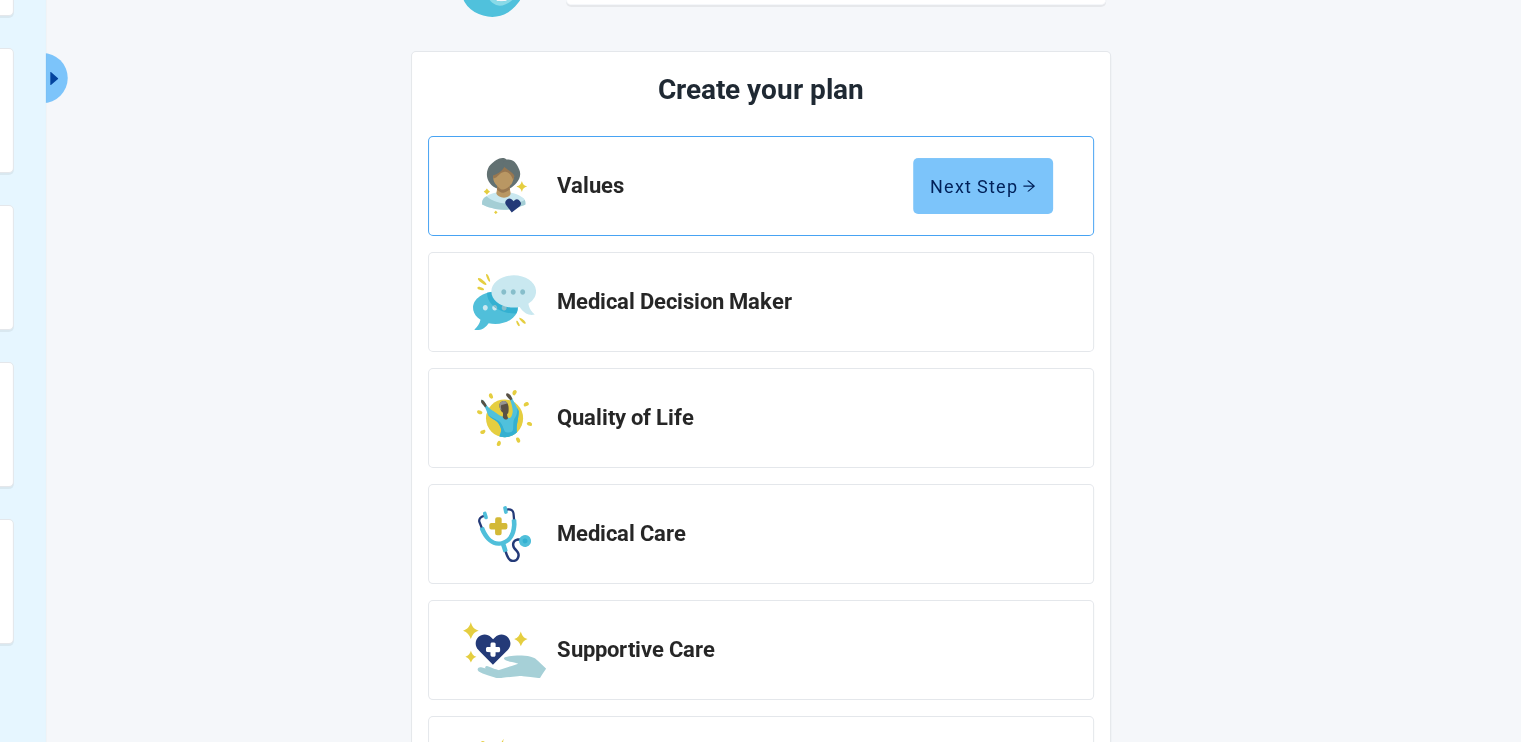 click on "Next Step" at bounding box center [983, 186] 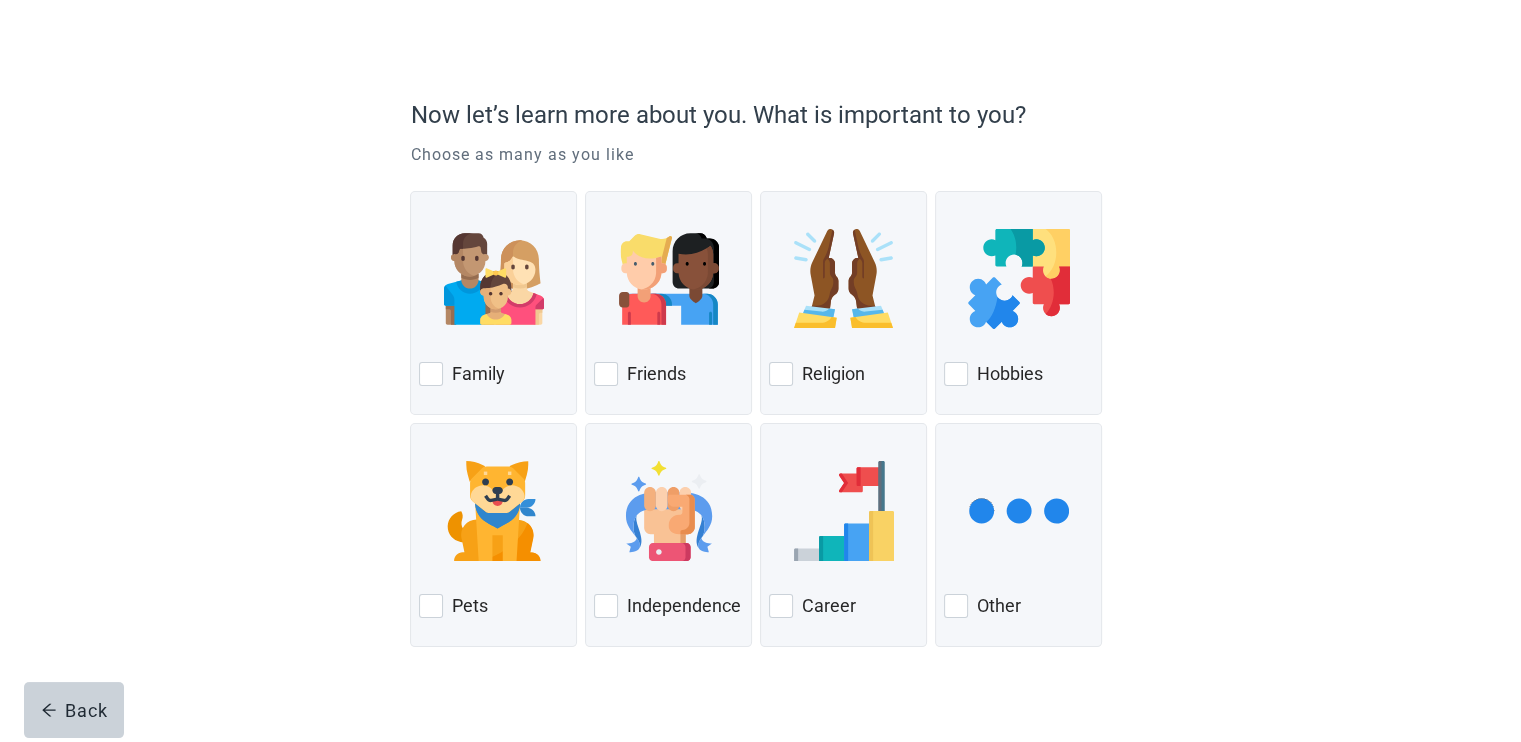 scroll, scrollTop: 117, scrollLeft: 0, axis: vertical 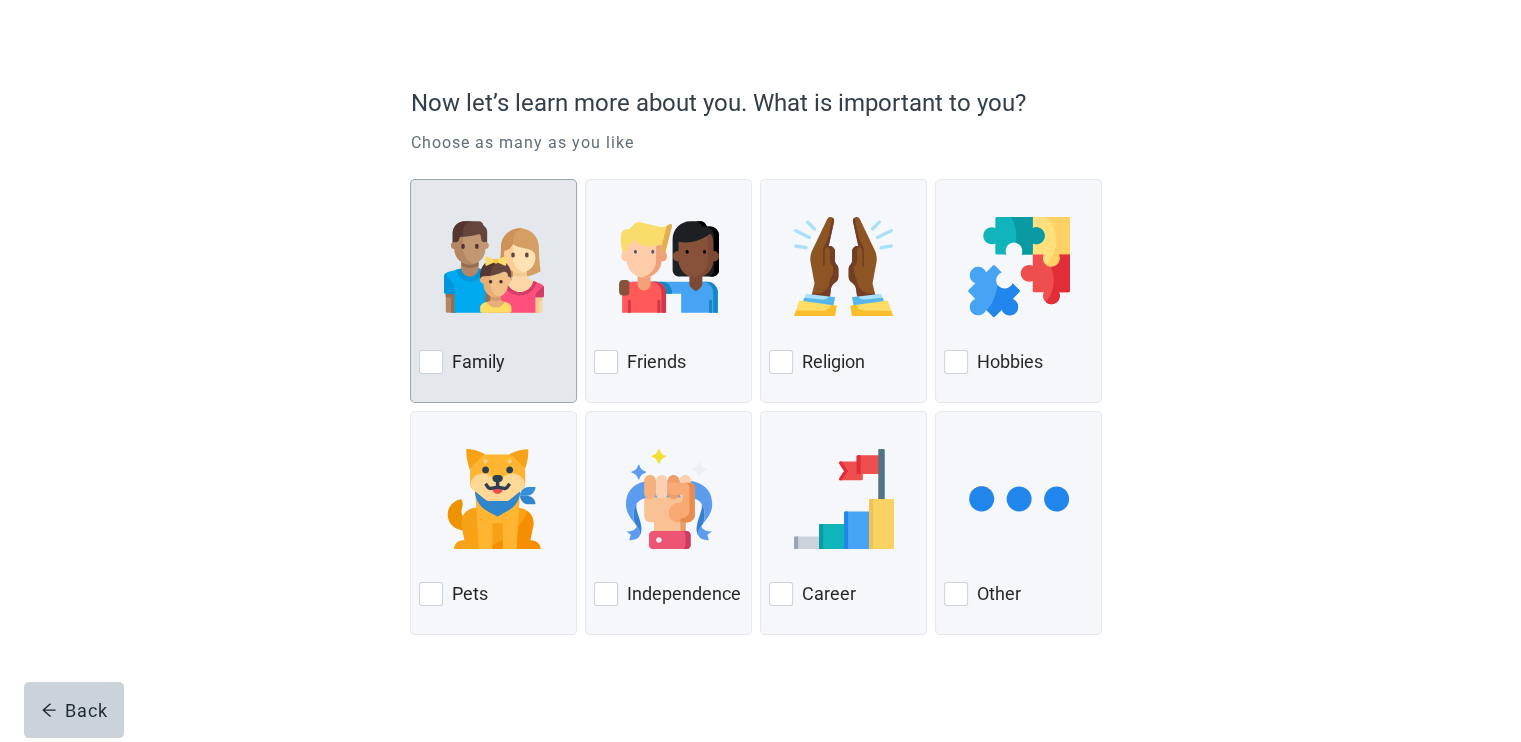 click at bounding box center (431, 362) 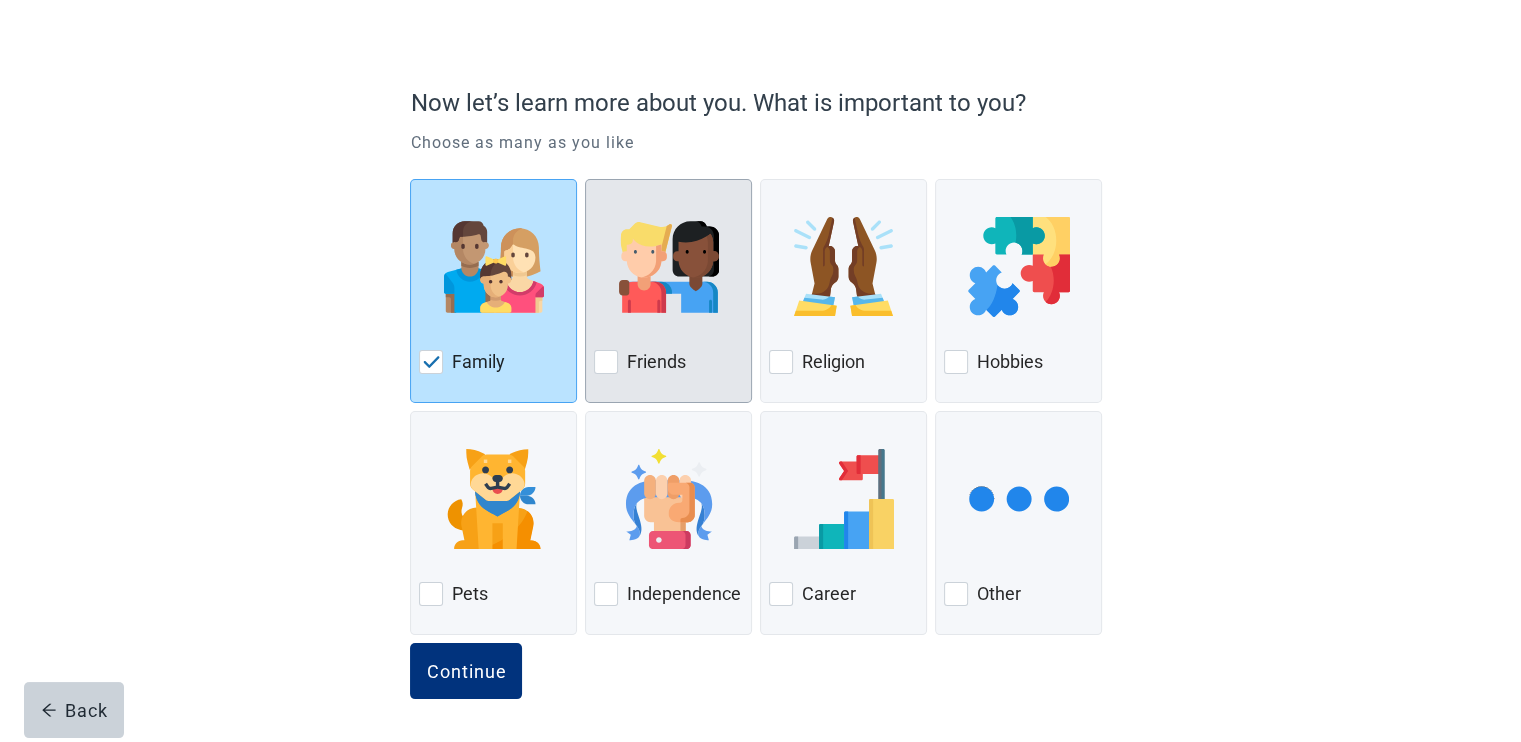 click on "Friends" at bounding box center [655, 362] 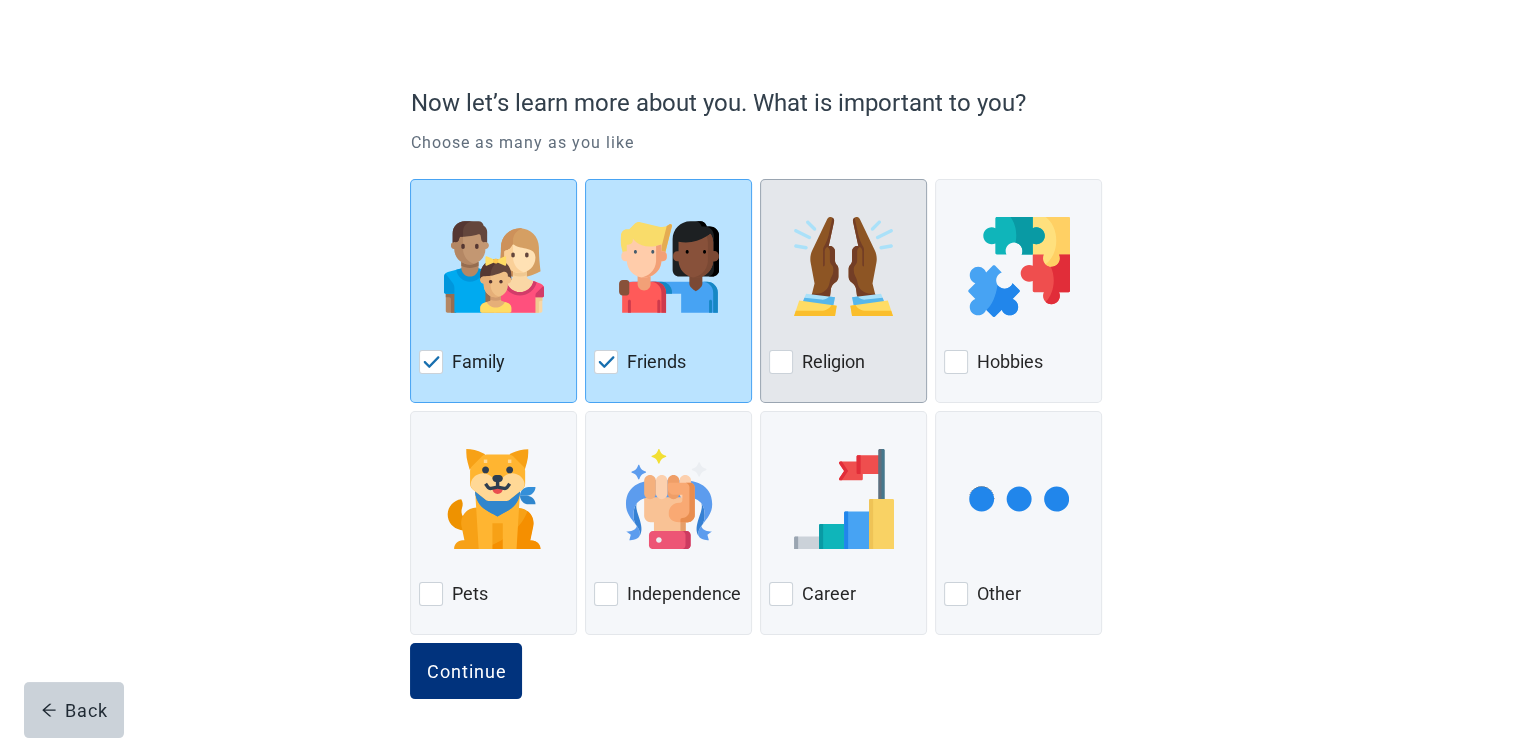 click at bounding box center [781, 362] 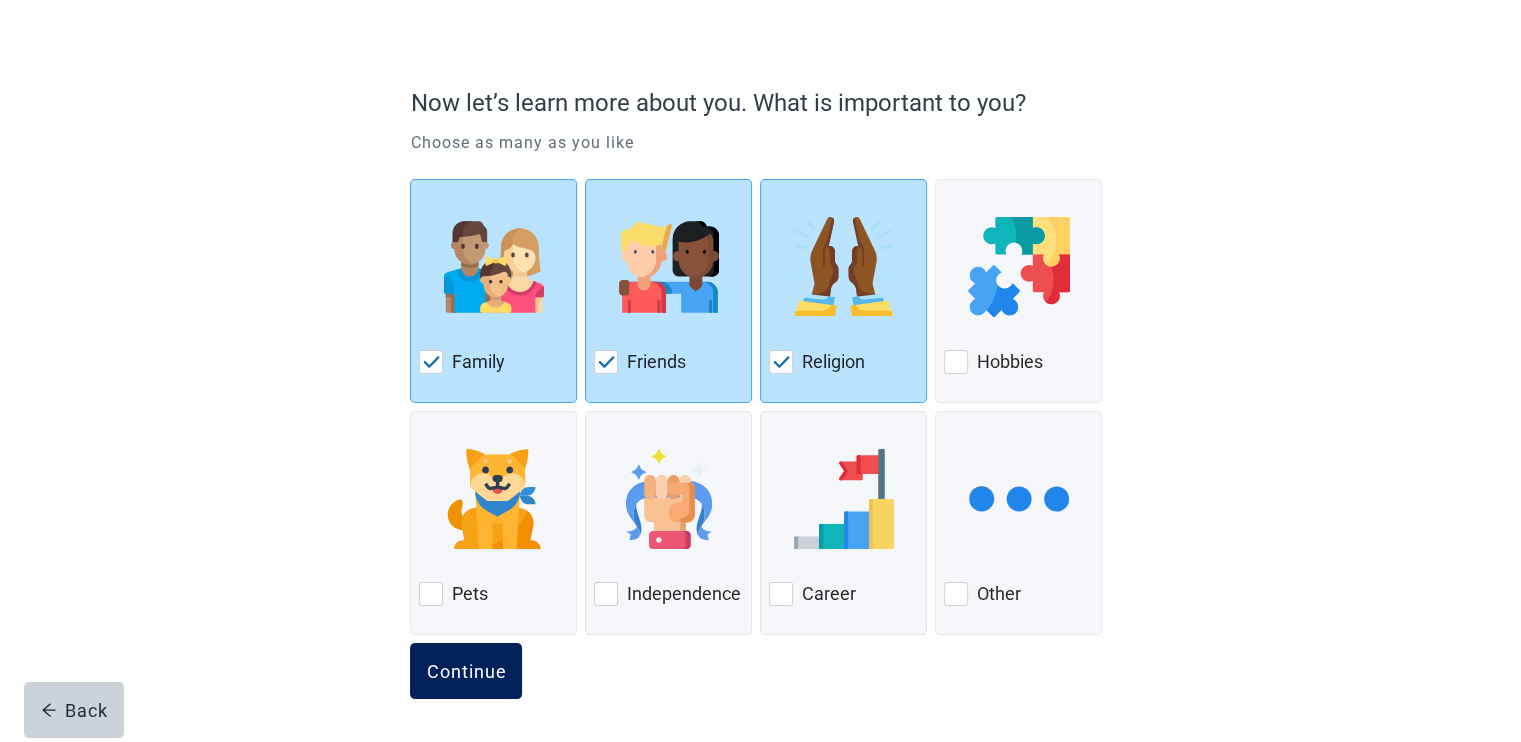 click on "Continue" at bounding box center [466, 671] 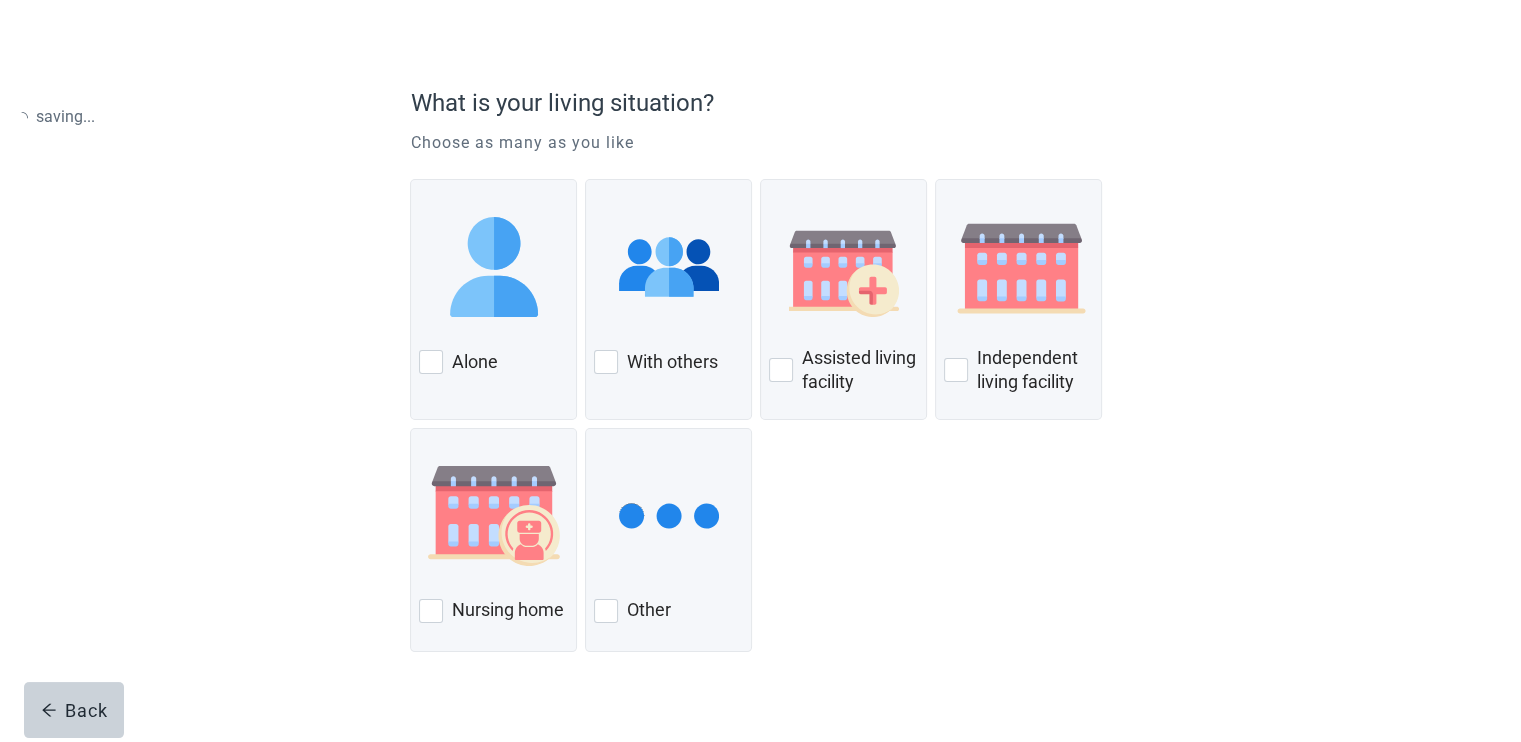 scroll, scrollTop: 0, scrollLeft: 0, axis: both 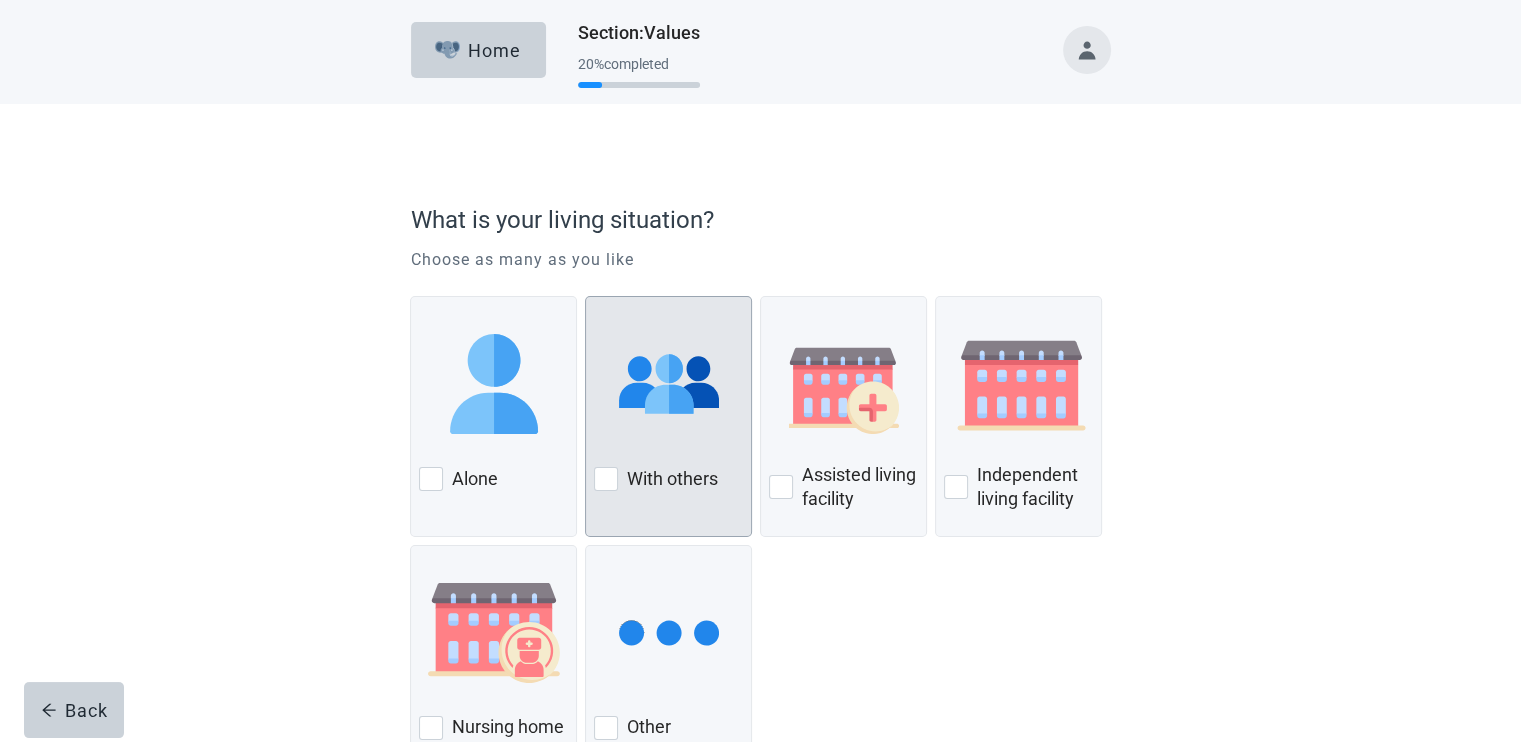 click at bounding box center (606, 479) 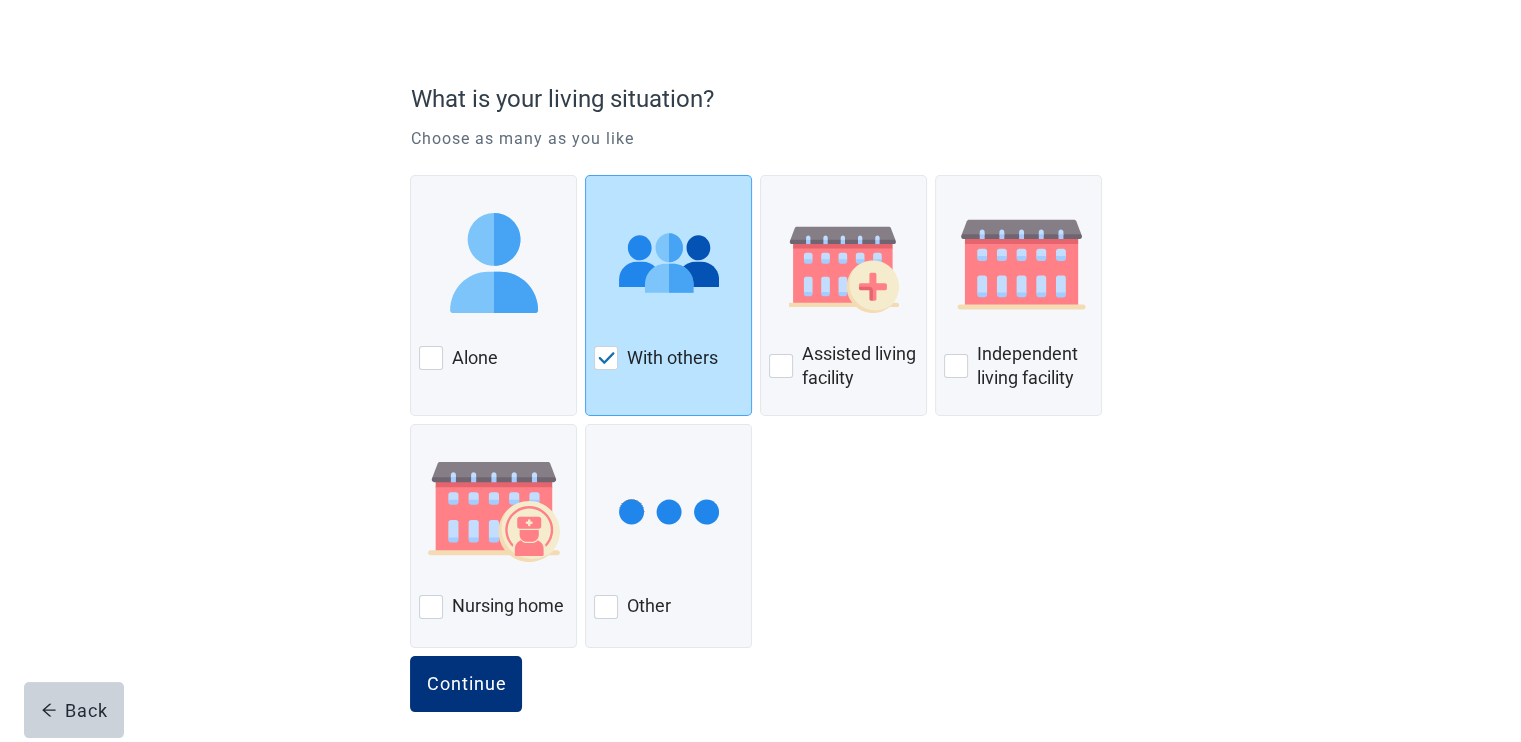 scroll, scrollTop: 134, scrollLeft: 0, axis: vertical 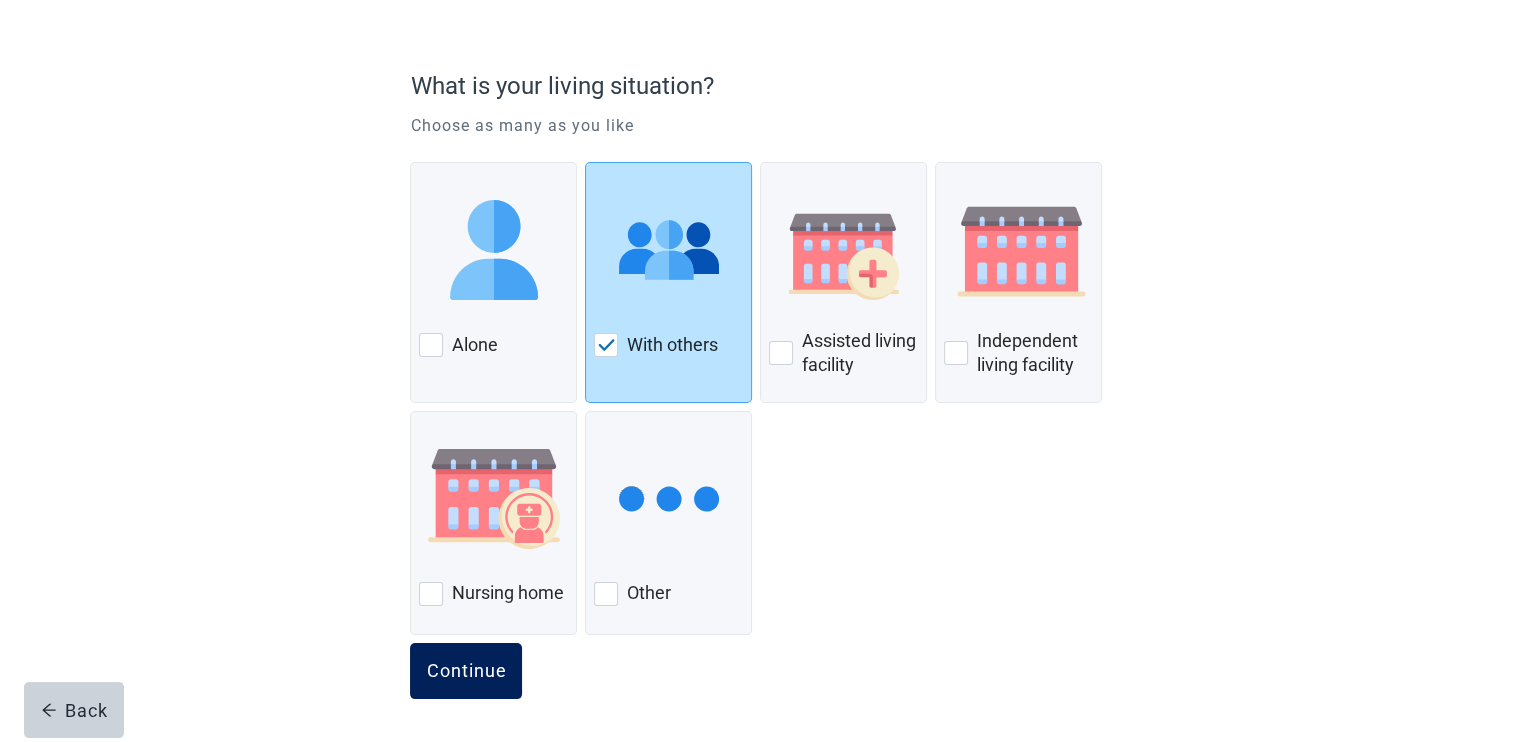 click on "Continue" at bounding box center [466, 671] 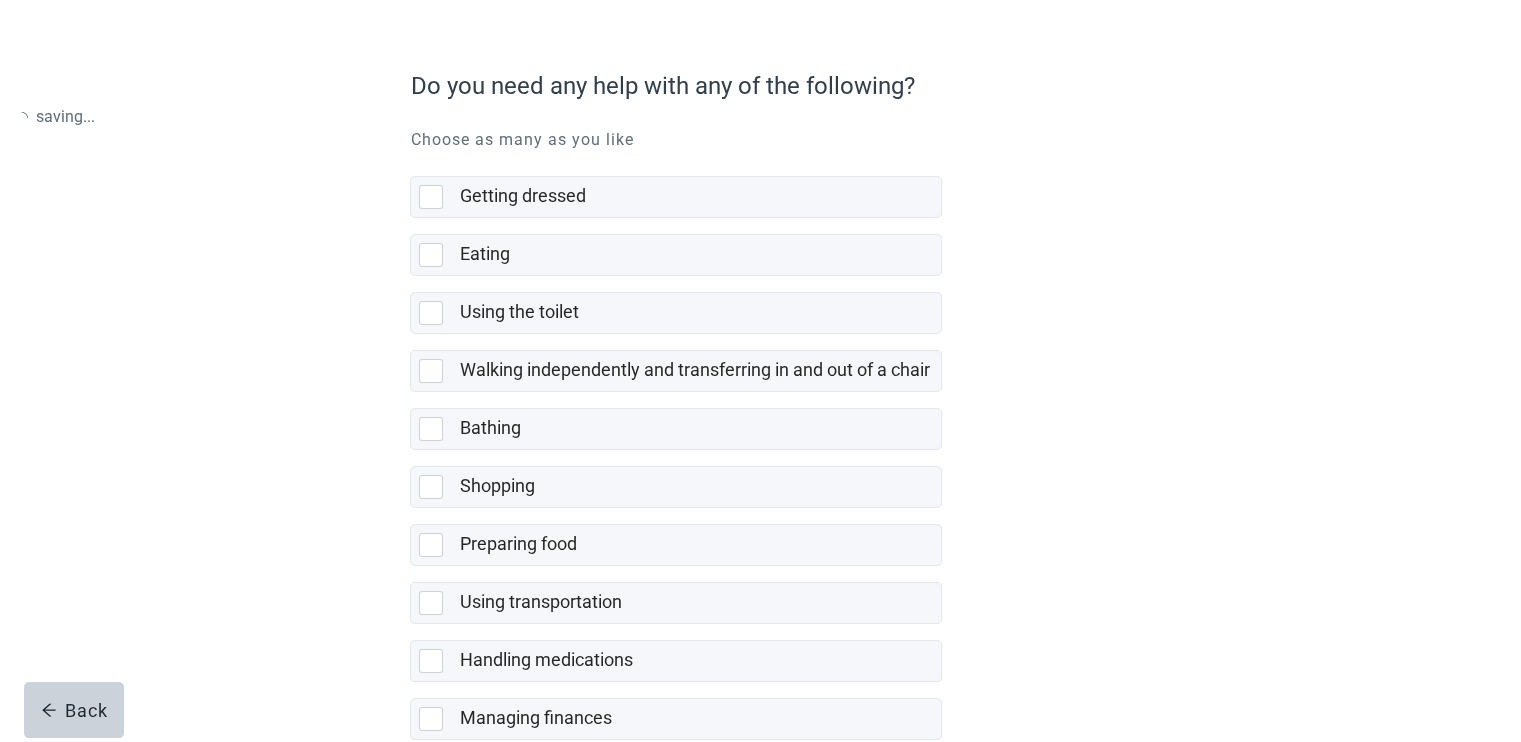 scroll, scrollTop: 0, scrollLeft: 0, axis: both 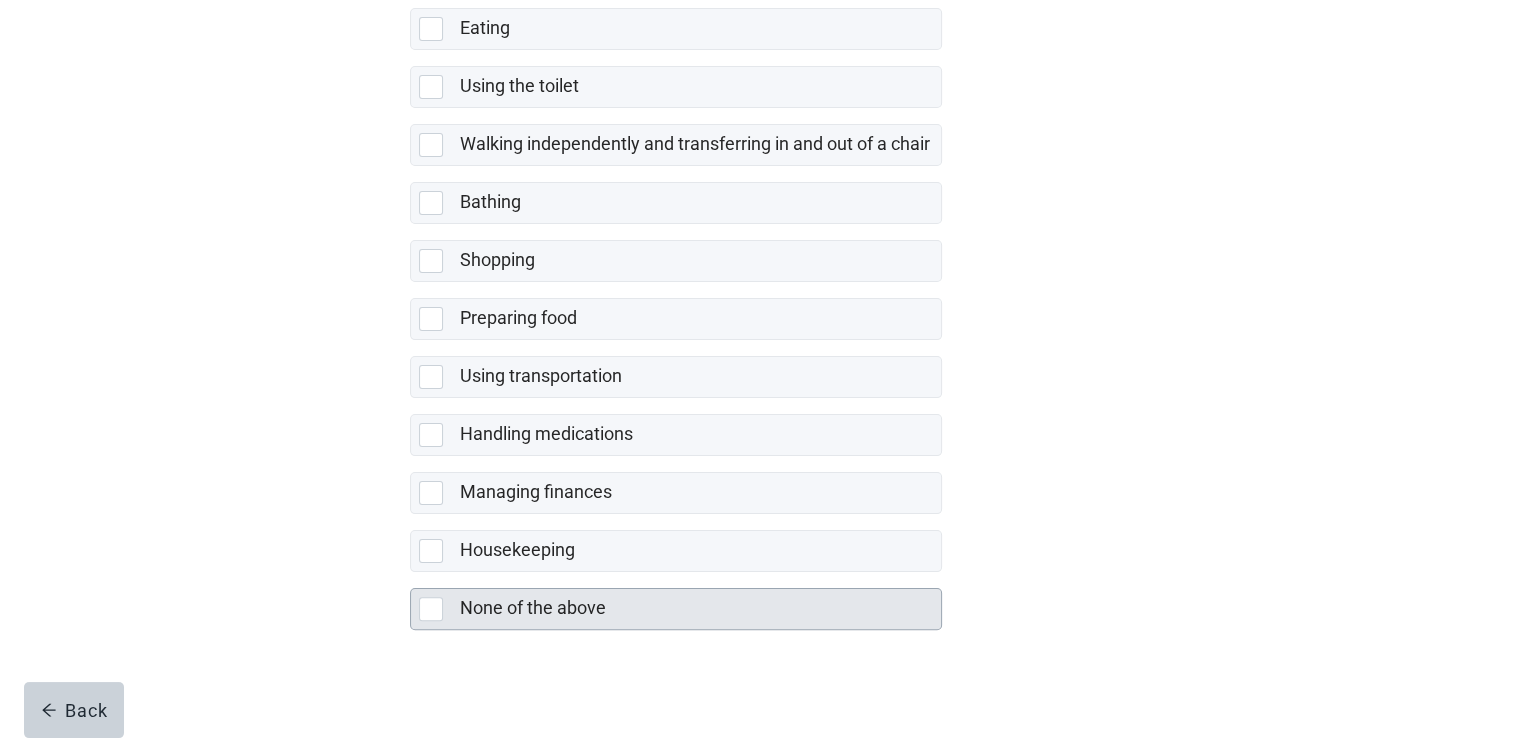 click at bounding box center (431, 609) 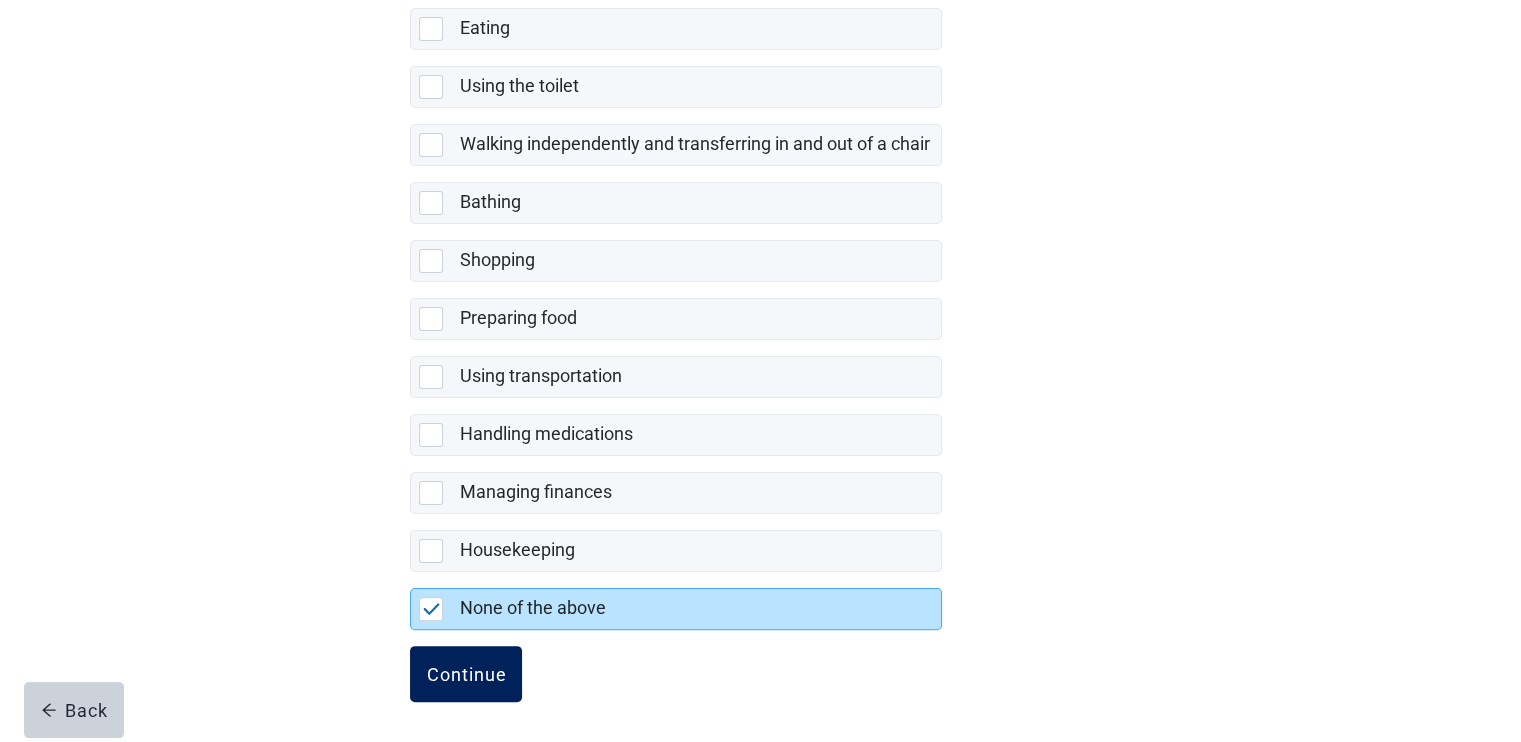 click on "Continue" at bounding box center [466, 674] 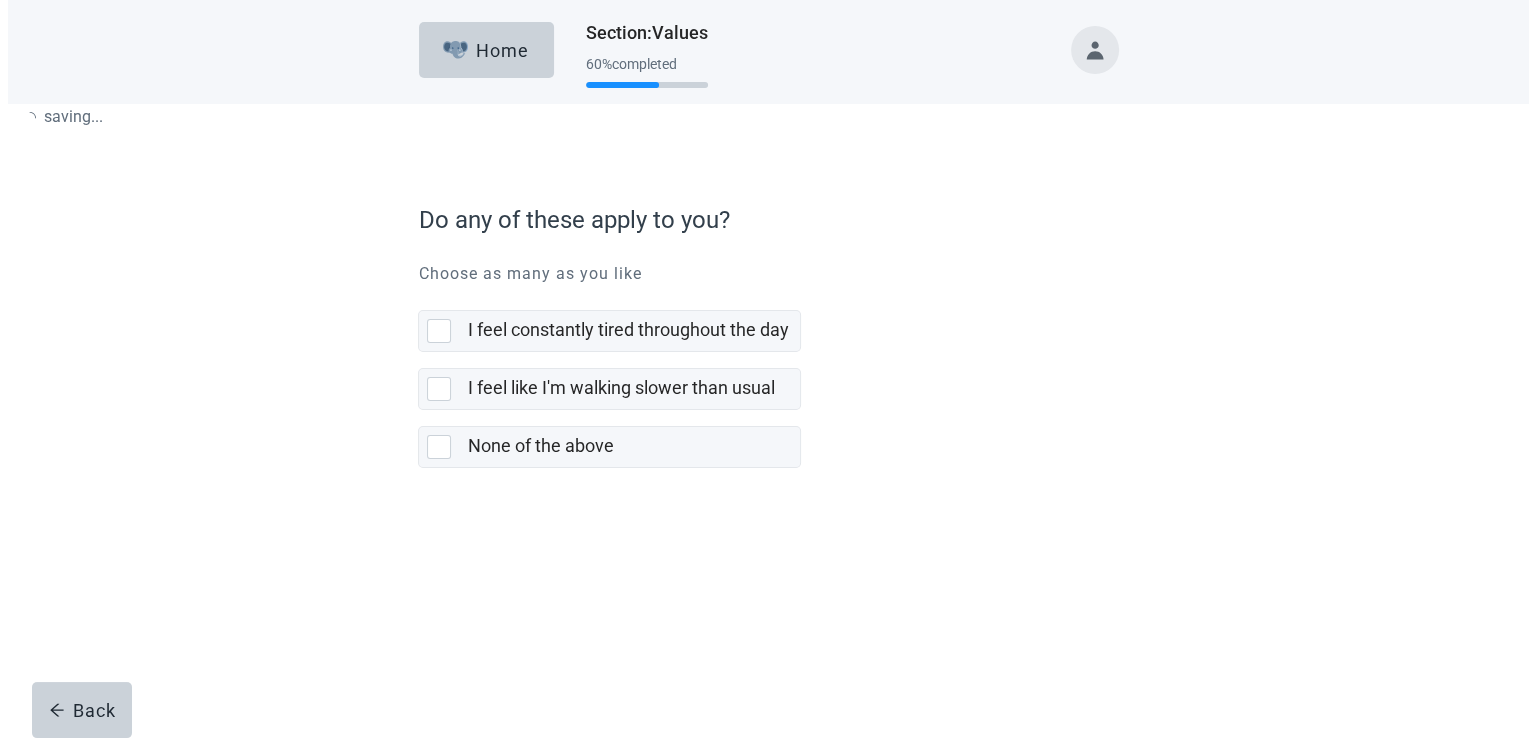 scroll, scrollTop: 0, scrollLeft: 0, axis: both 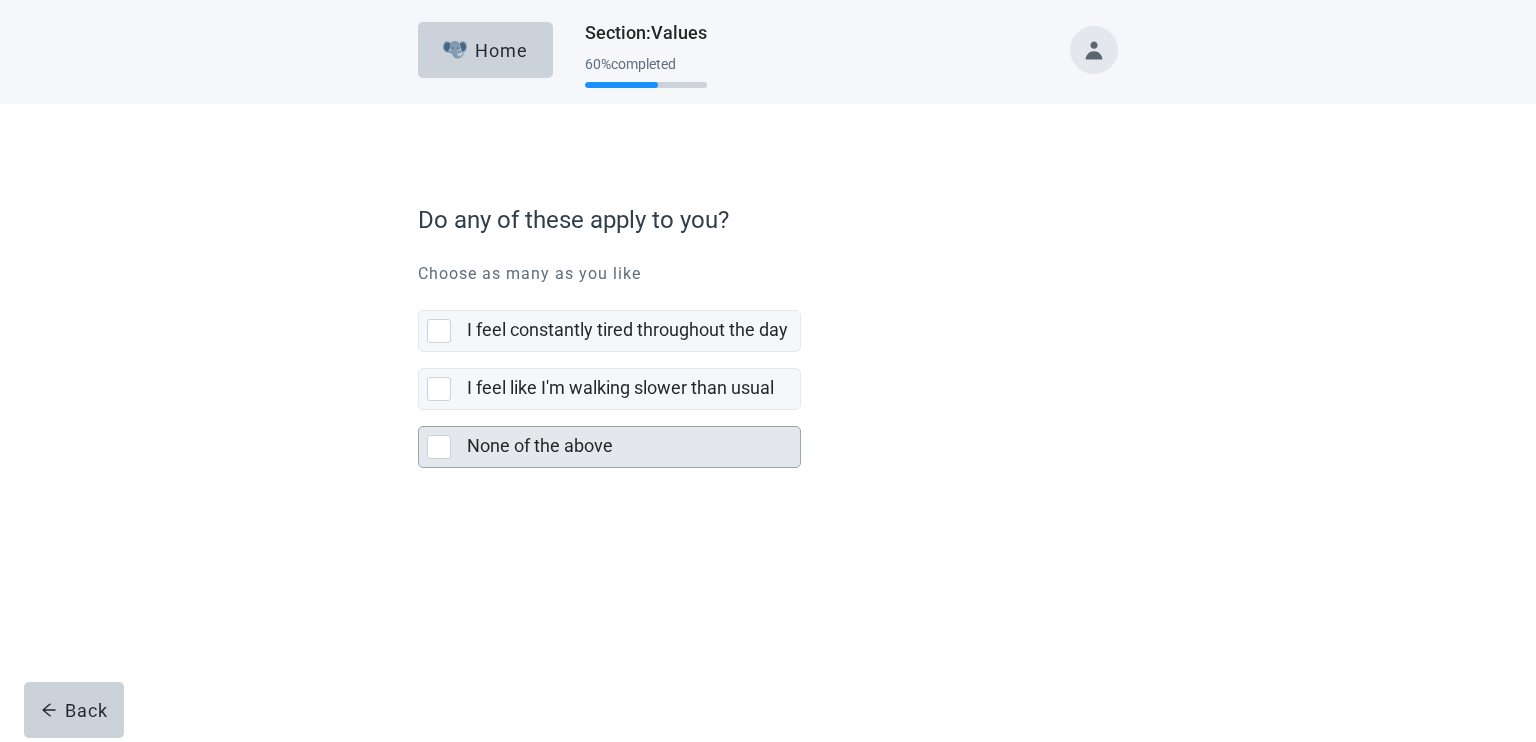 click at bounding box center (439, 447) 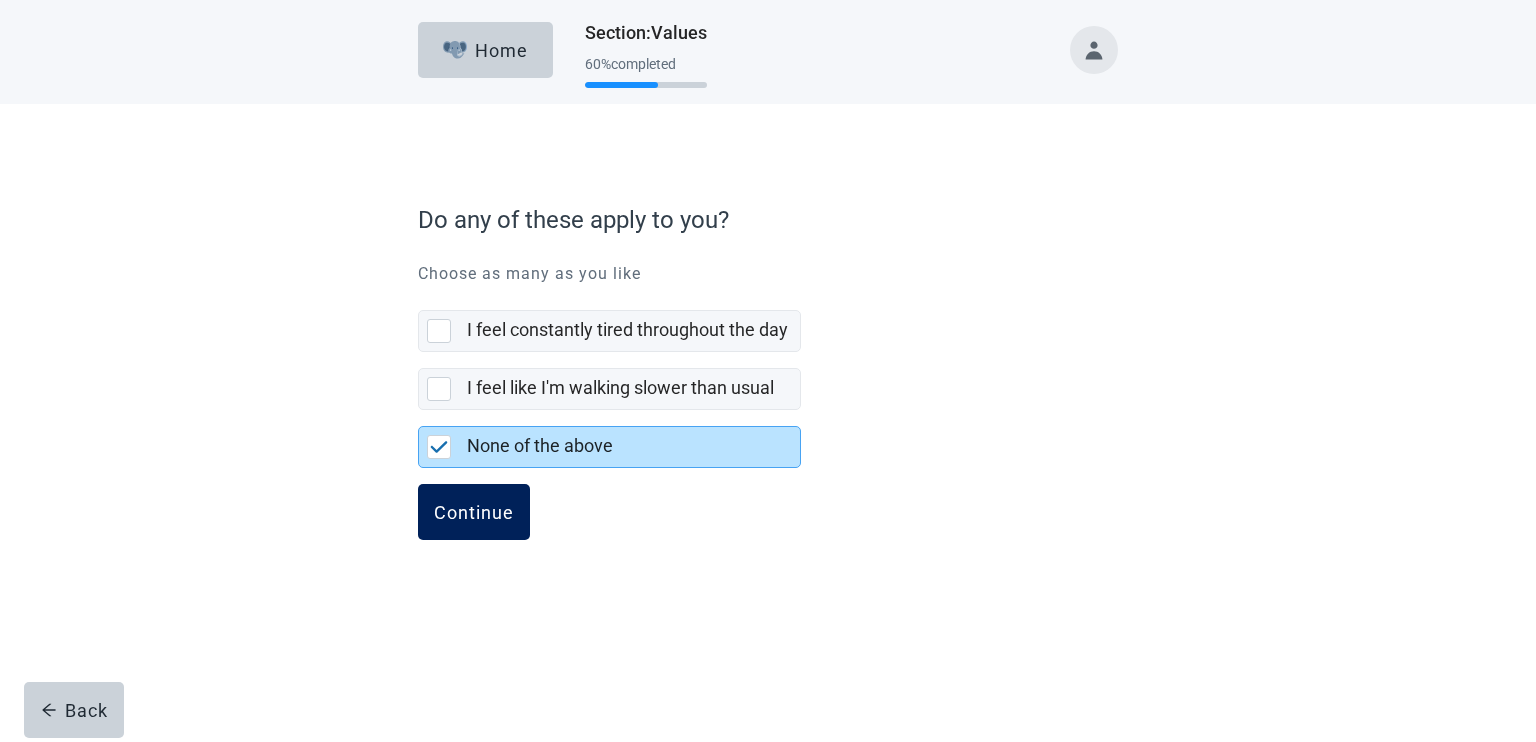 click on "Continue" at bounding box center (474, 512) 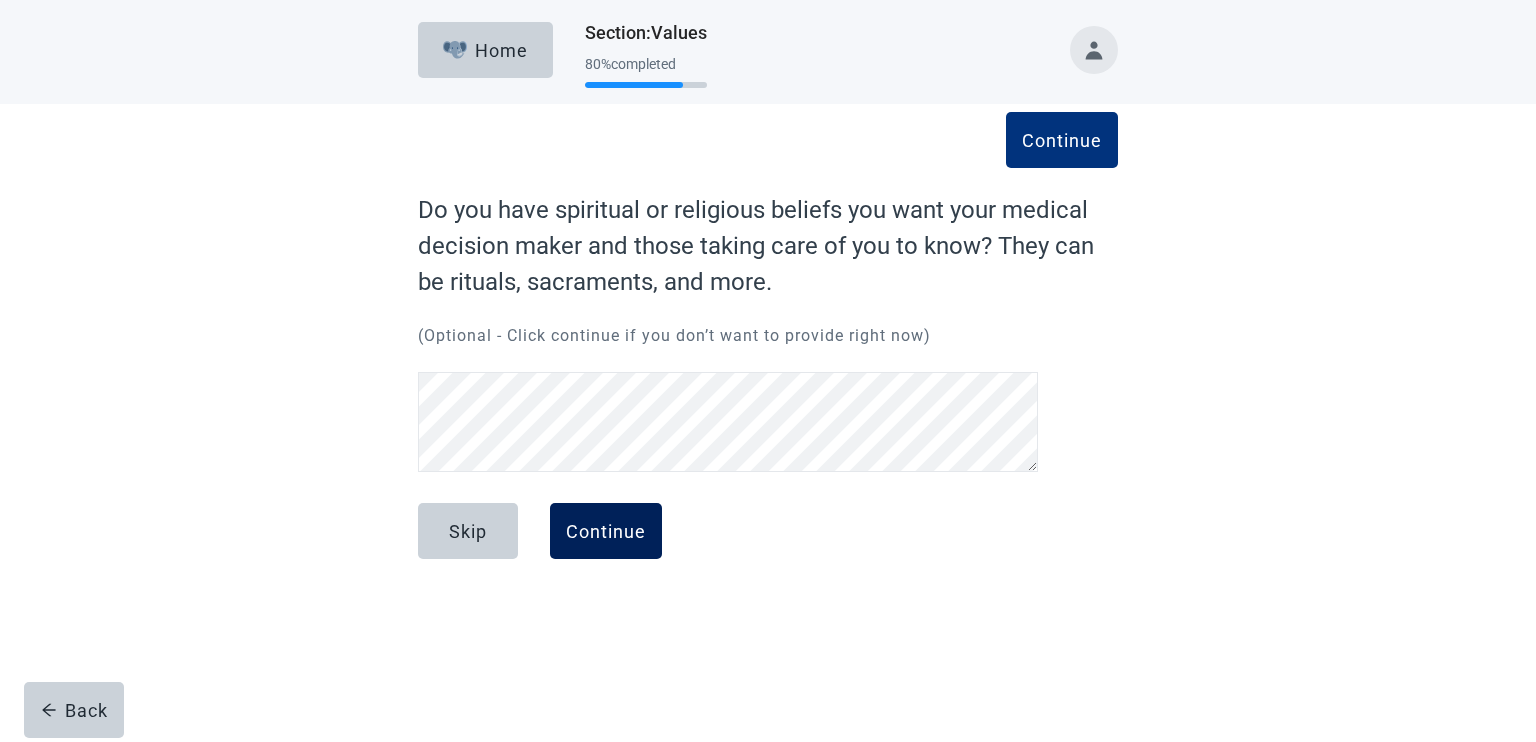 click on "Continue" at bounding box center (606, 531) 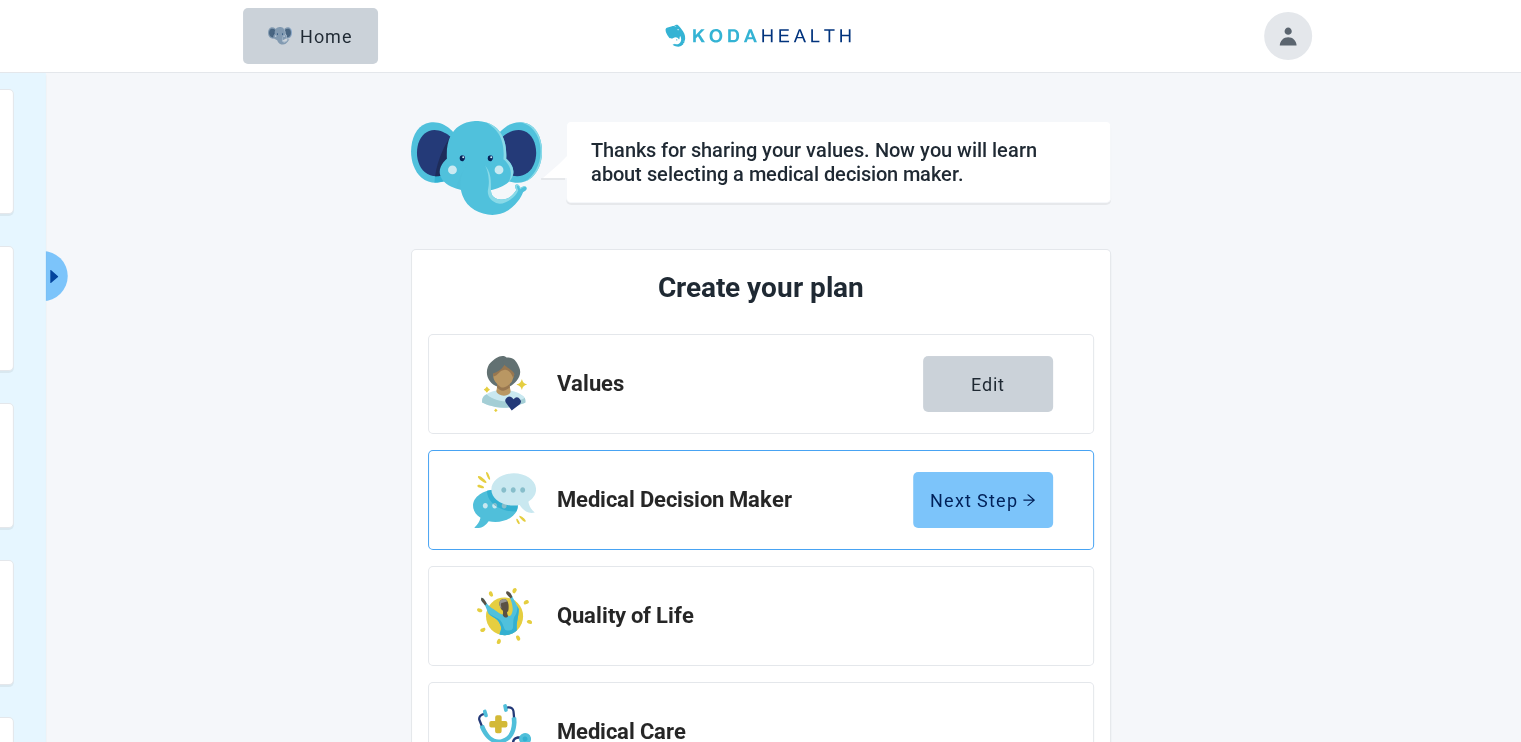 click on "Next Step" at bounding box center (983, 500) 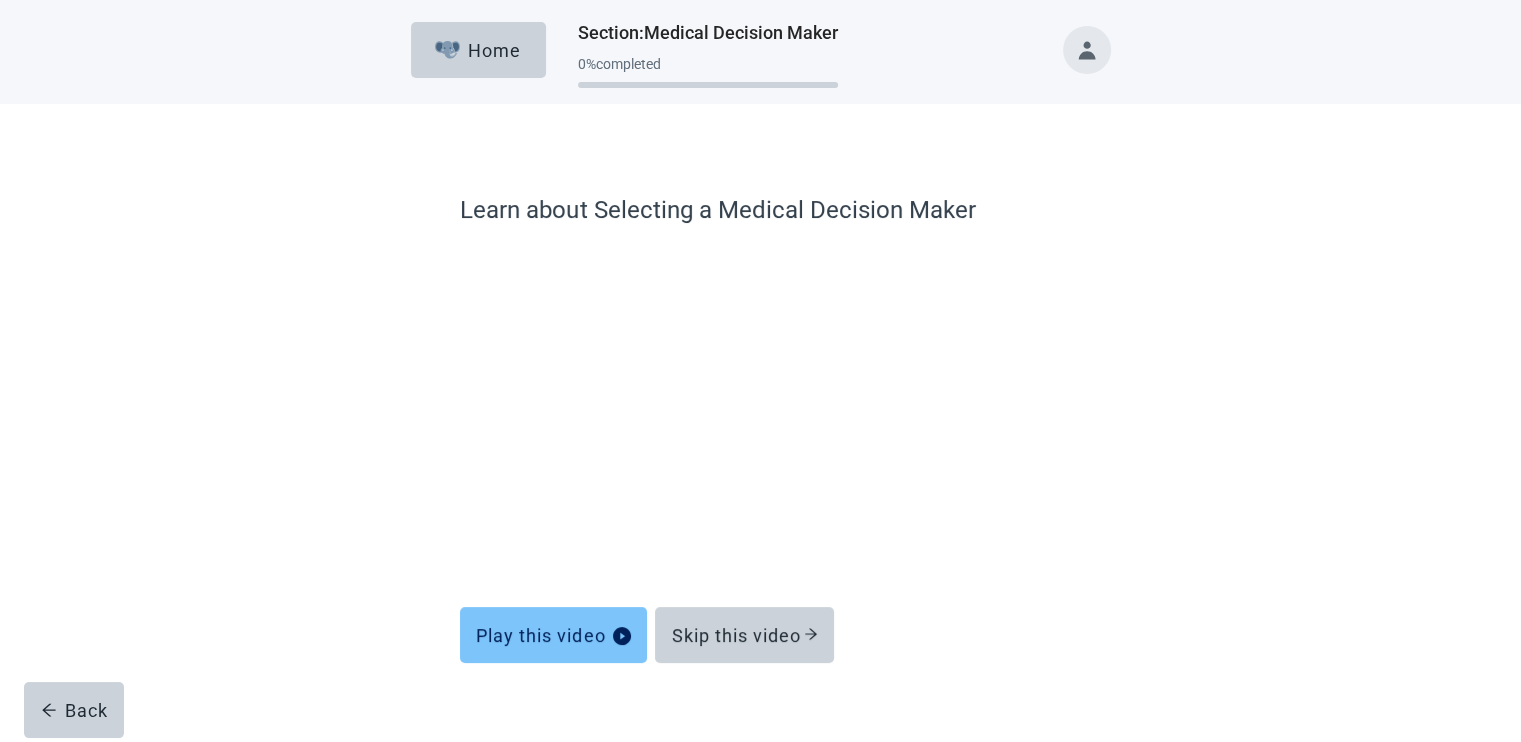 click on "Play this video" at bounding box center [553, 635] 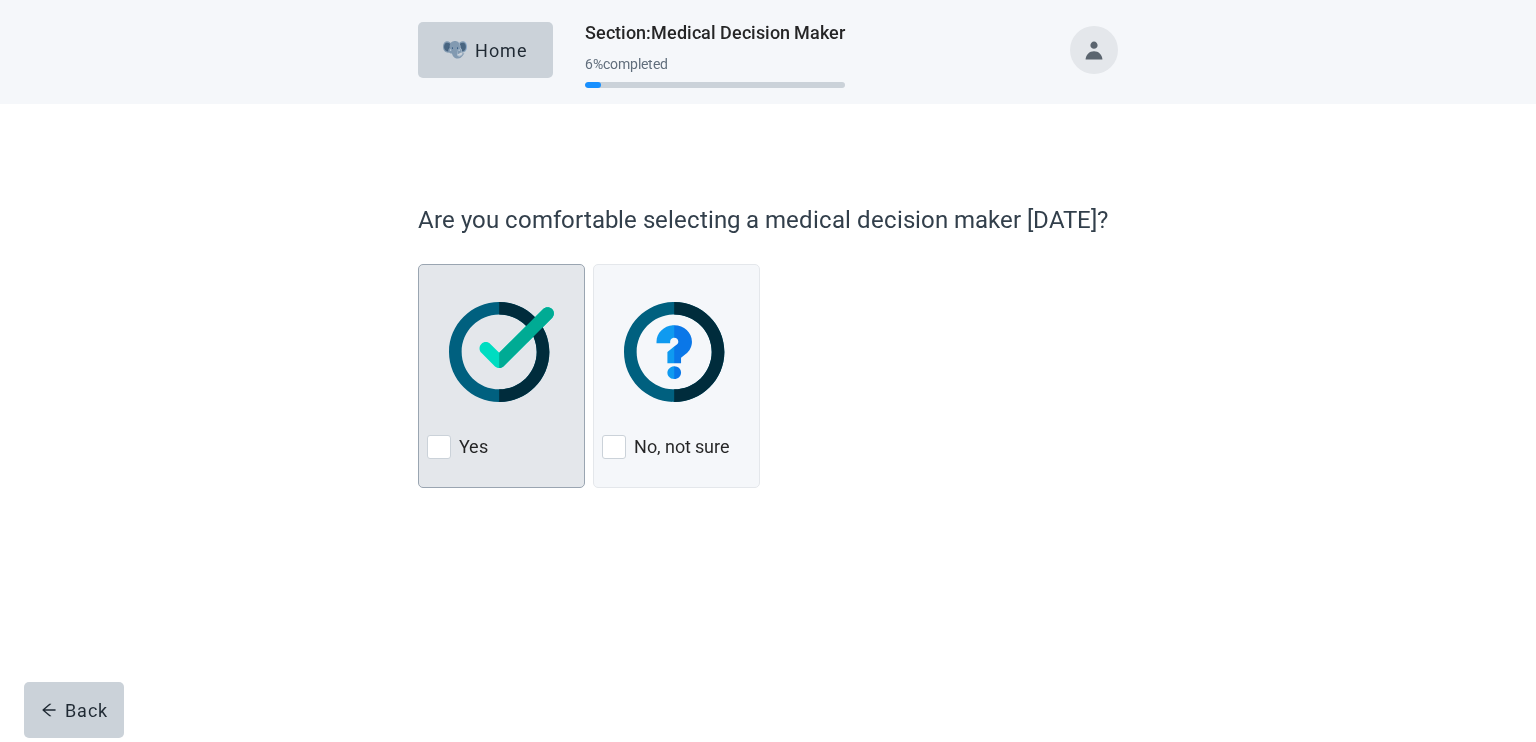 click at bounding box center (439, 447) 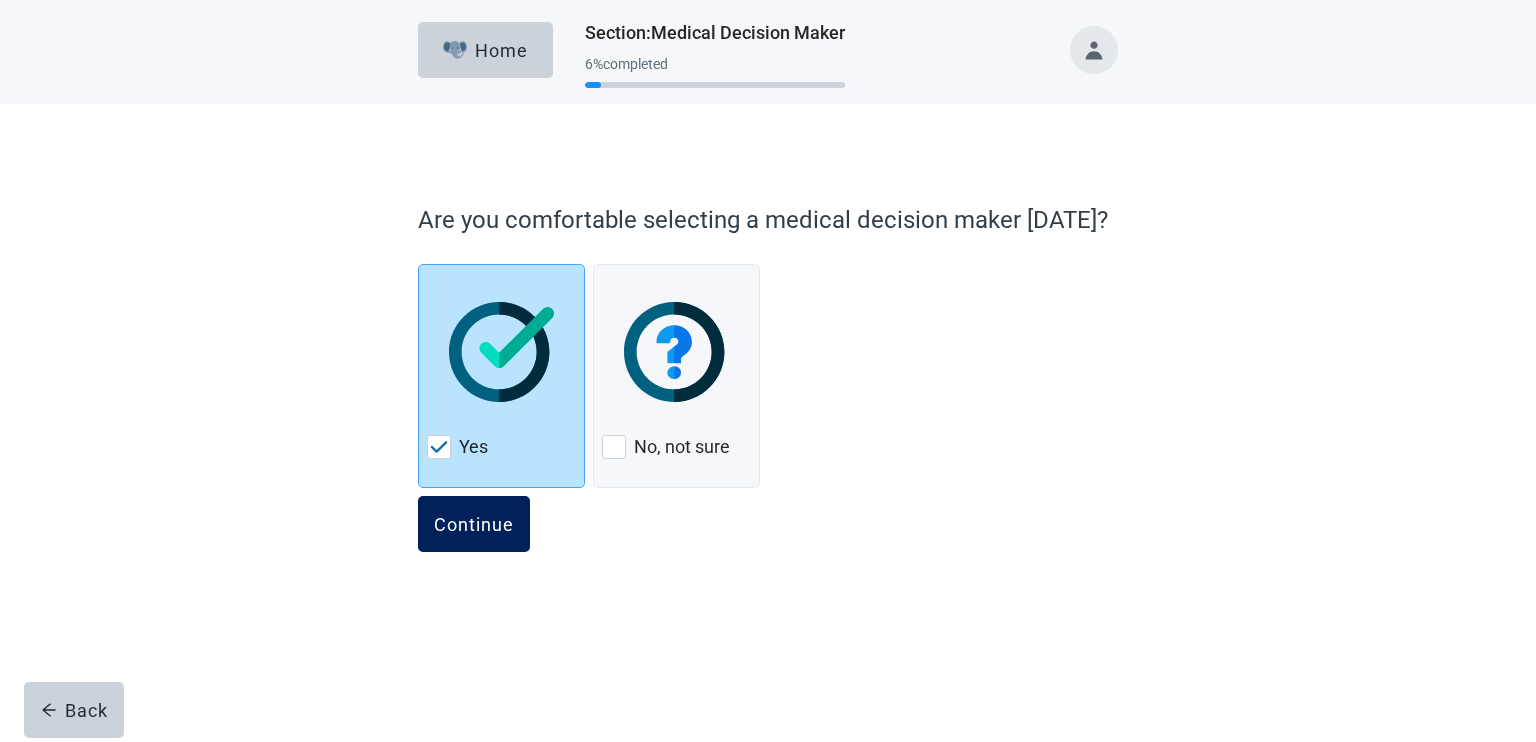 click on "Continue" at bounding box center [474, 524] 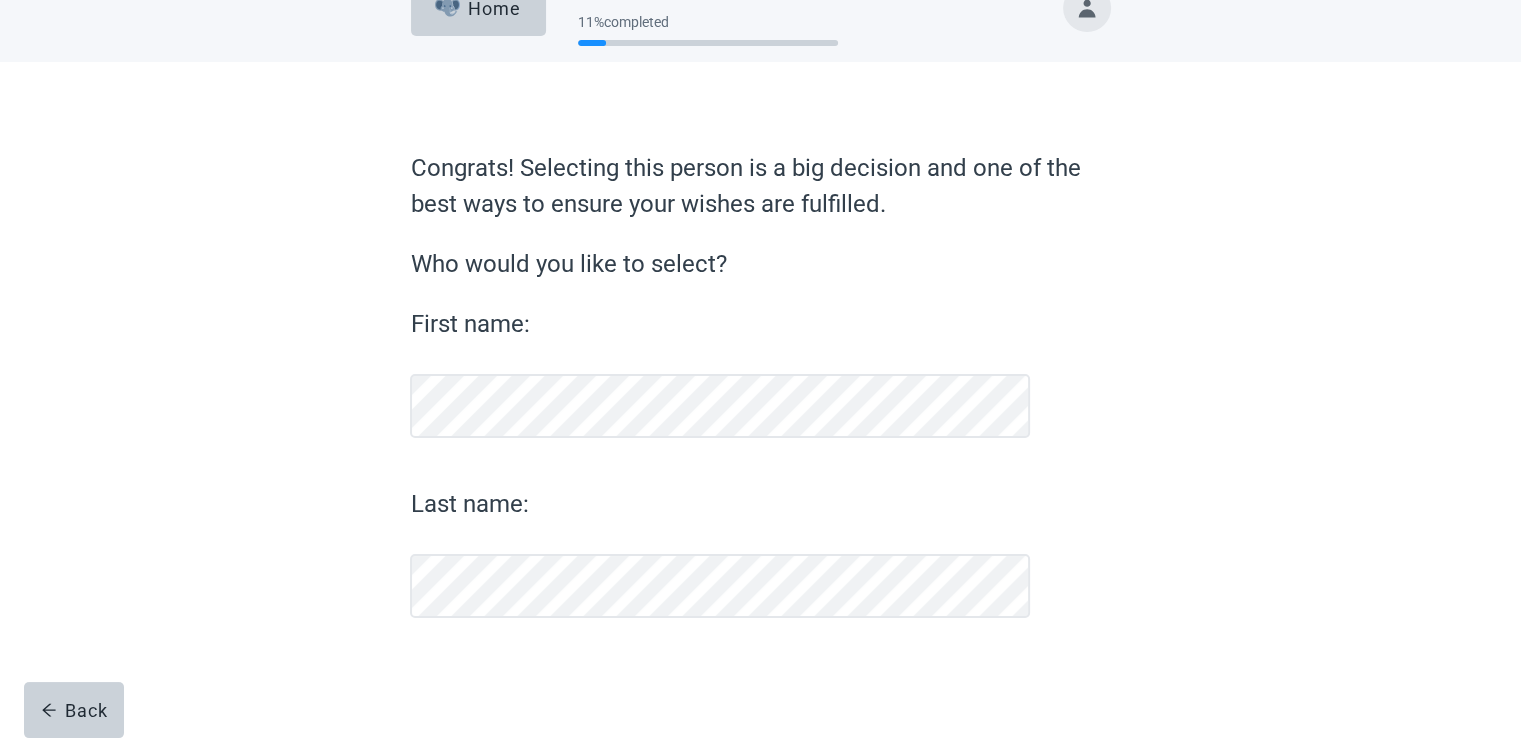 scroll, scrollTop: 42, scrollLeft: 0, axis: vertical 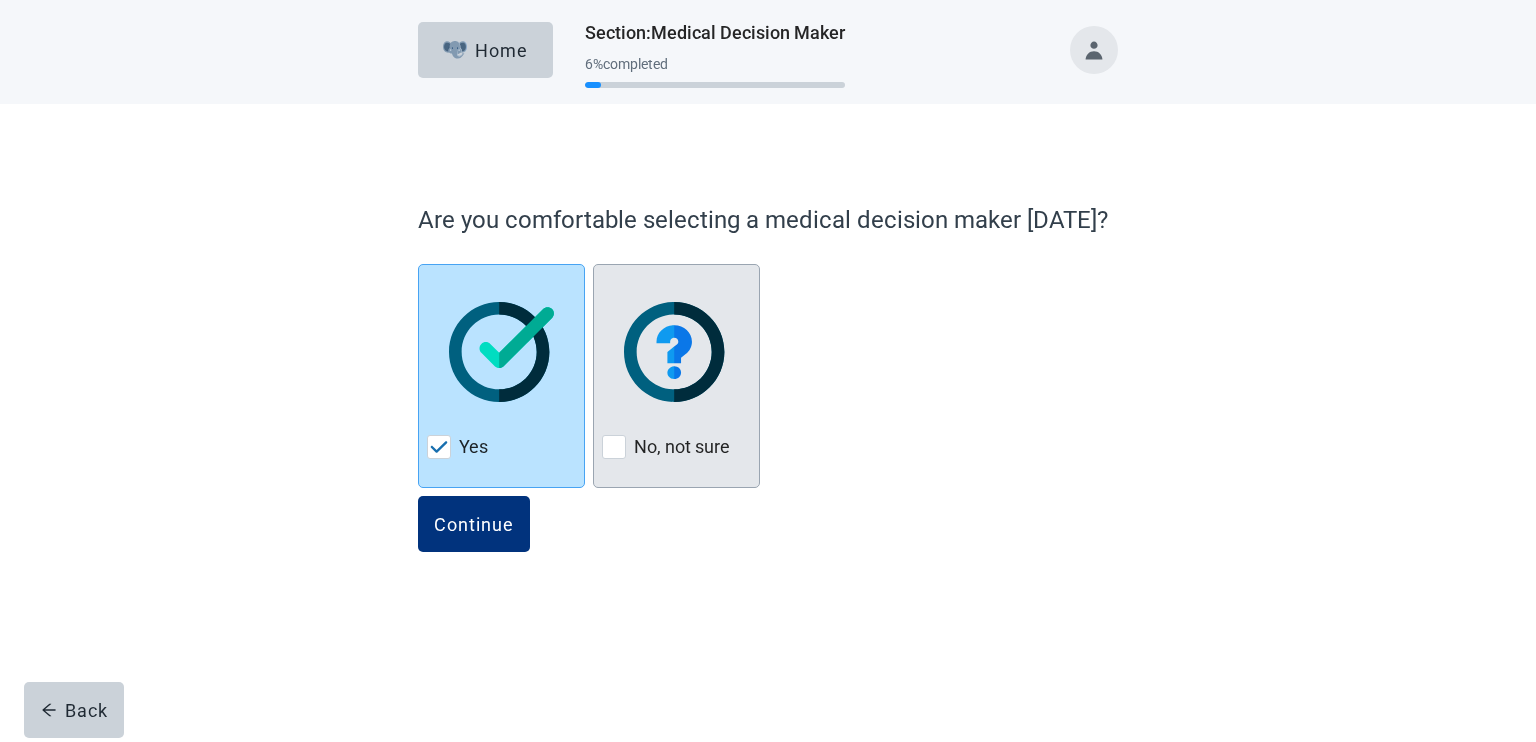 click at bounding box center [676, 352] 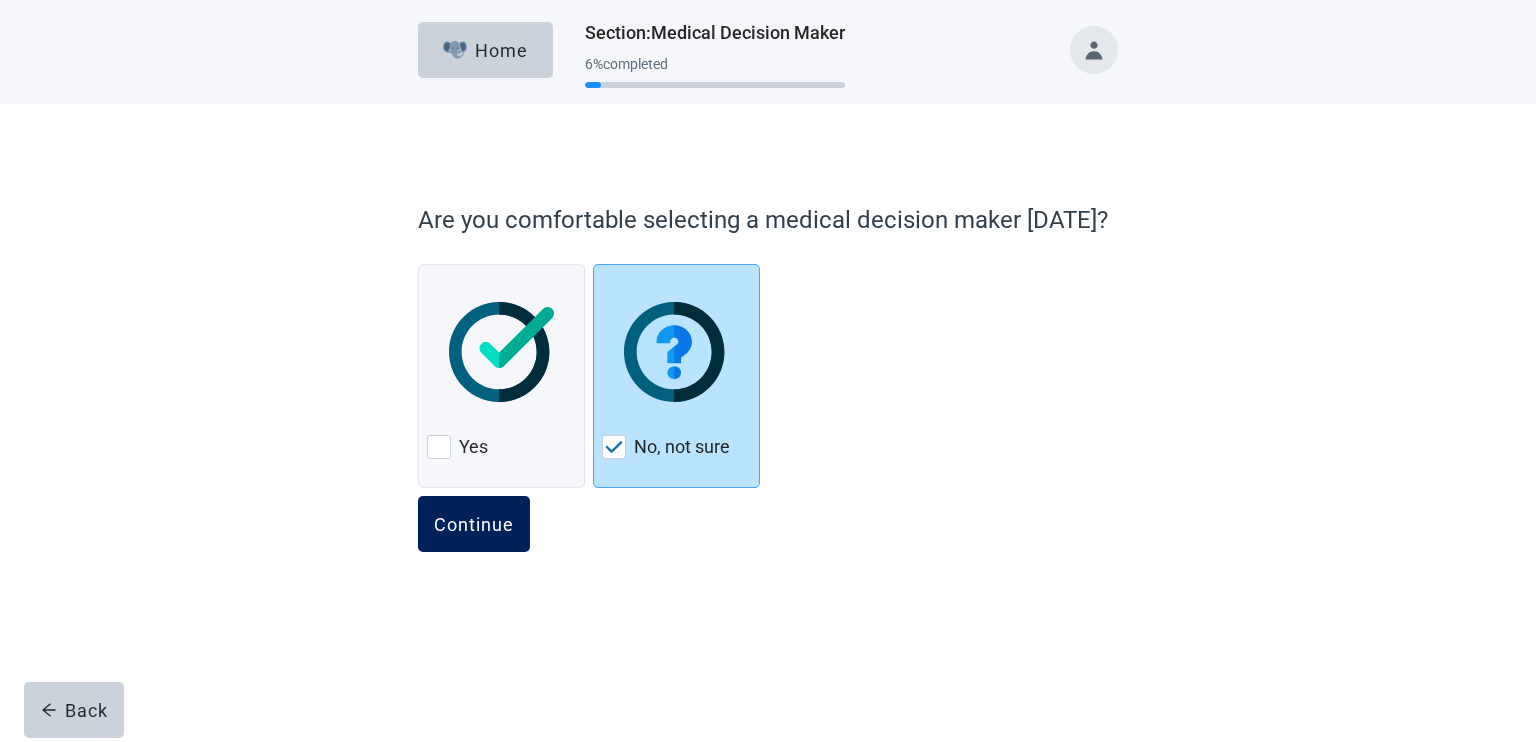 click on "Continue" at bounding box center (474, 524) 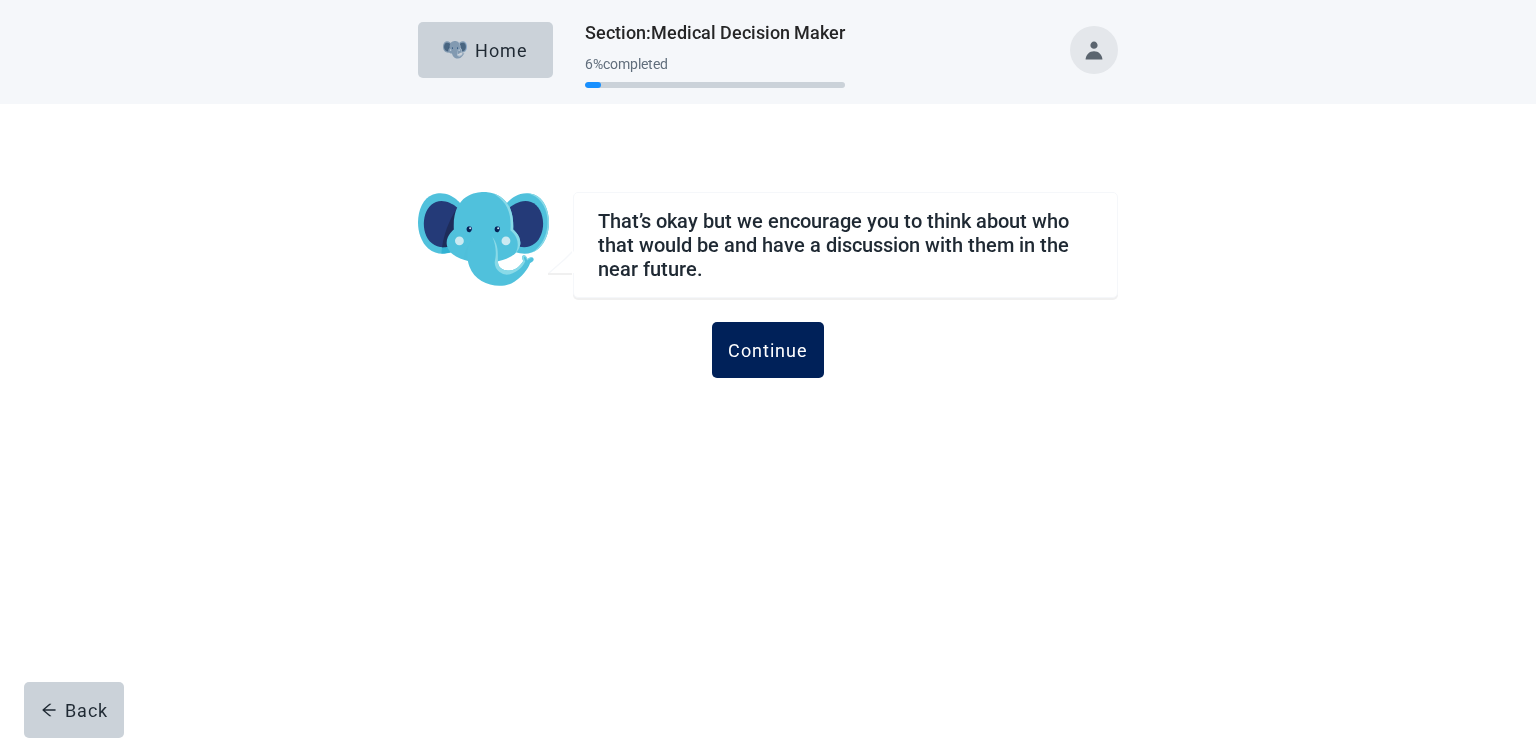 click on "Continue" at bounding box center [768, 350] 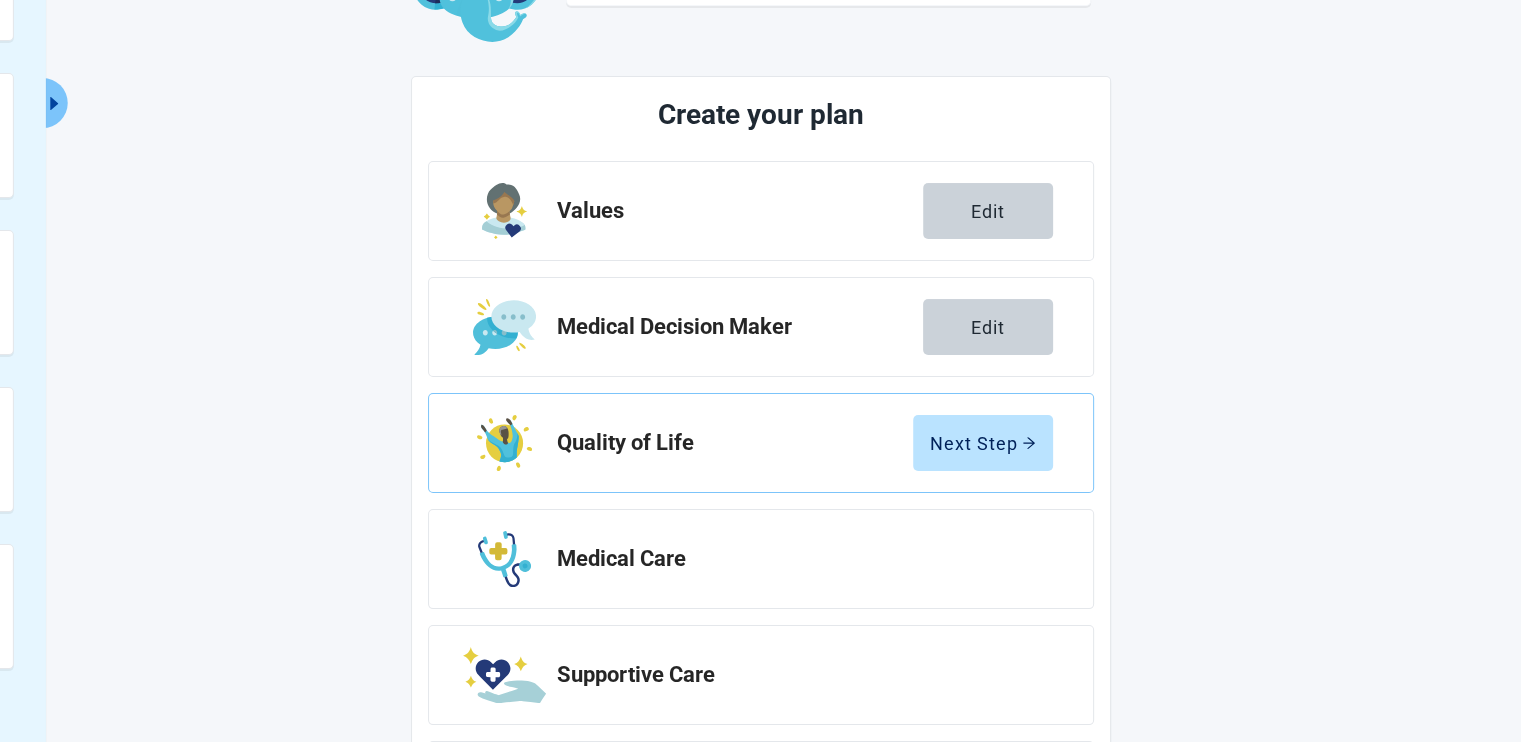 scroll, scrollTop: 198, scrollLeft: 0, axis: vertical 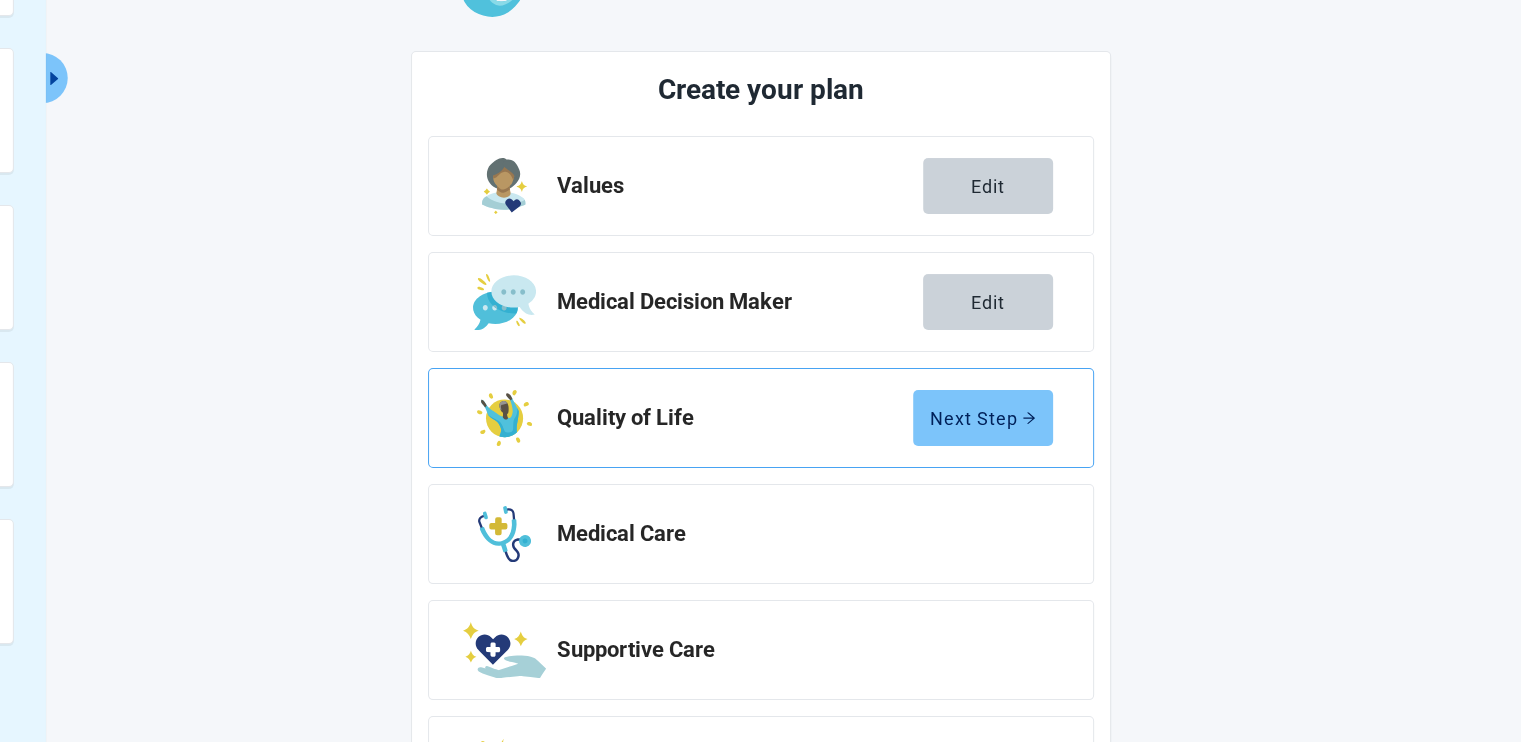 click on "Next Step" at bounding box center [983, 418] 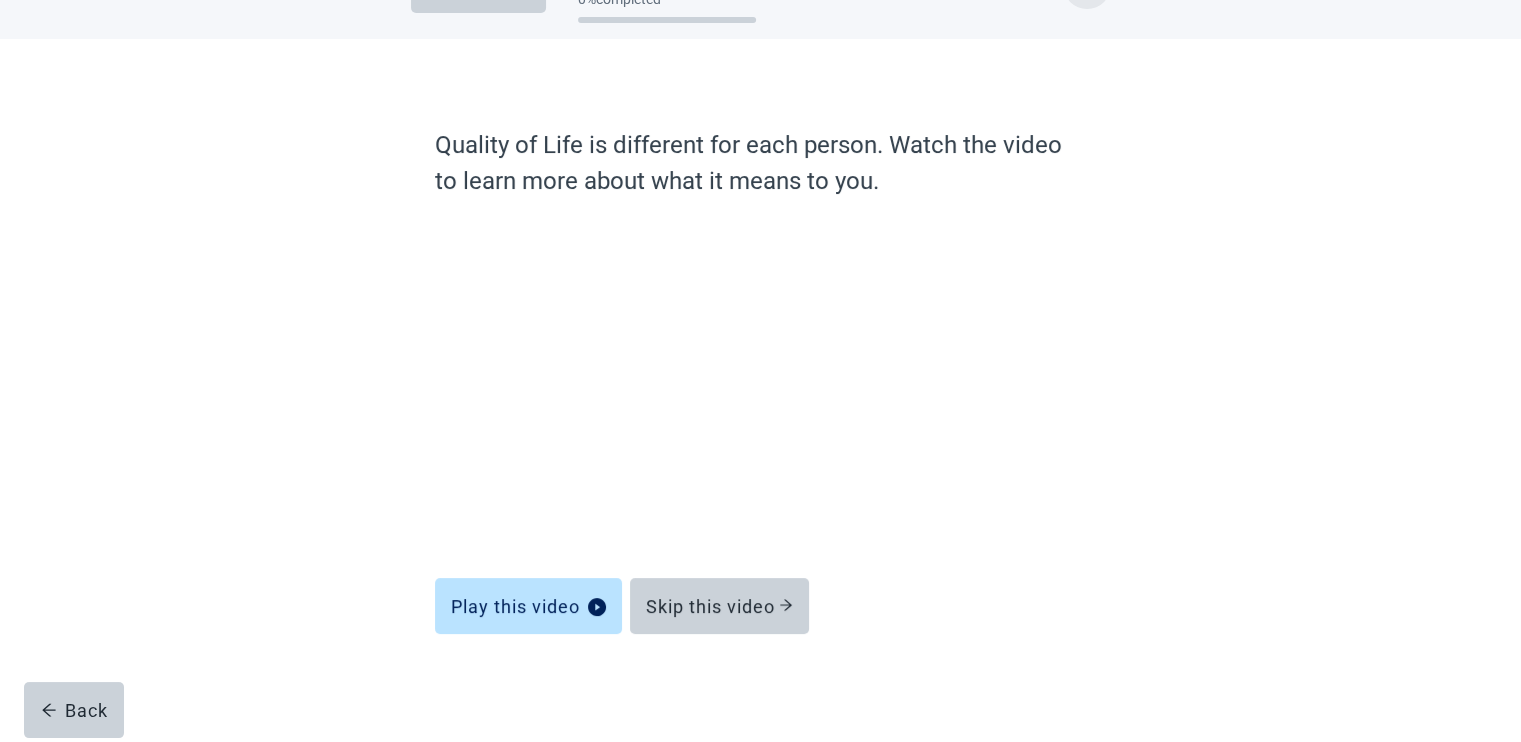 scroll, scrollTop: 65, scrollLeft: 0, axis: vertical 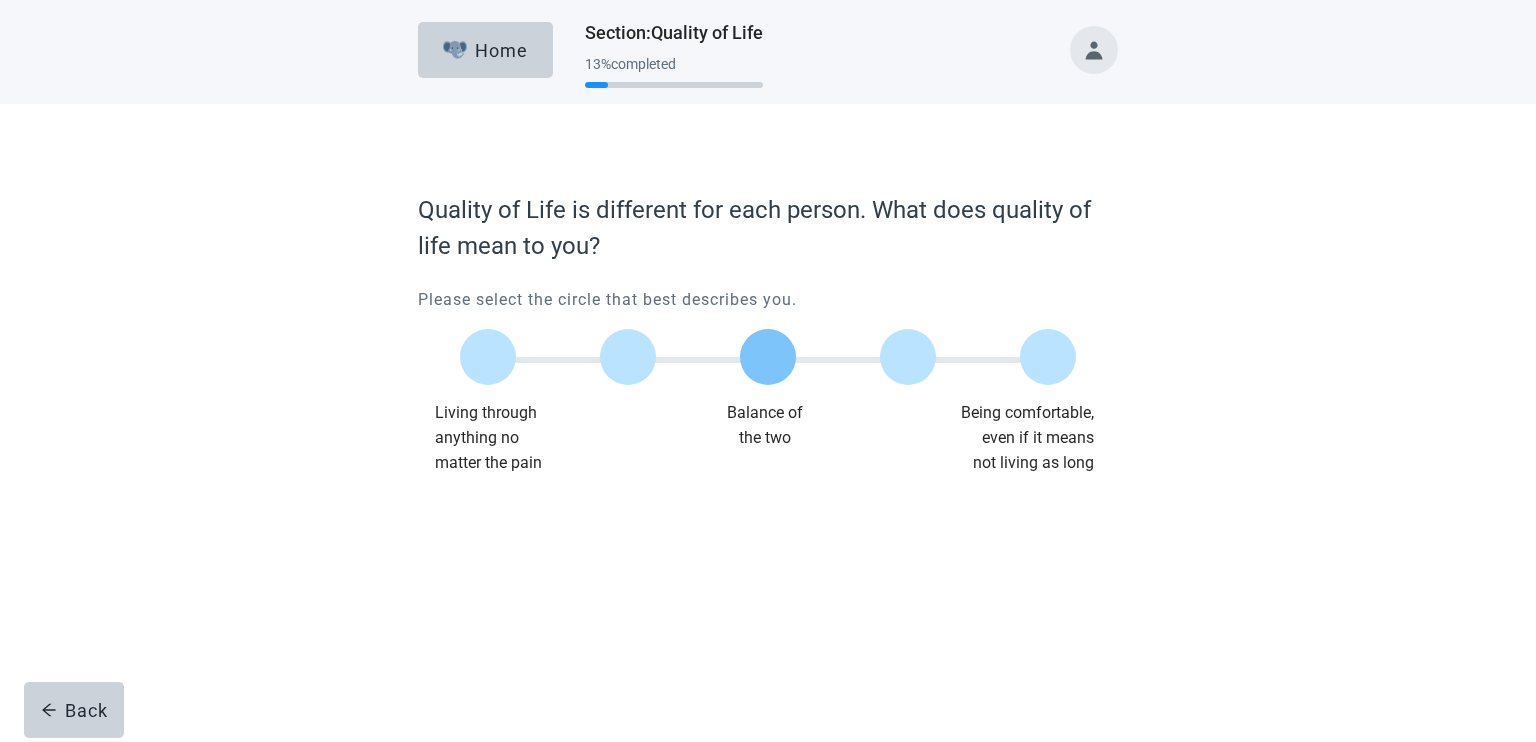 click at bounding box center [768, 357] 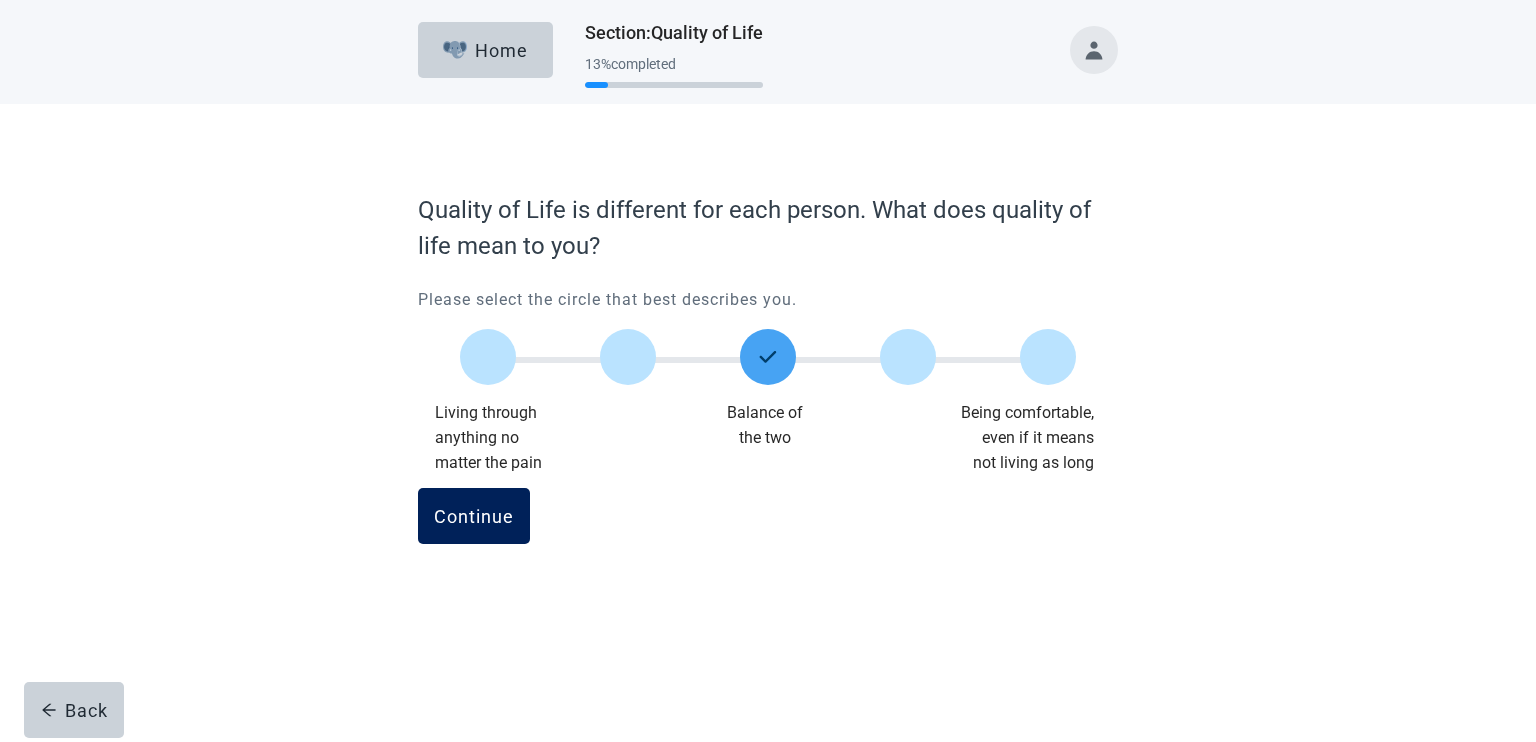click on "Continue" at bounding box center [474, 516] 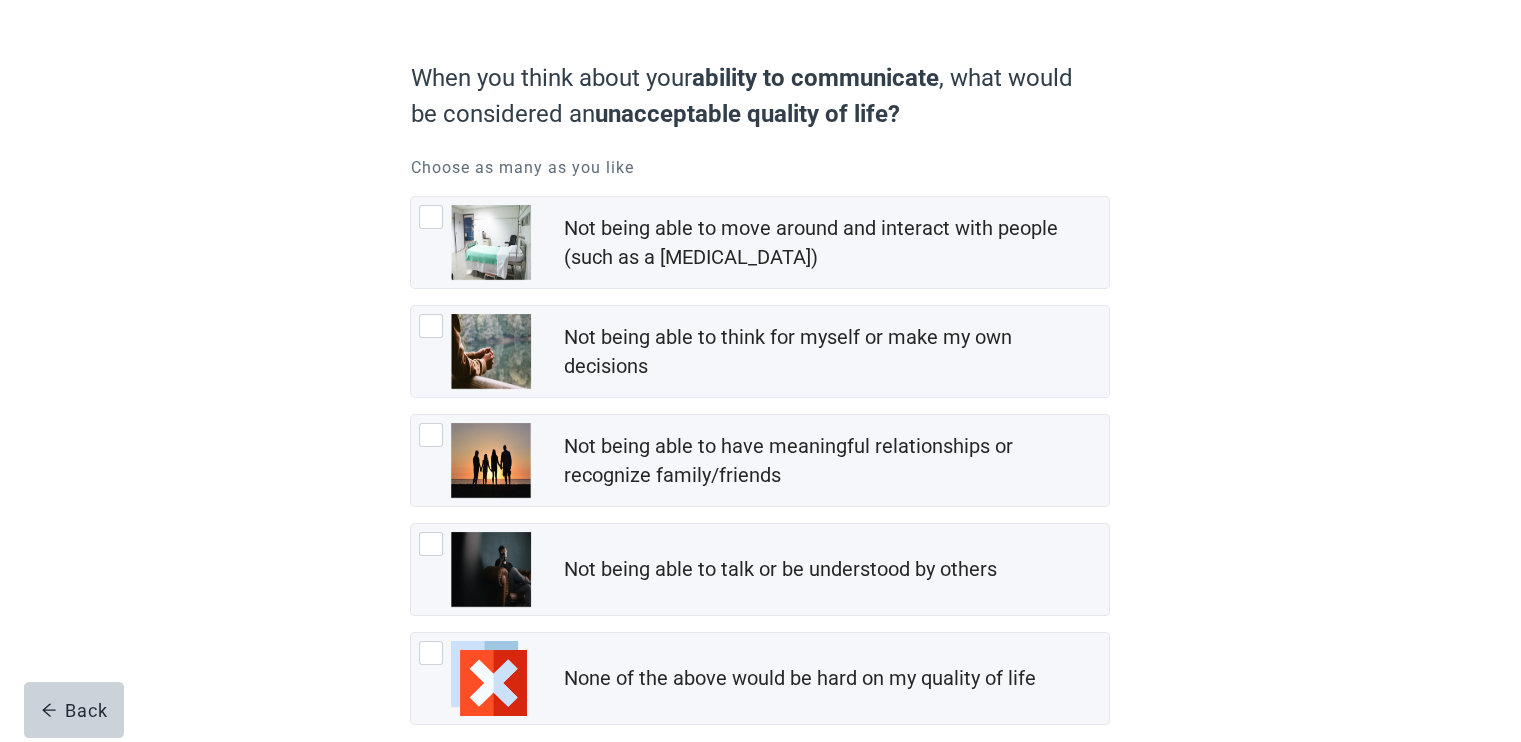 scroll, scrollTop: 143, scrollLeft: 0, axis: vertical 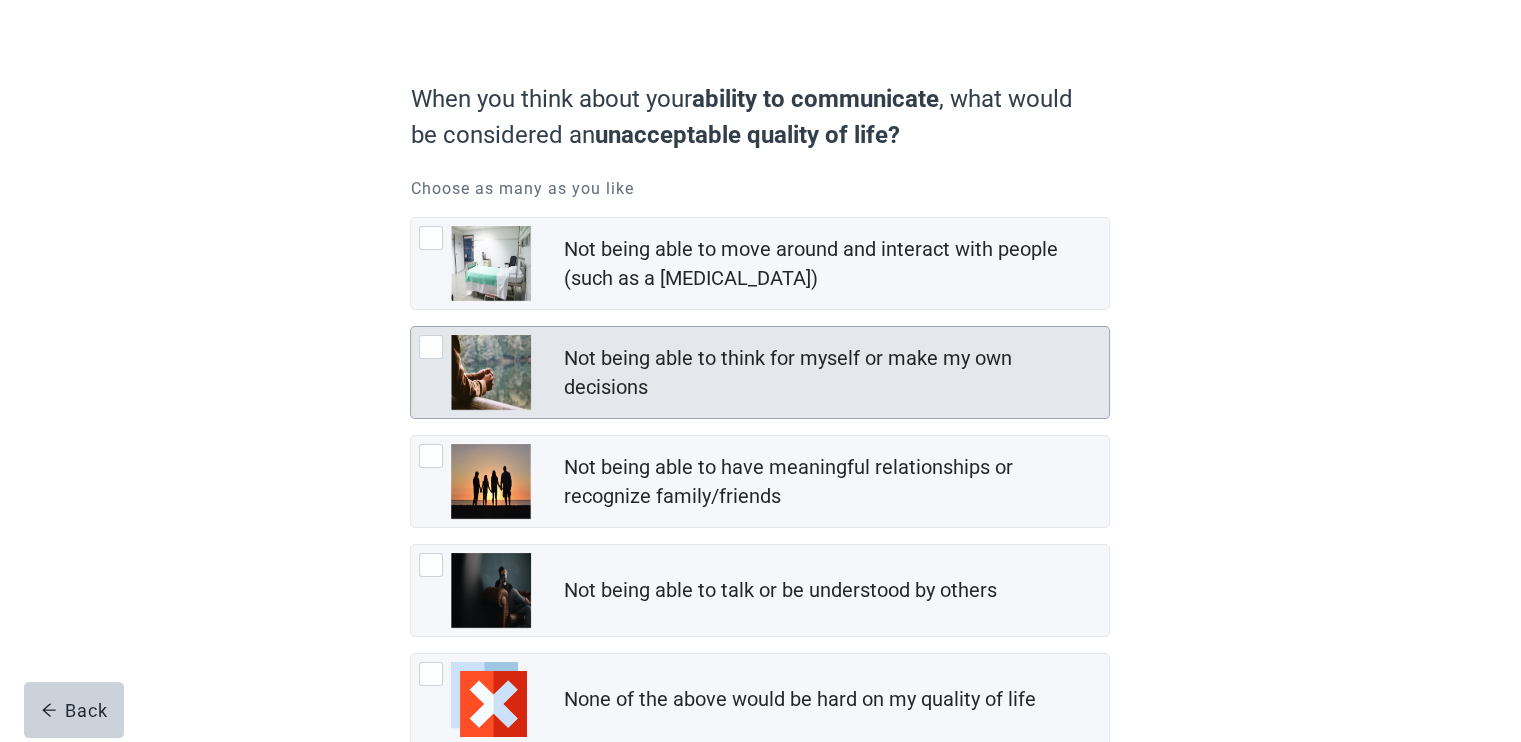 click at bounding box center (431, 347) 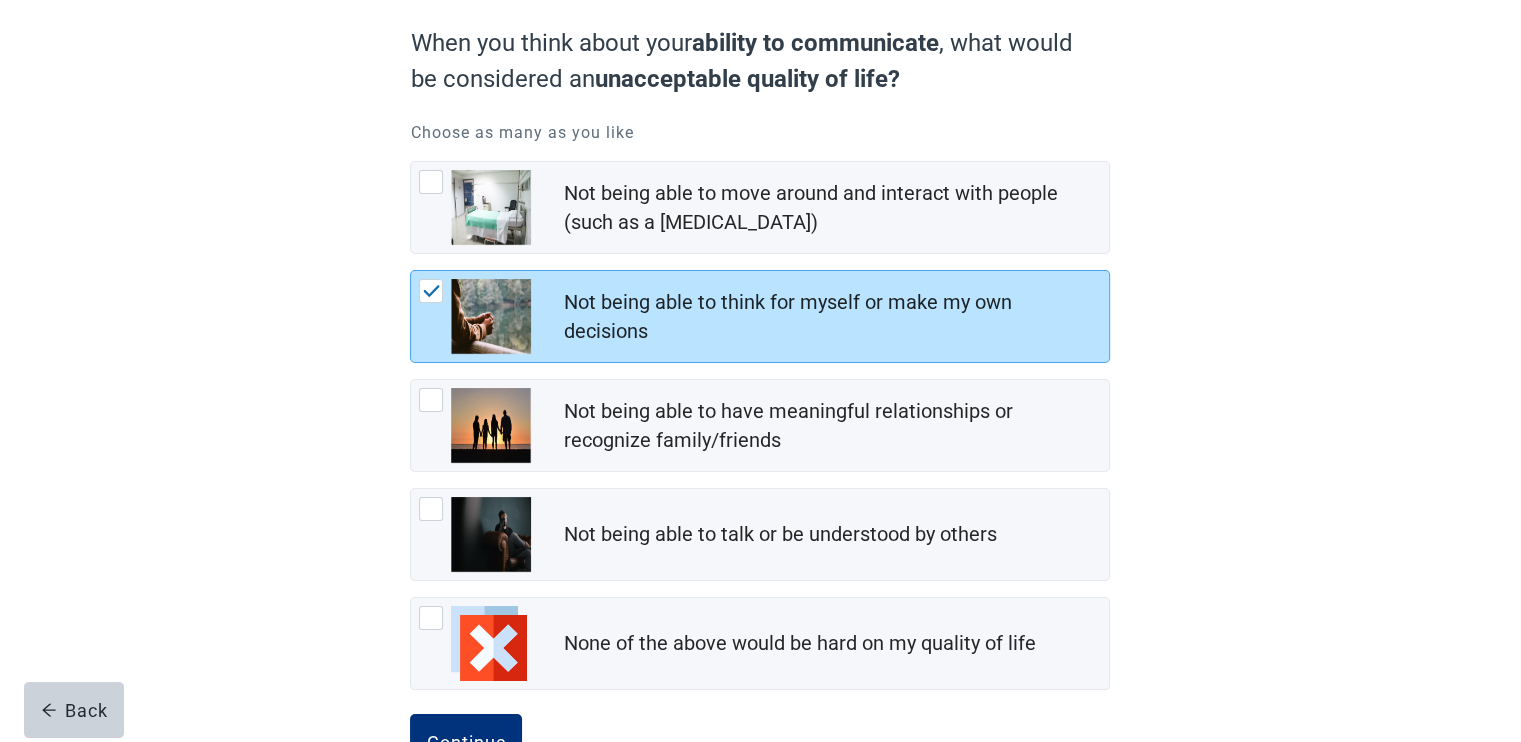 scroll, scrollTop: 247, scrollLeft: 0, axis: vertical 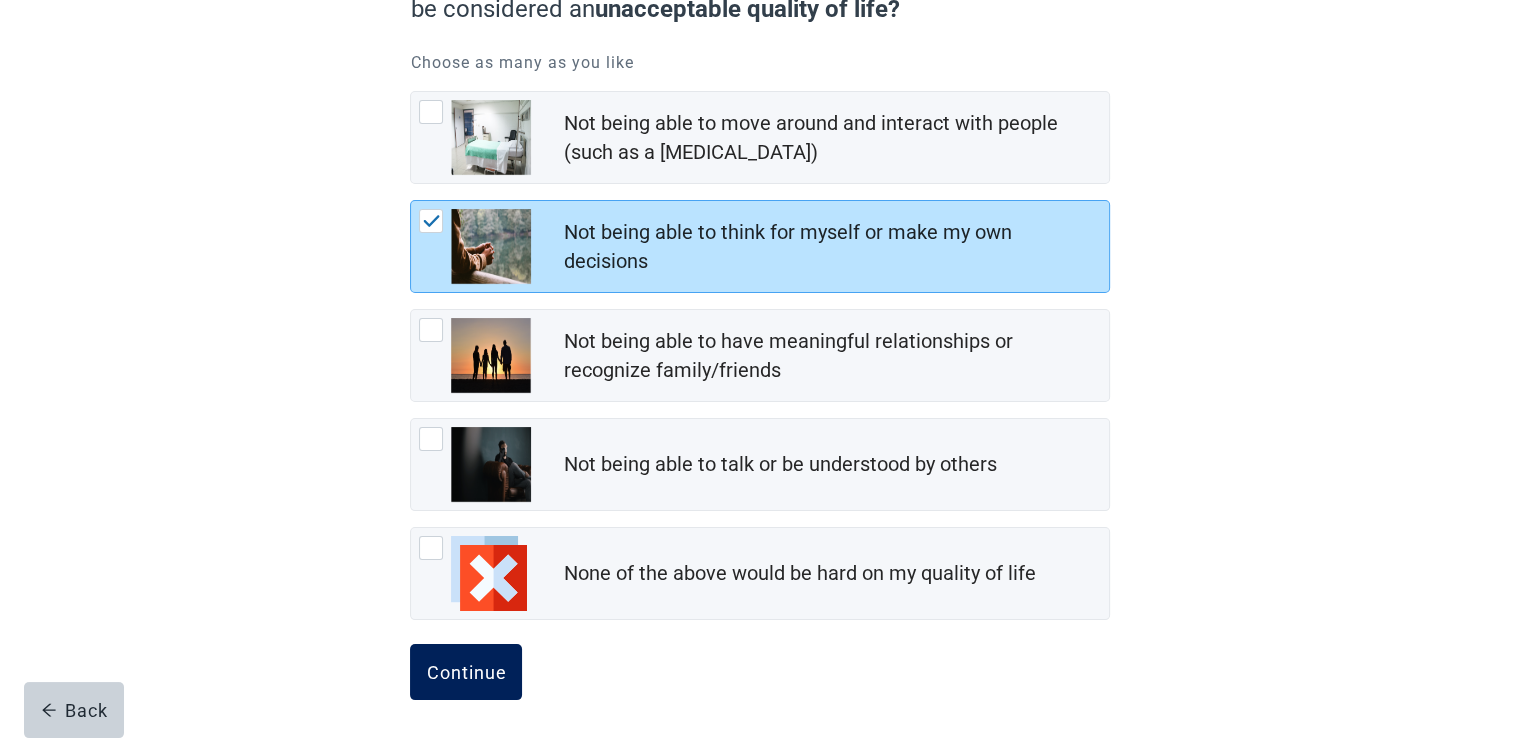 click on "Continue" at bounding box center (466, 672) 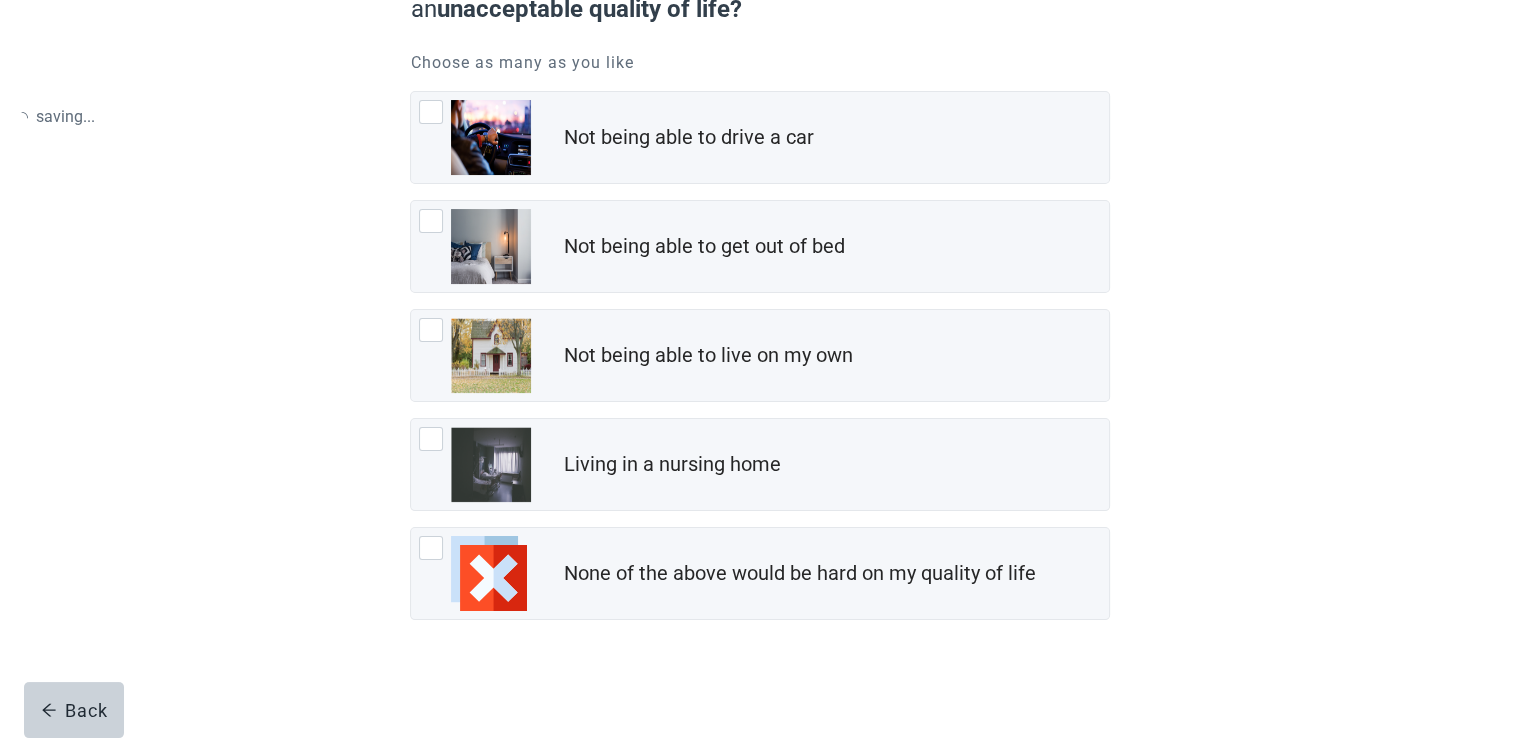 scroll, scrollTop: 0, scrollLeft: 0, axis: both 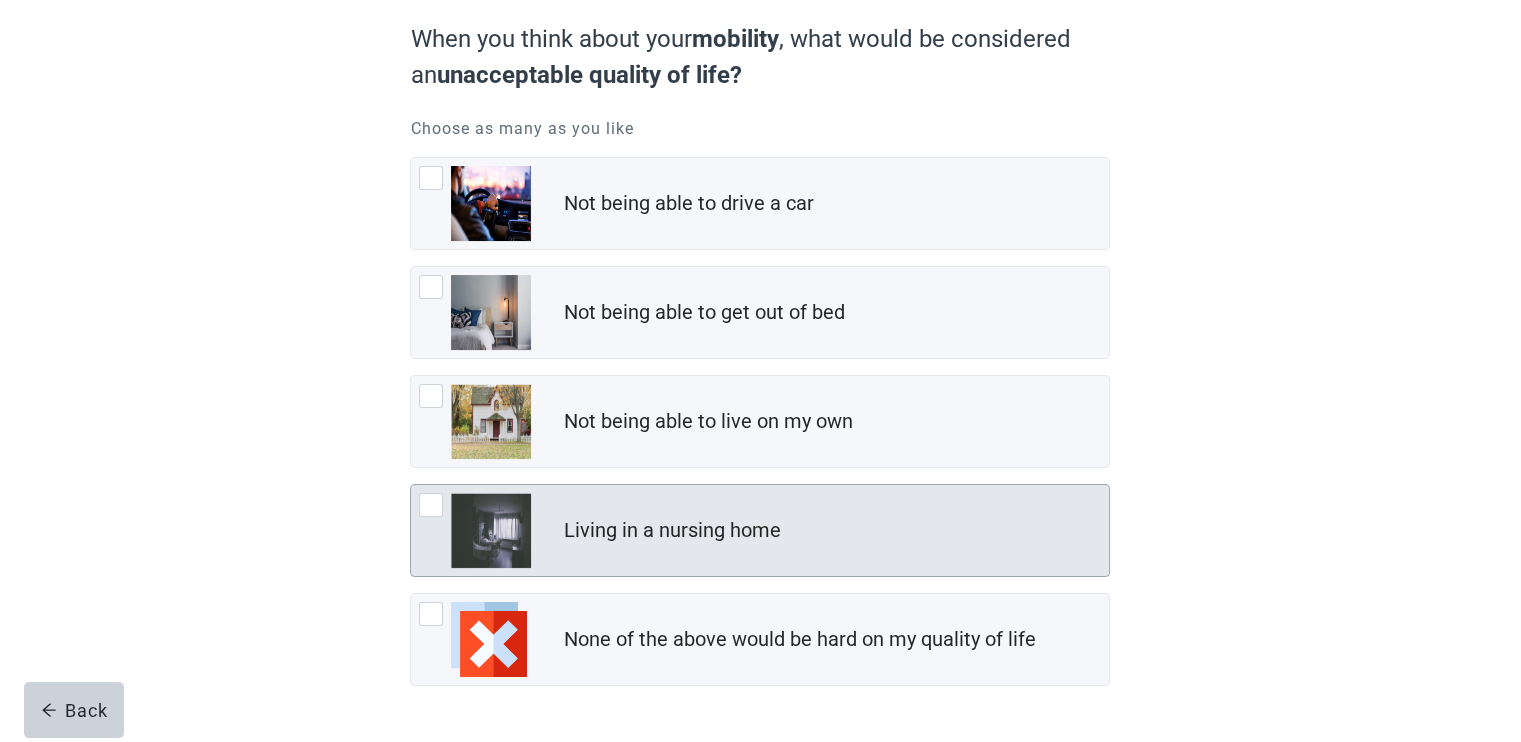 click at bounding box center (491, 530) 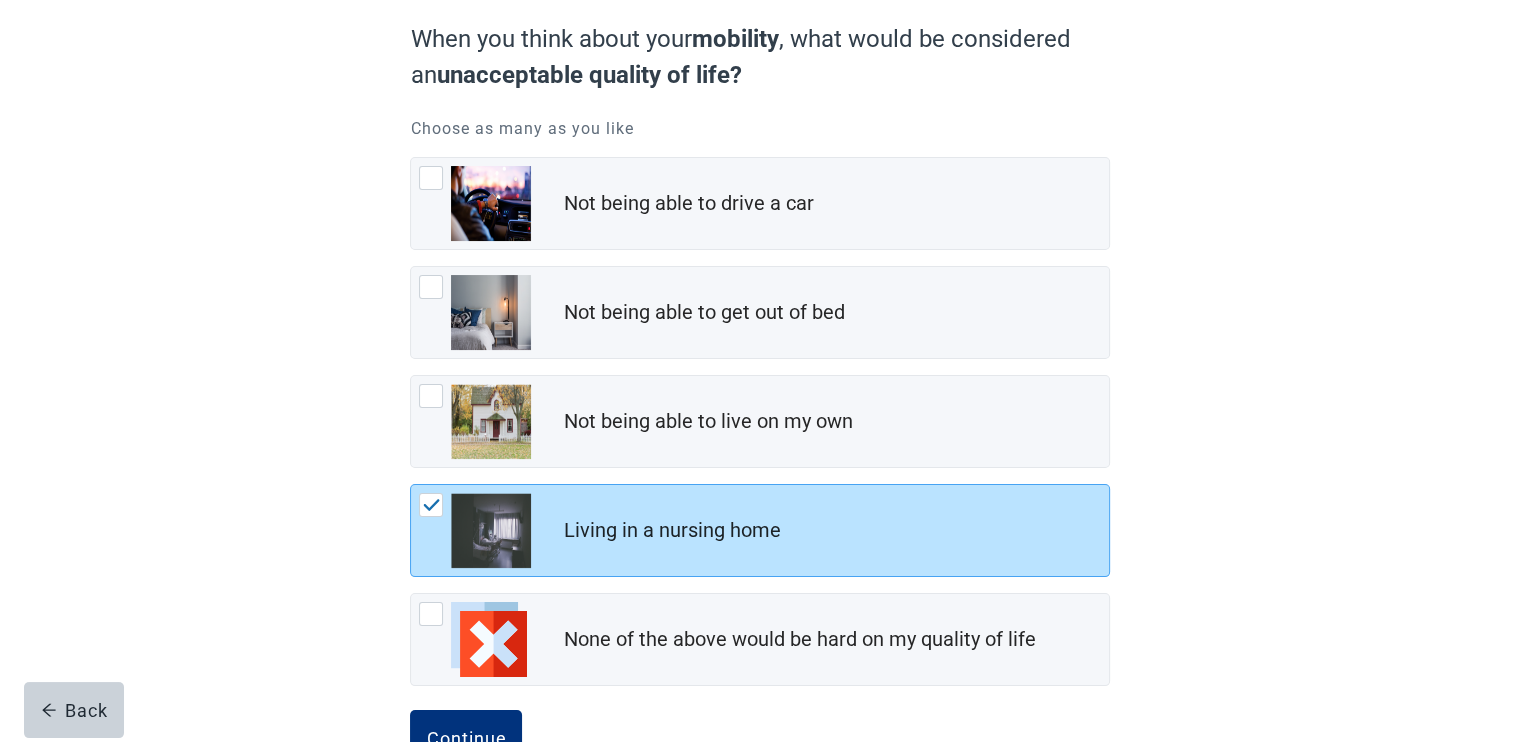 scroll, scrollTop: 247, scrollLeft: 0, axis: vertical 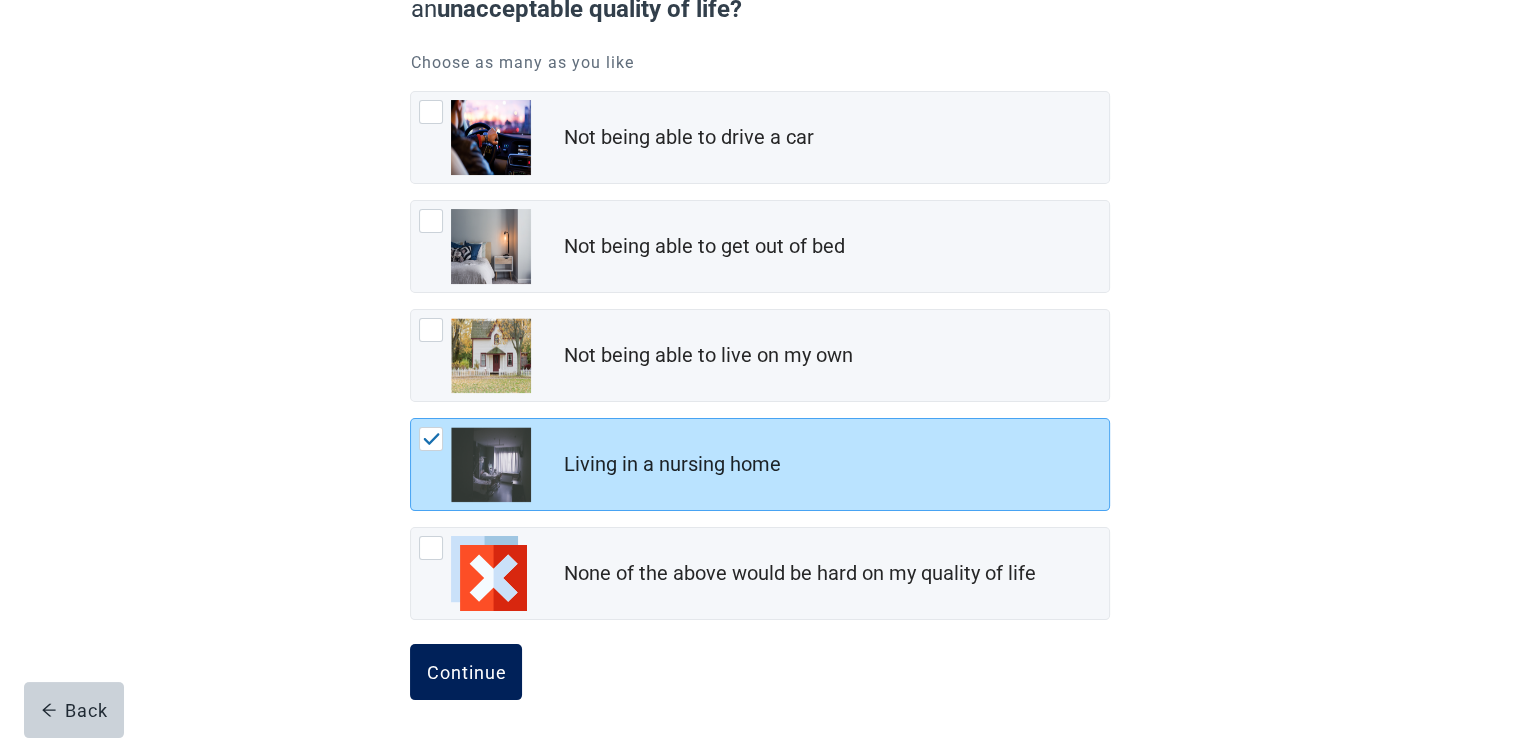 click on "Continue" at bounding box center (466, 672) 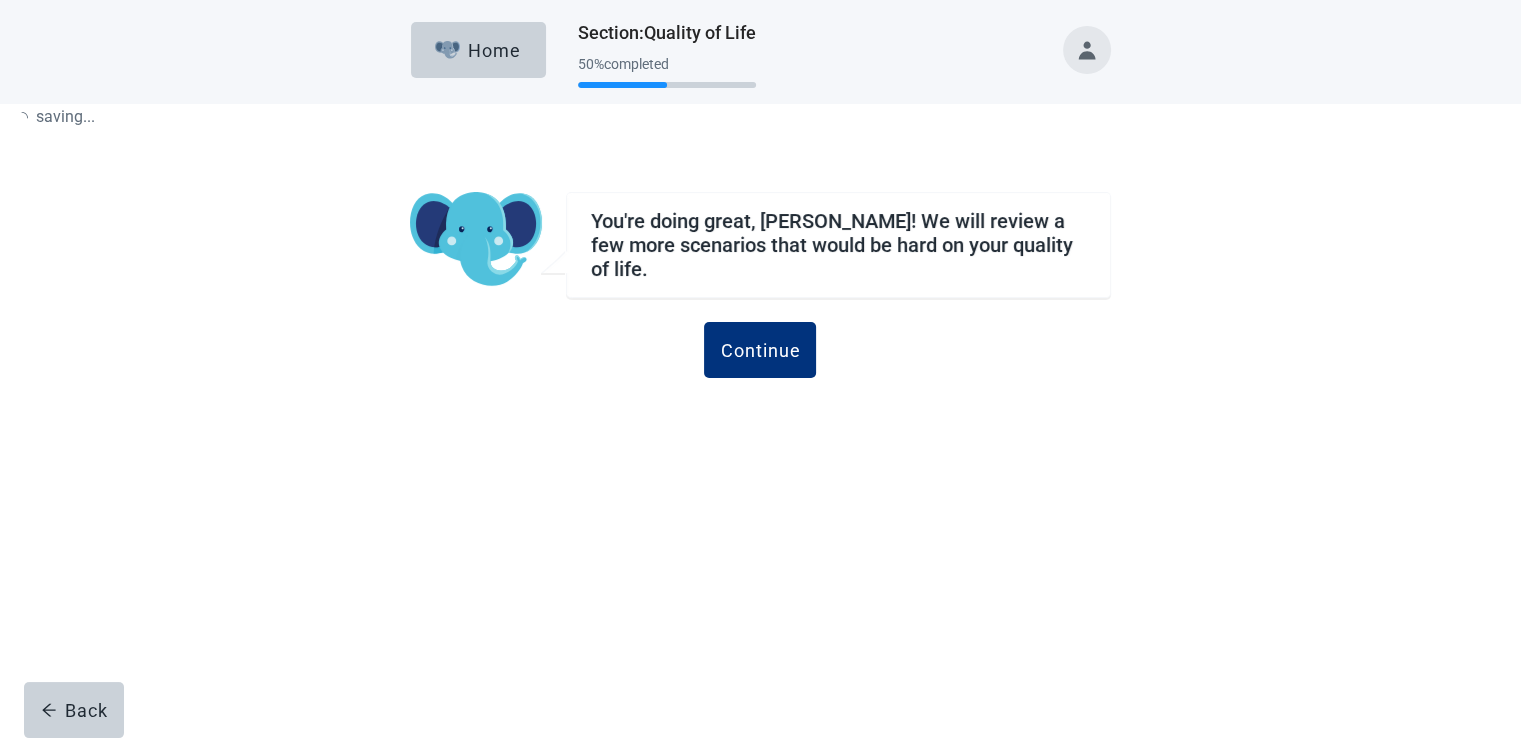 scroll, scrollTop: 0, scrollLeft: 0, axis: both 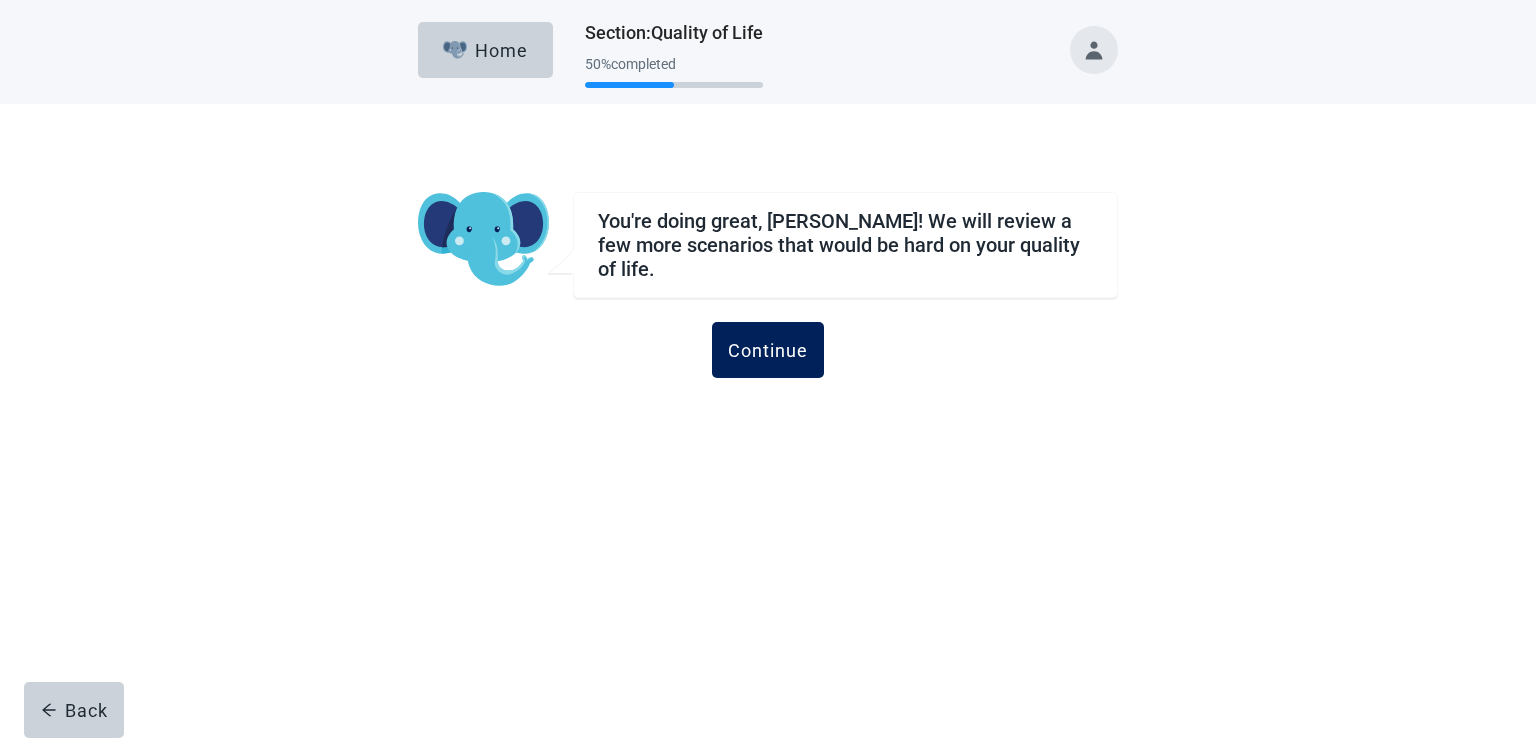 click on "Continue" at bounding box center (768, 350) 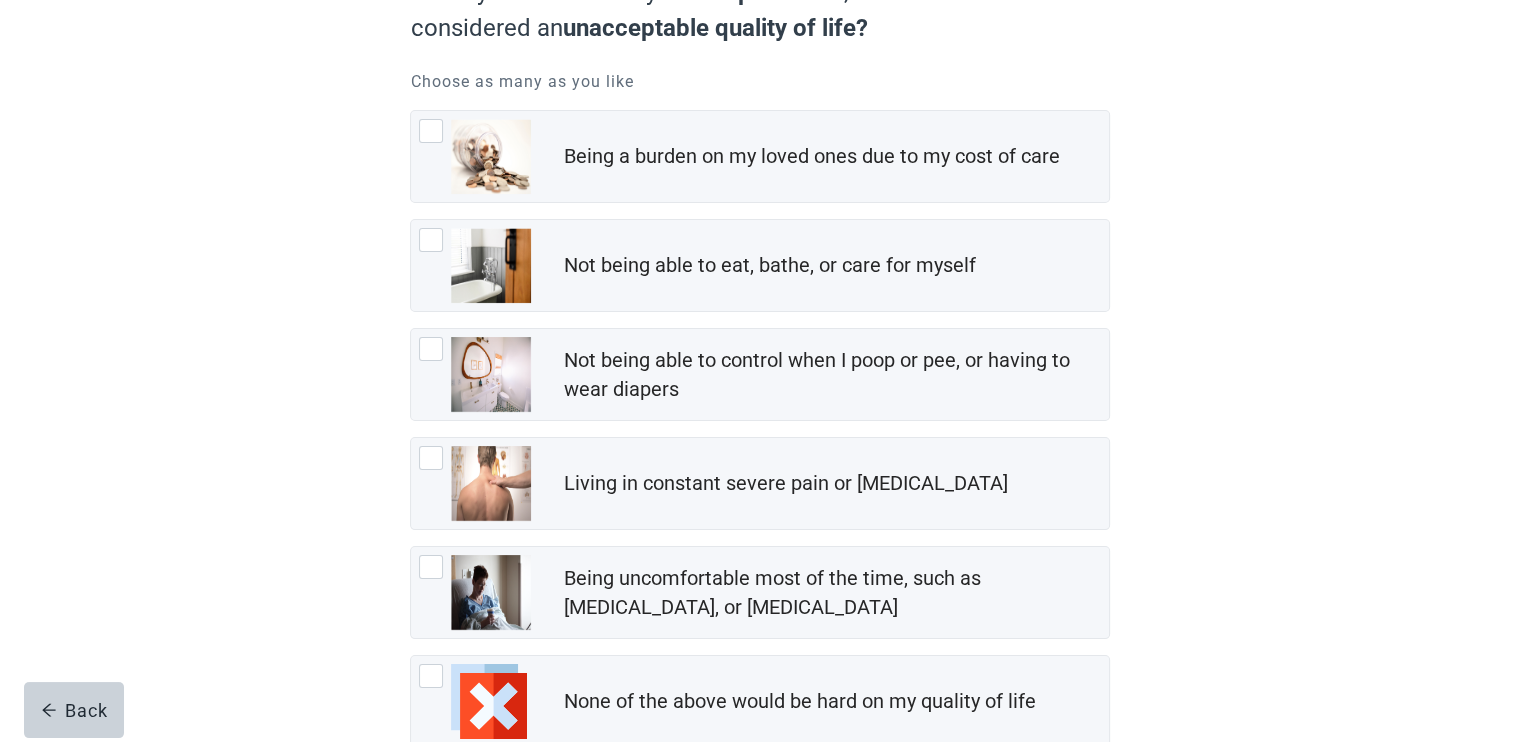 scroll, scrollTop: 221, scrollLeft: 0, axis: vertical 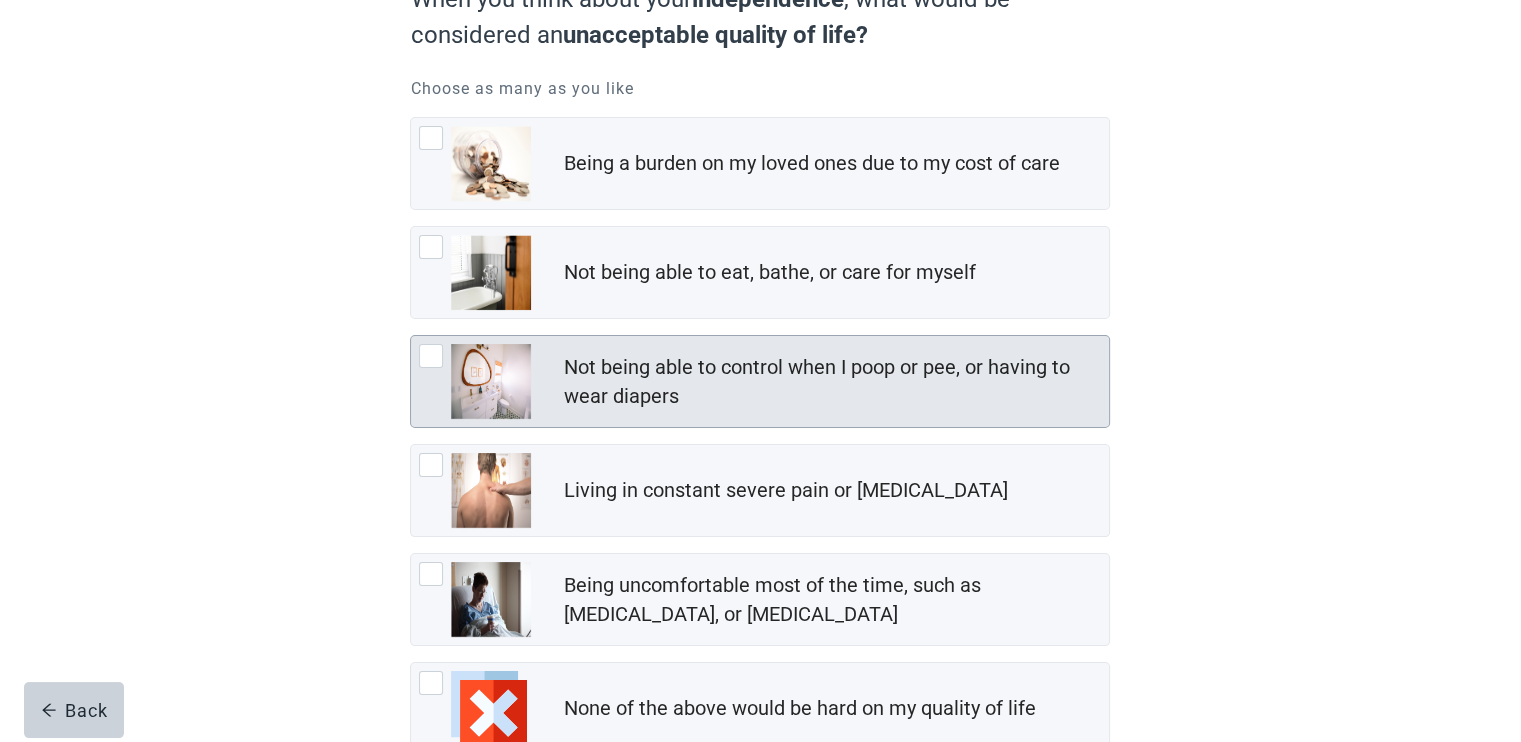 click at bounding box center (431, 356) 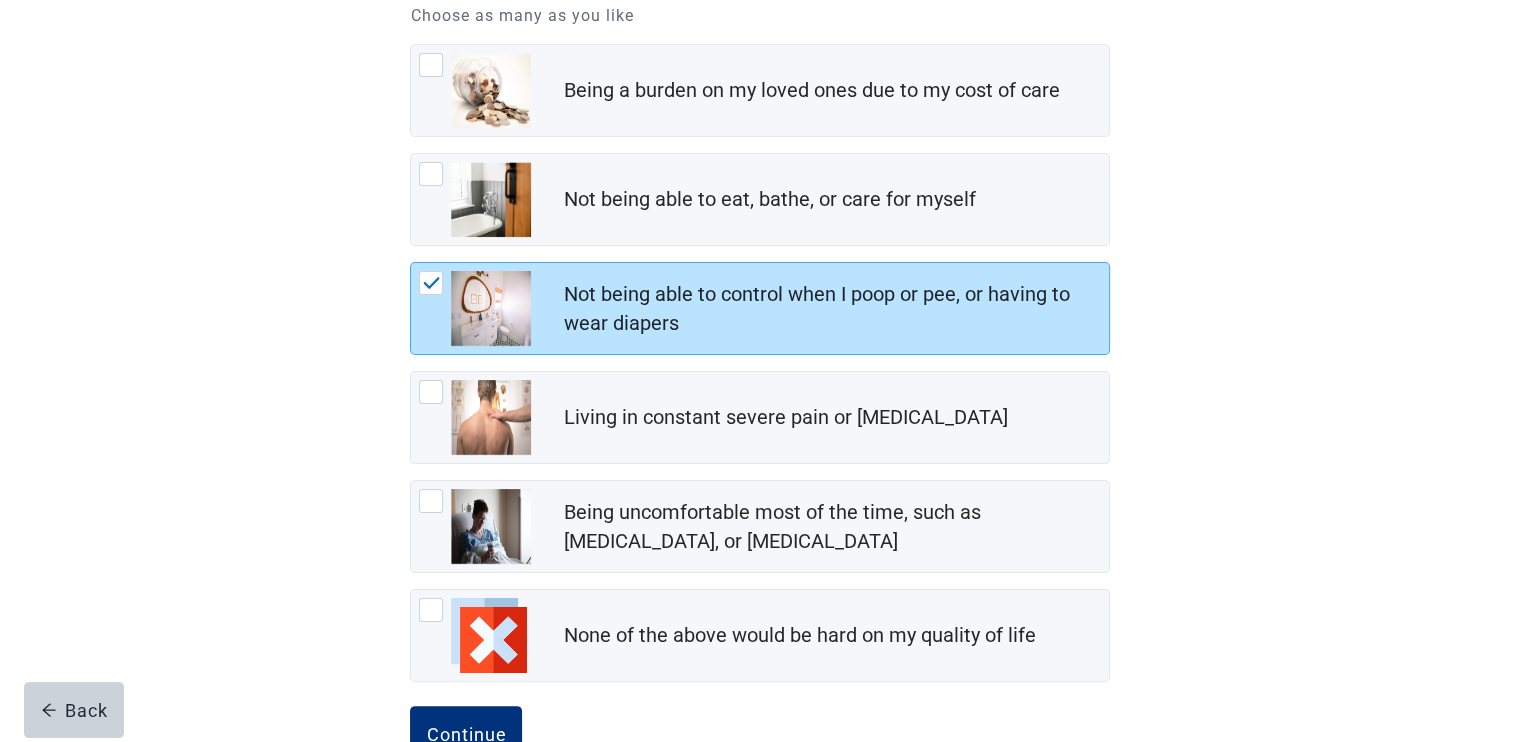 scroll, scrollTop: 356, scrollLeft: 0, axis: vertical 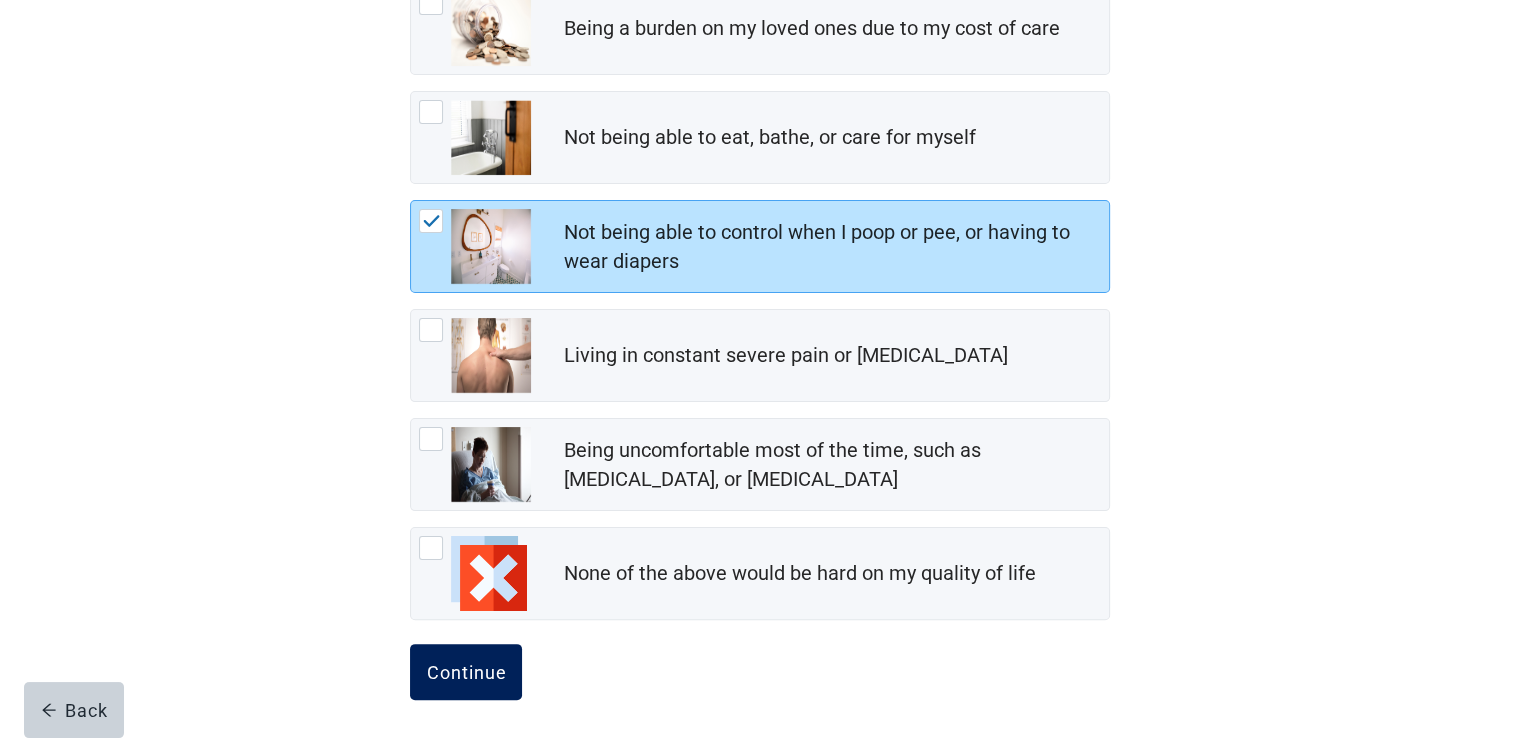 click on "Continue" at bounding box center [466, 672] 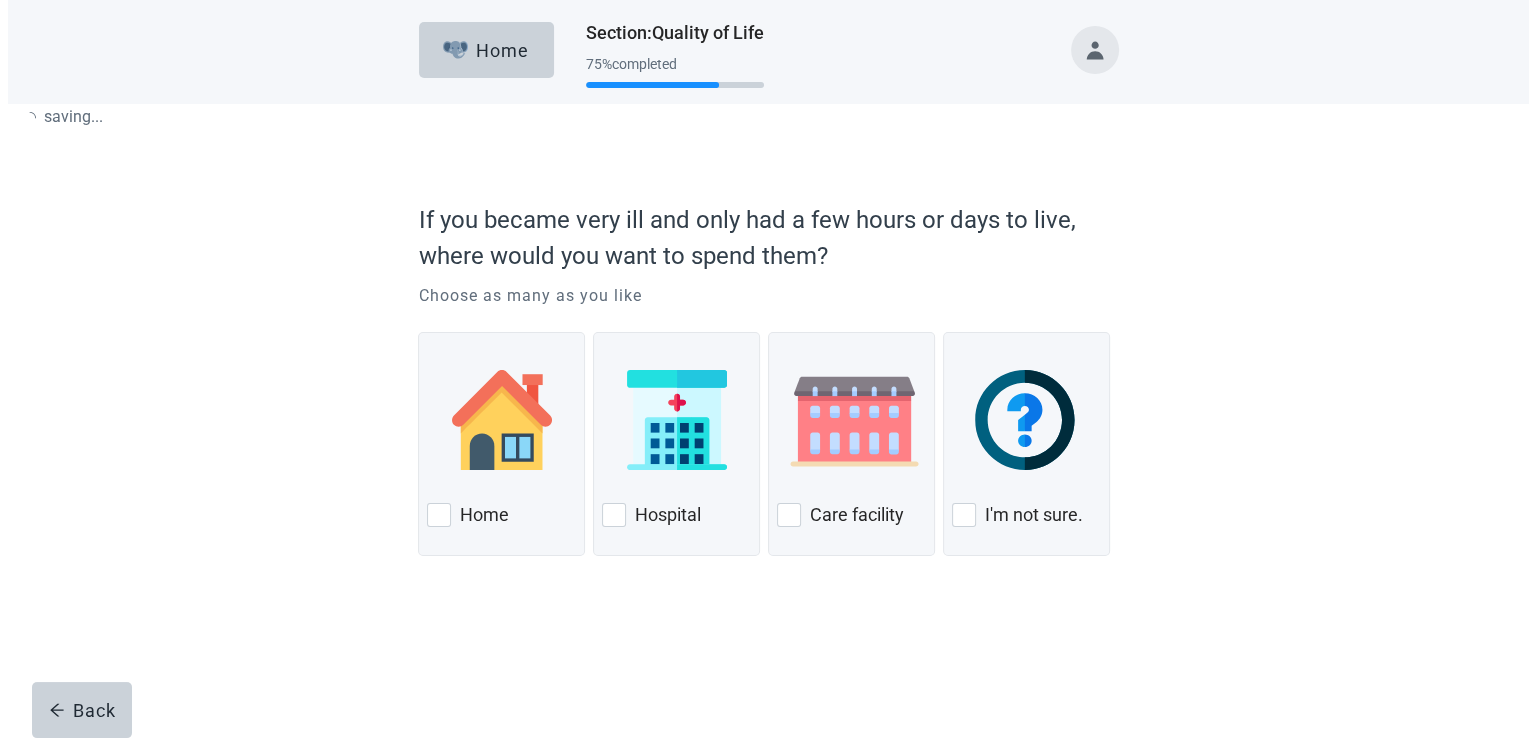 scroll, scrollTop: 0, scrollLeft: 0, axis: both 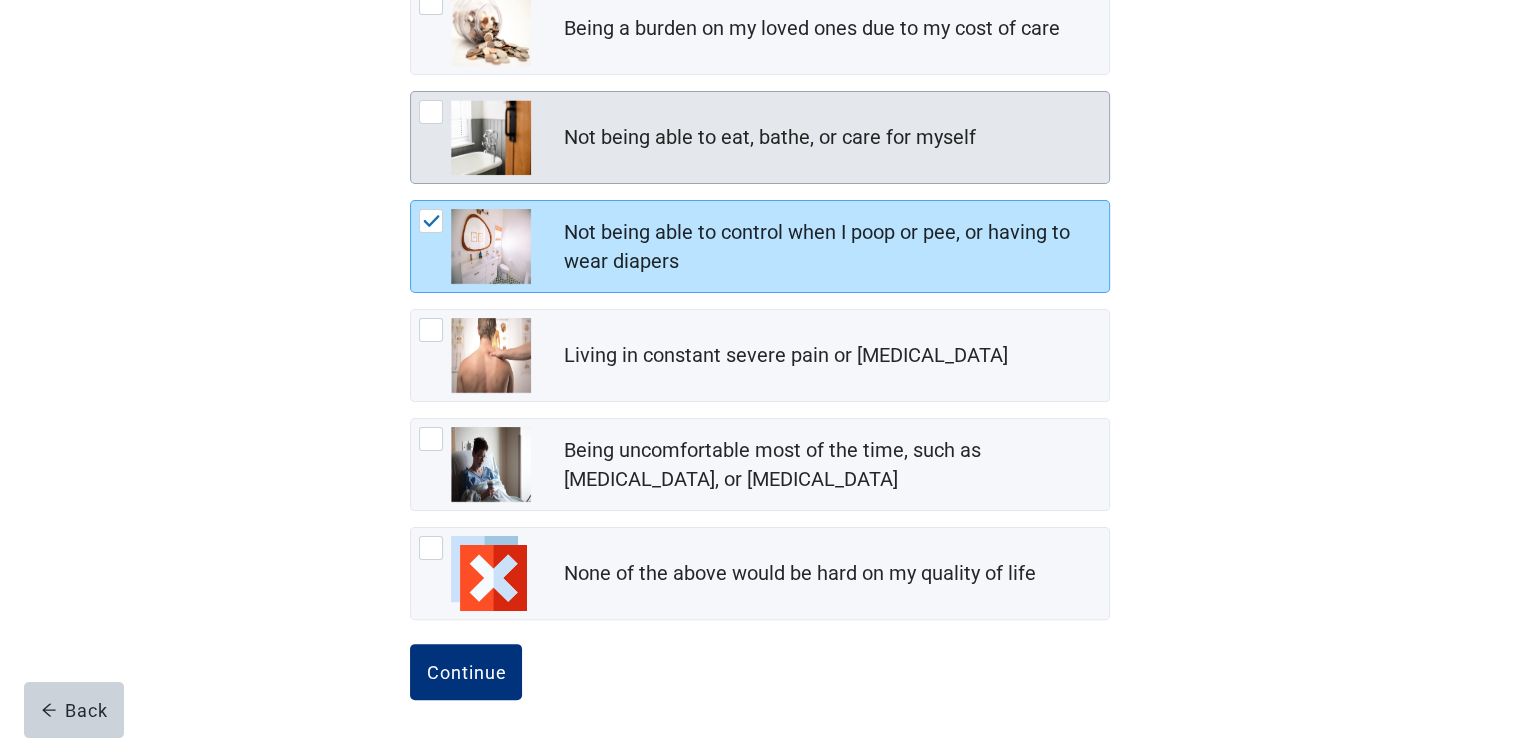 click at bounding box center (431, 112) 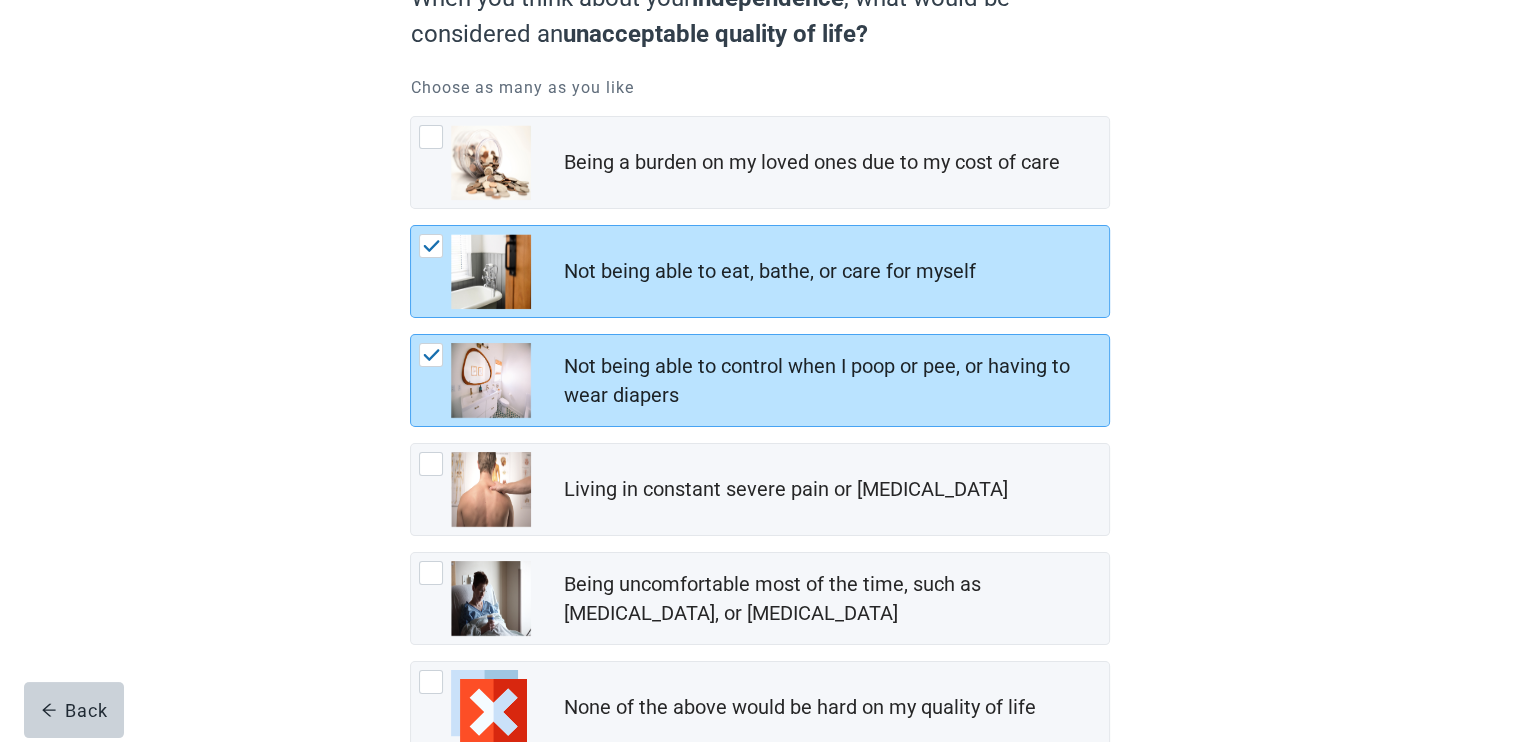 scroll, scrollTop: 217, scrollLeft: 0, axis: vertical 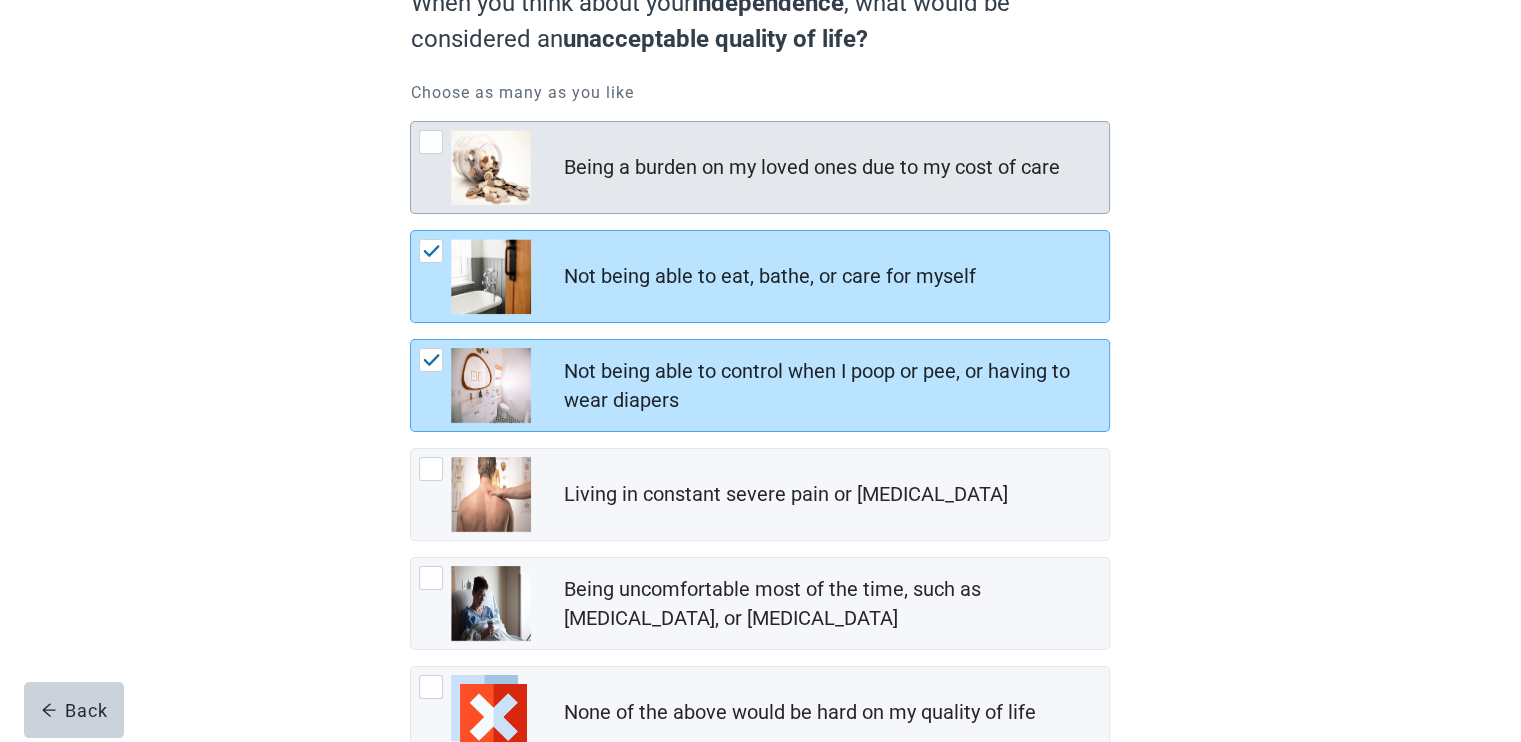 click at bounding box center (431, 142) 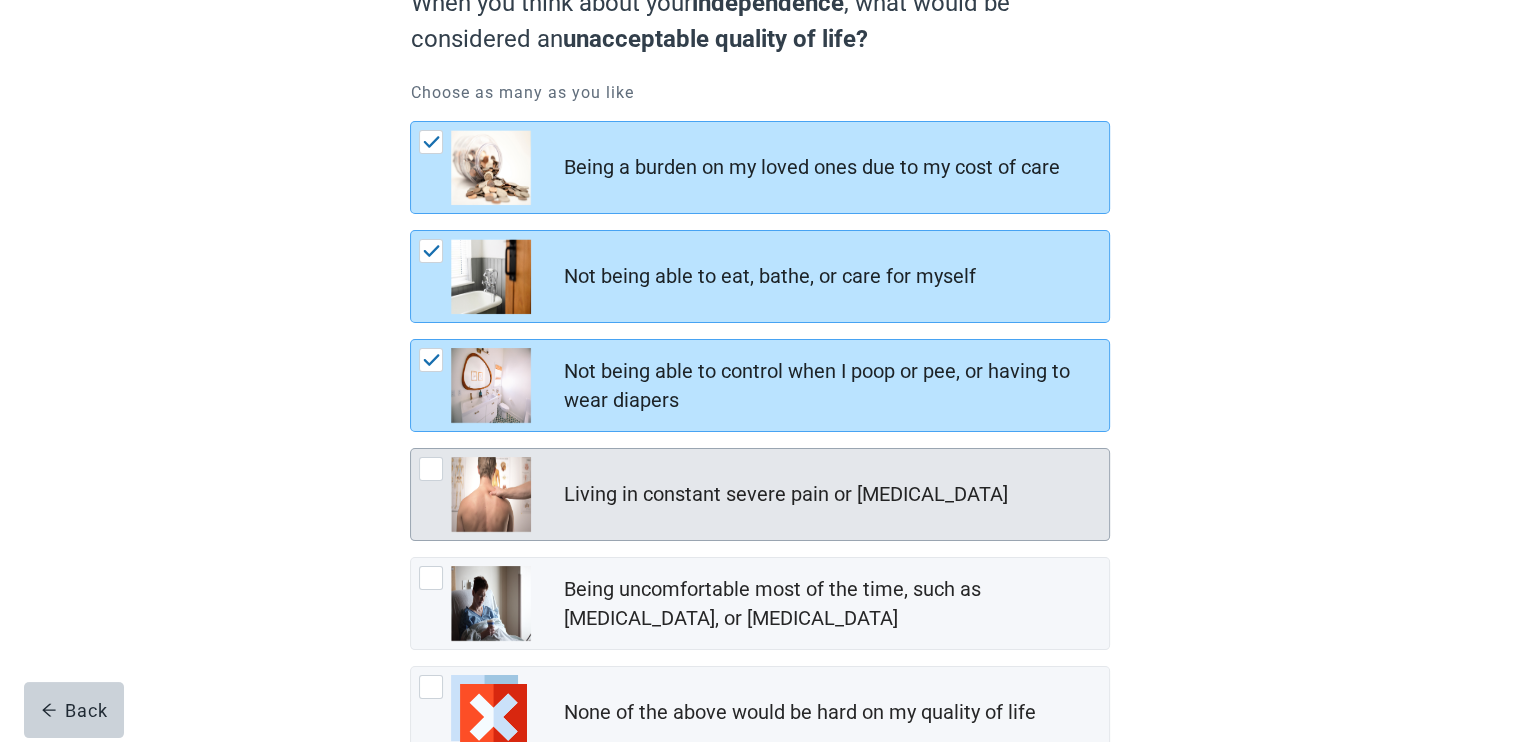 click at bounding box center (431, 469) 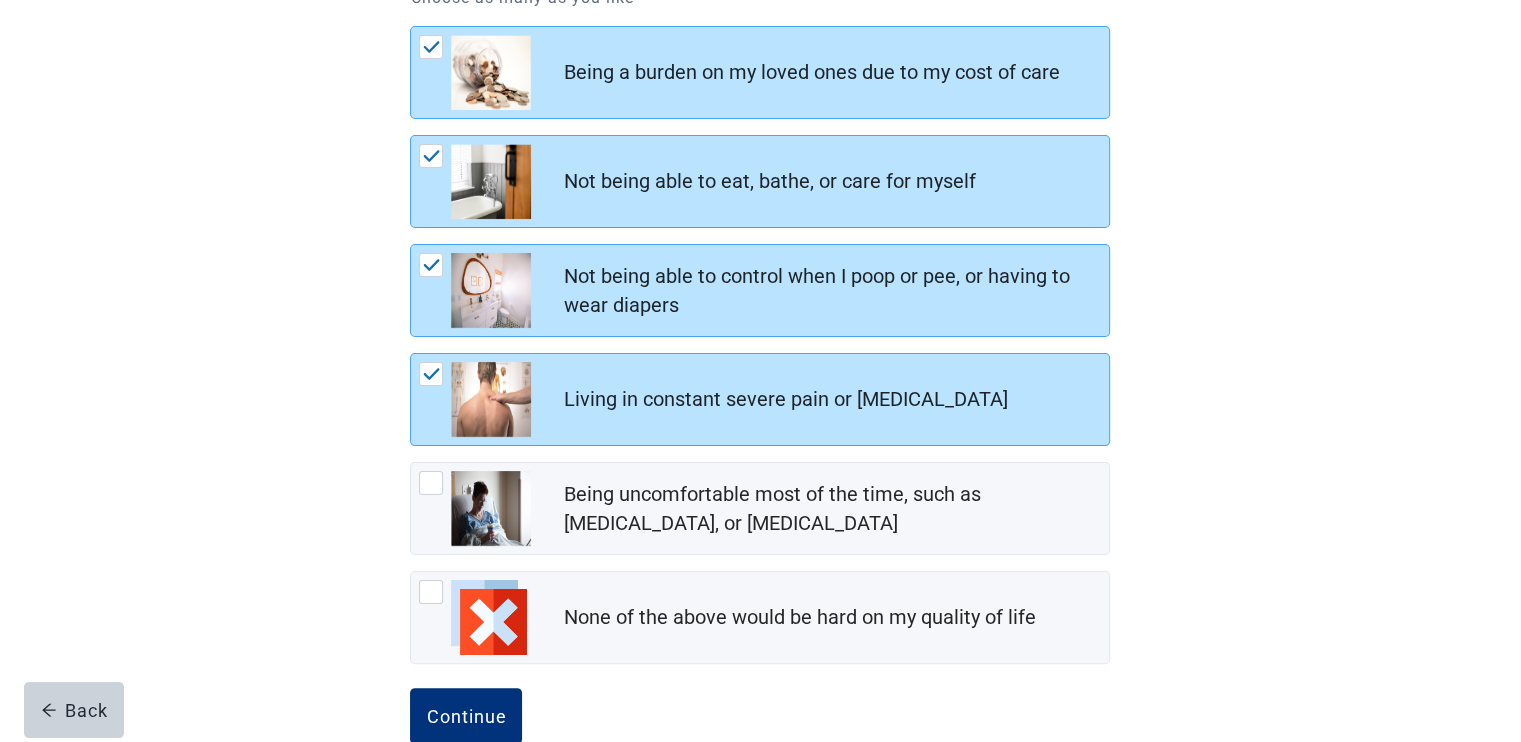 scroll, scrollTop: 356, scrollLeft: 0, axis: vertical 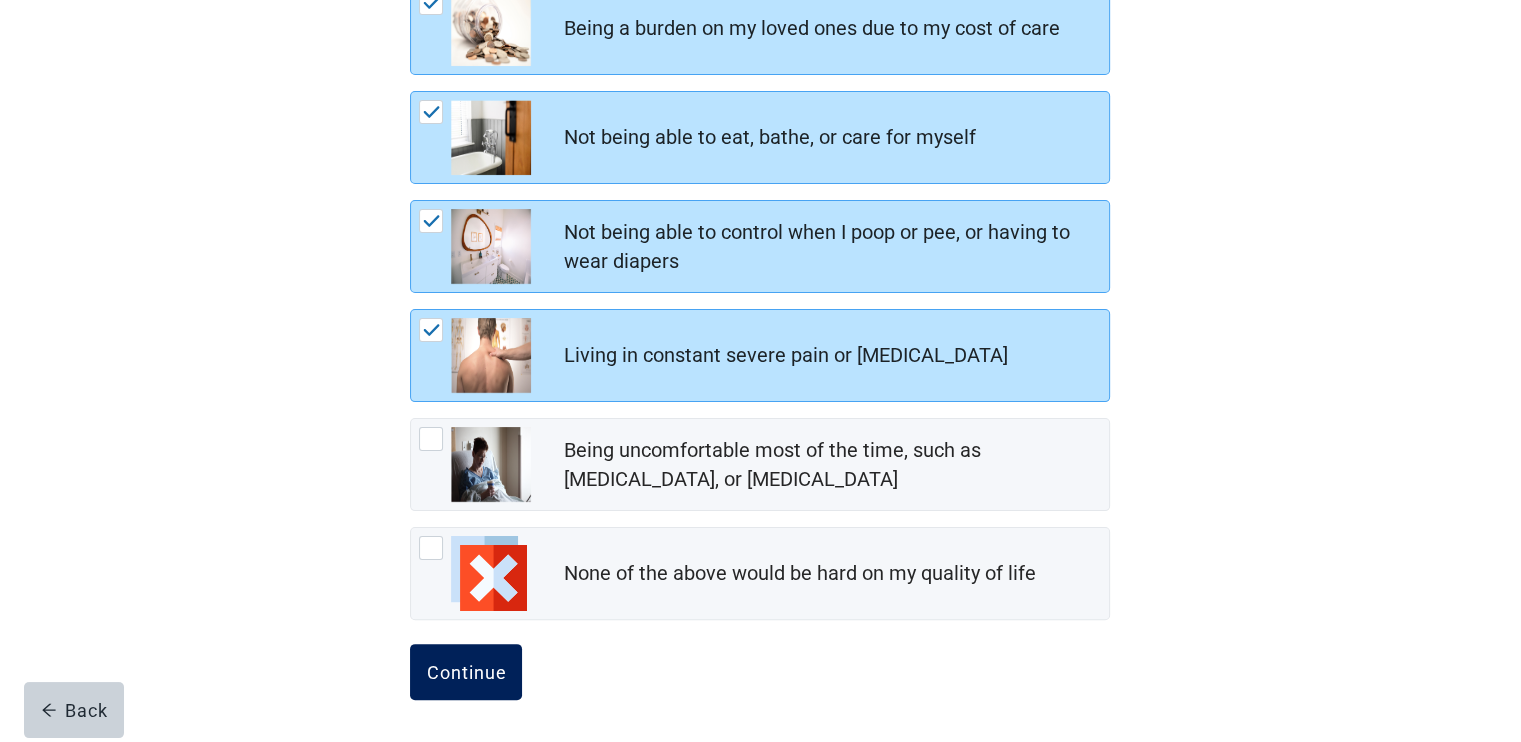 click on "Continue" at bounding box center [466, 672] 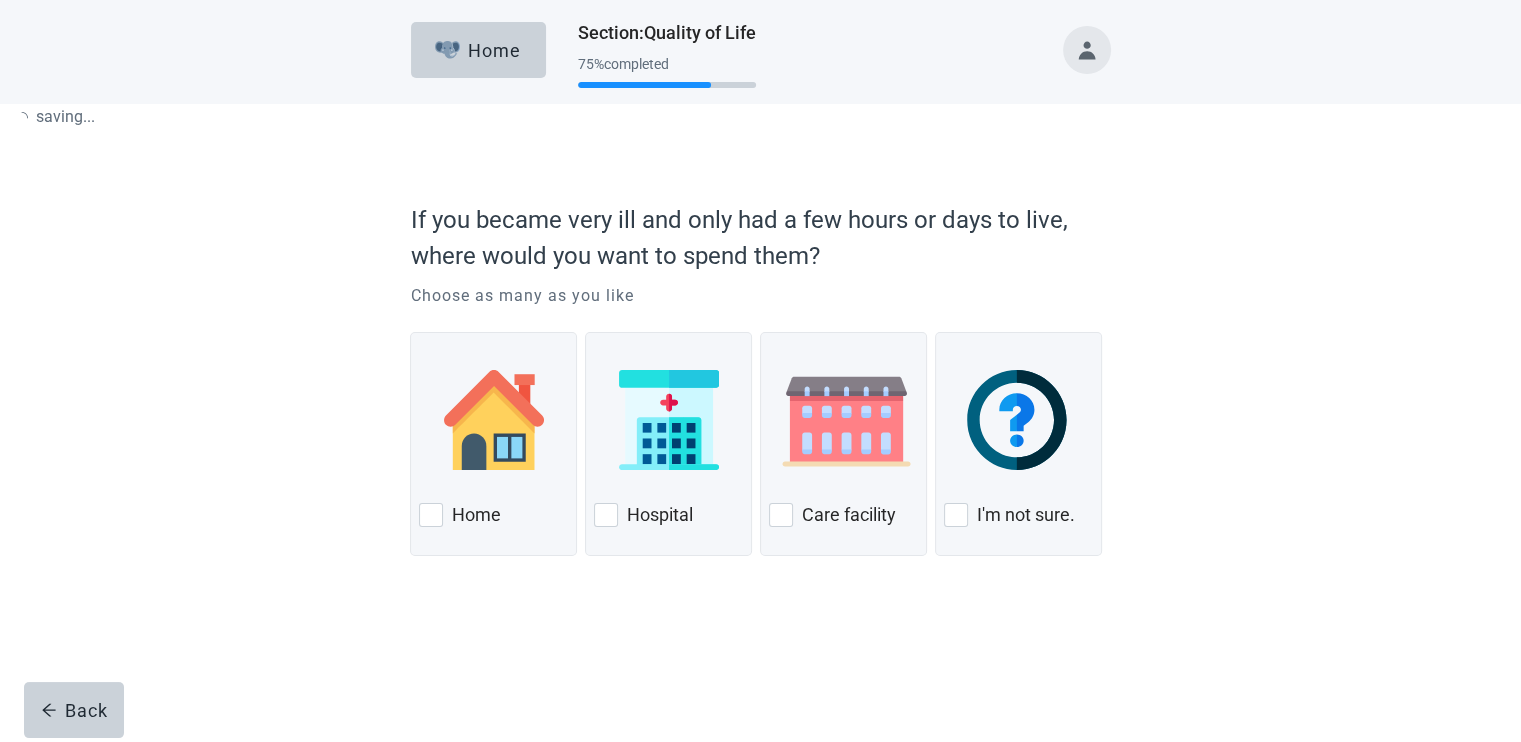 scroll, scrollTop: 0, scrollLeft: 0, axis: both 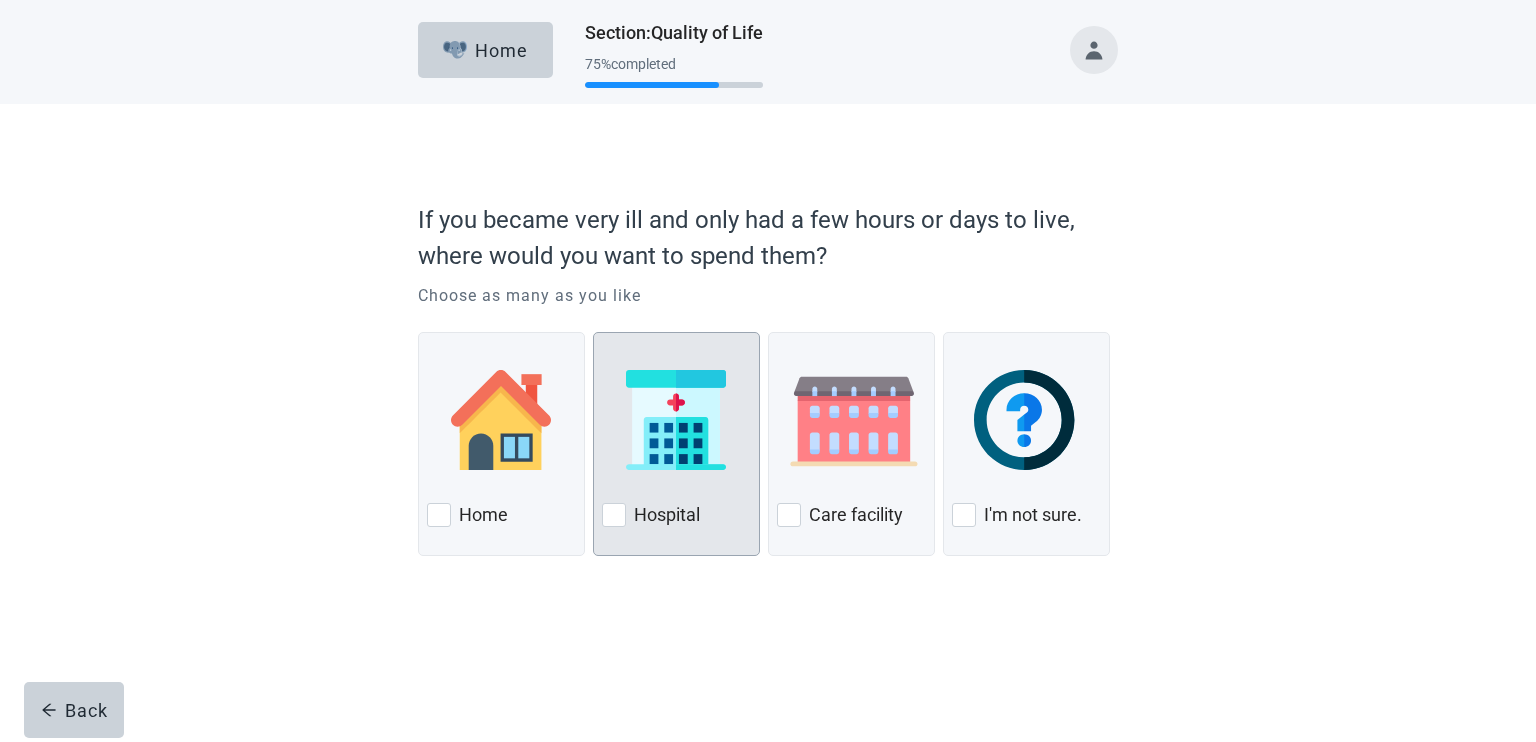 click at bounding box center [614, 515] 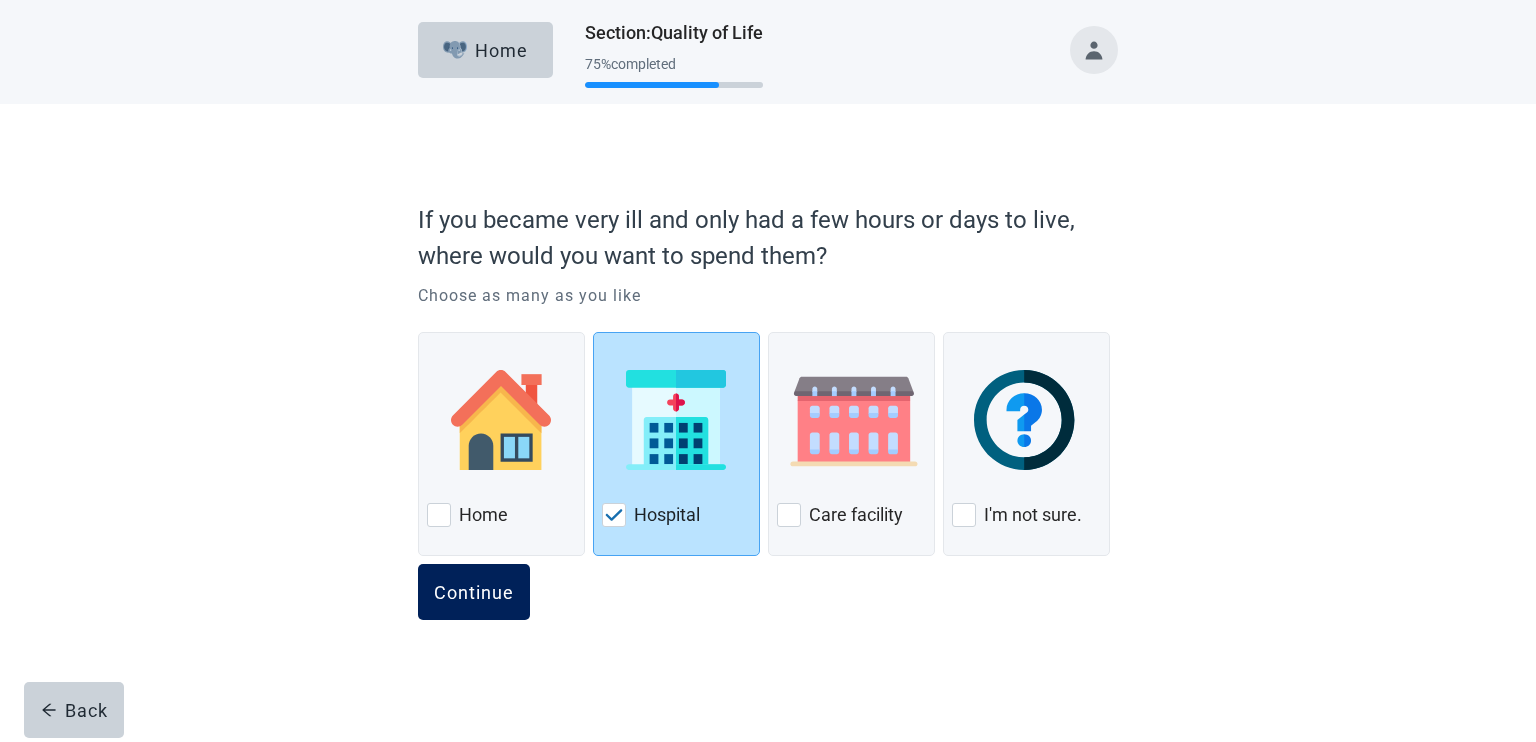 click on "Continue" at bounding box center [474, 592] 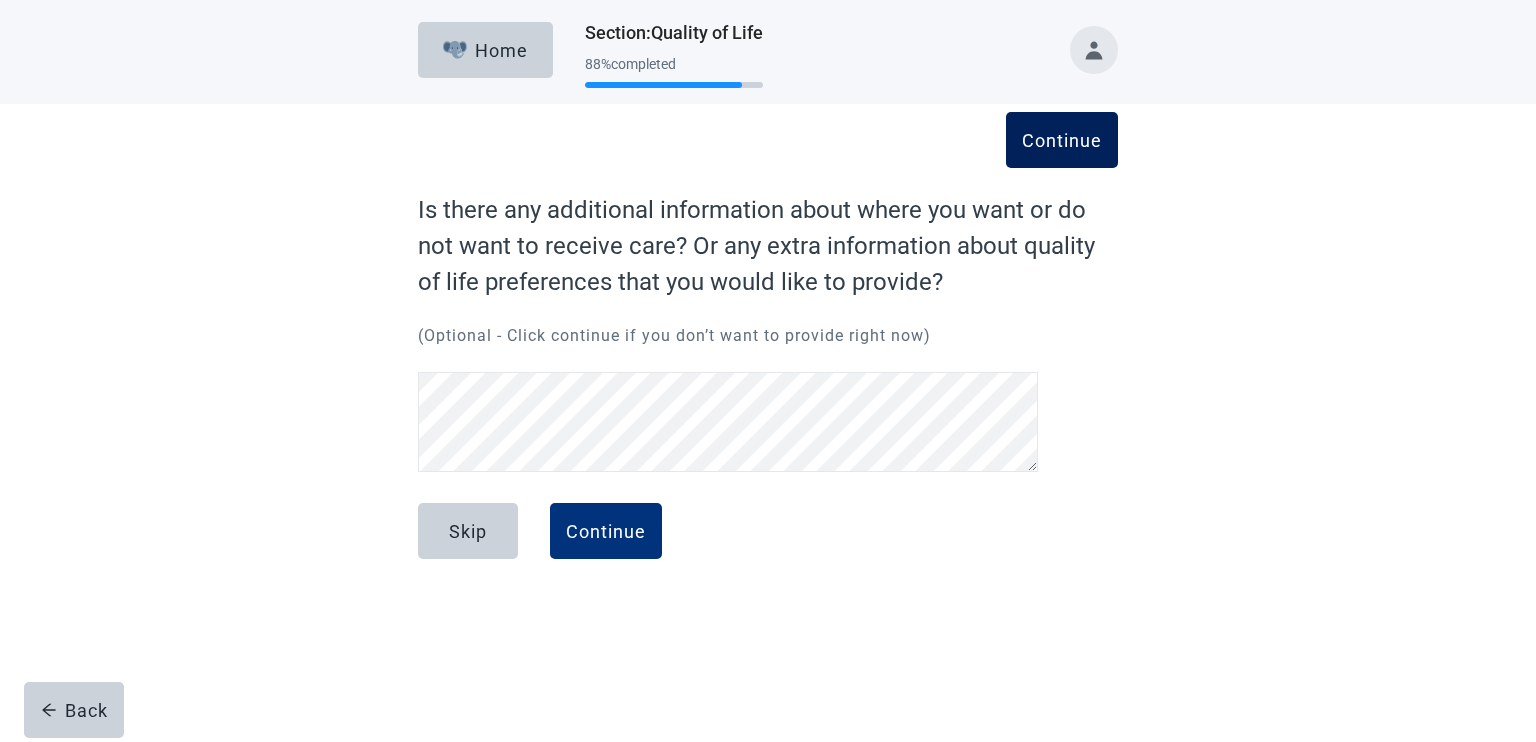 click on "Continue" at bounding box center (1062, 140) 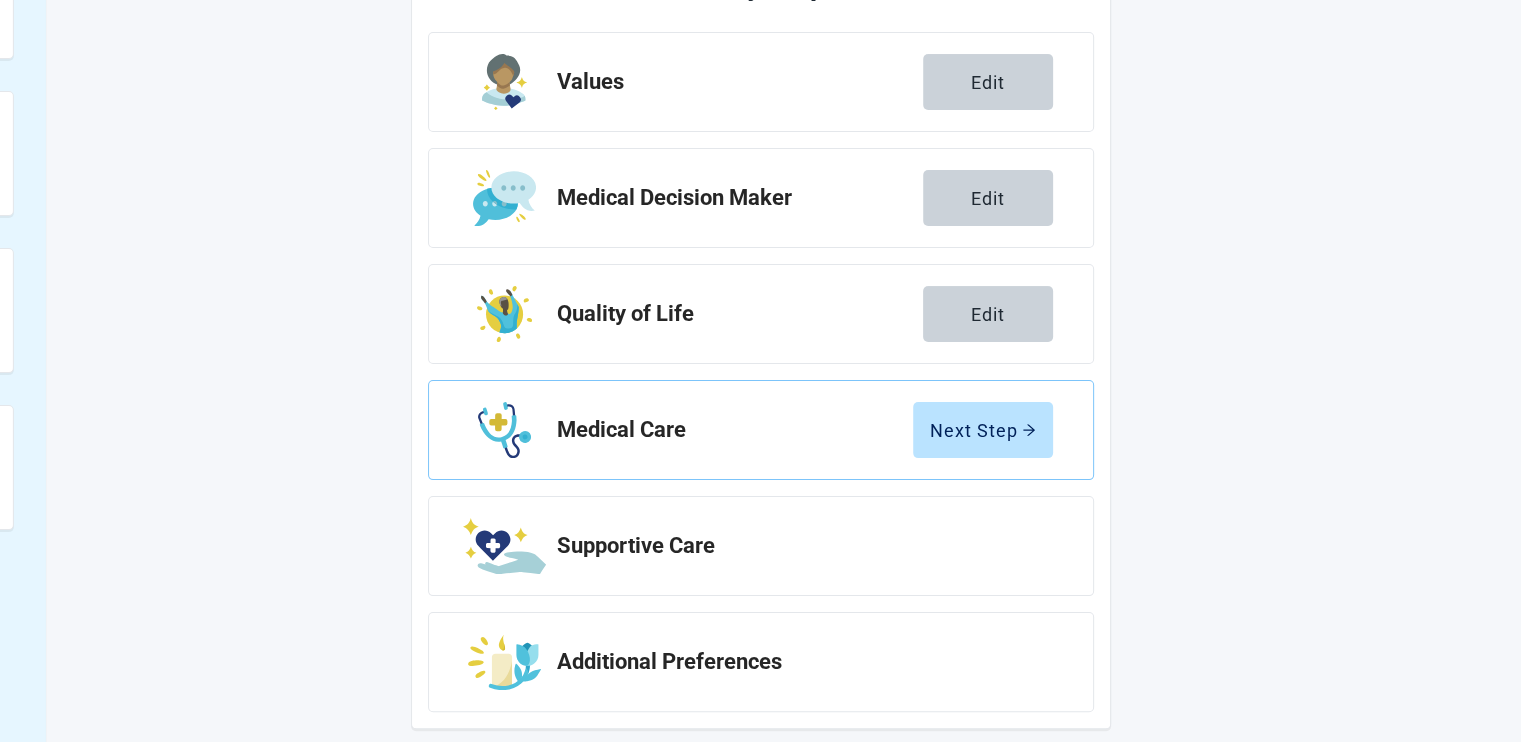 scroll, scrollTop: 320, scrollLeft: 0, axis: vertical 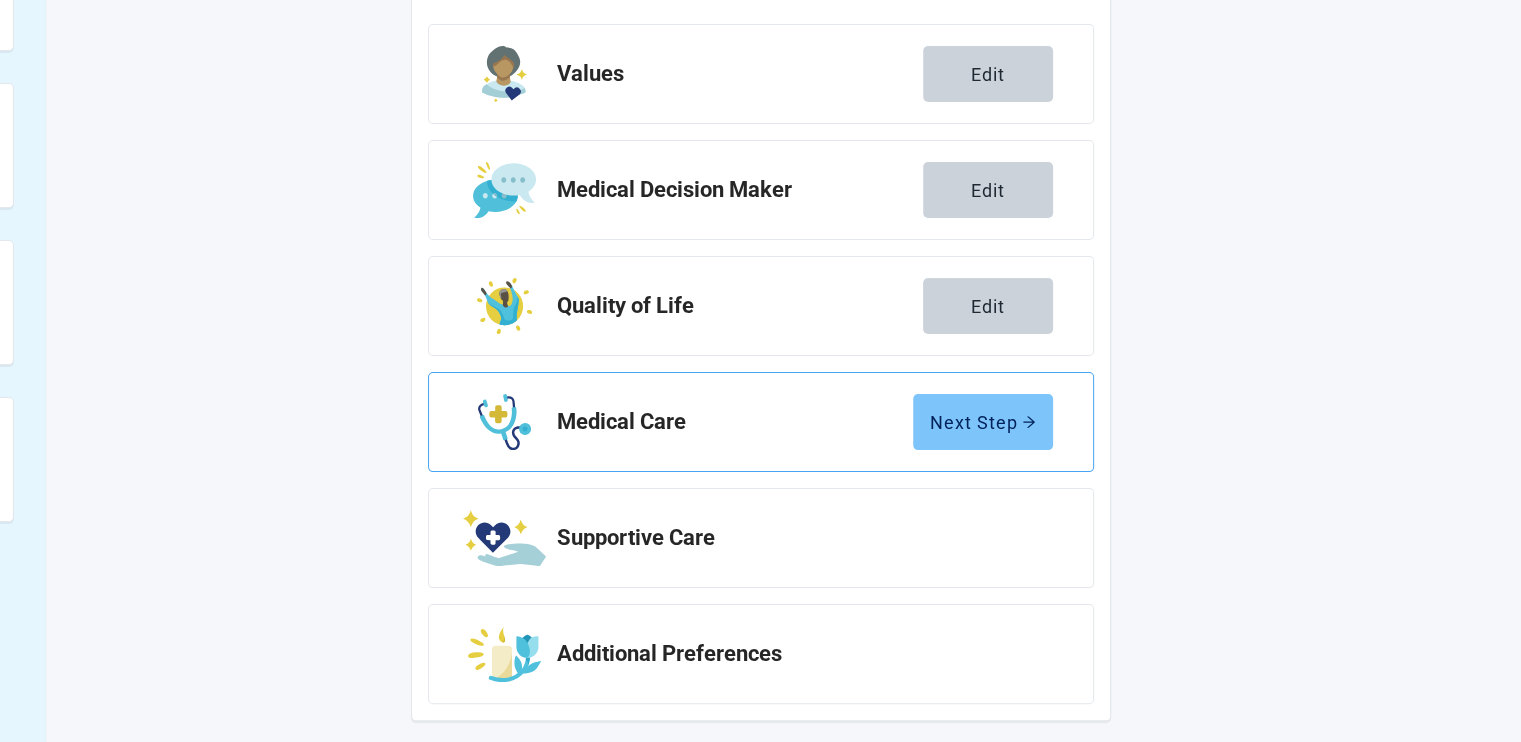 click on "Next Step" at bounding box center (983, 422) 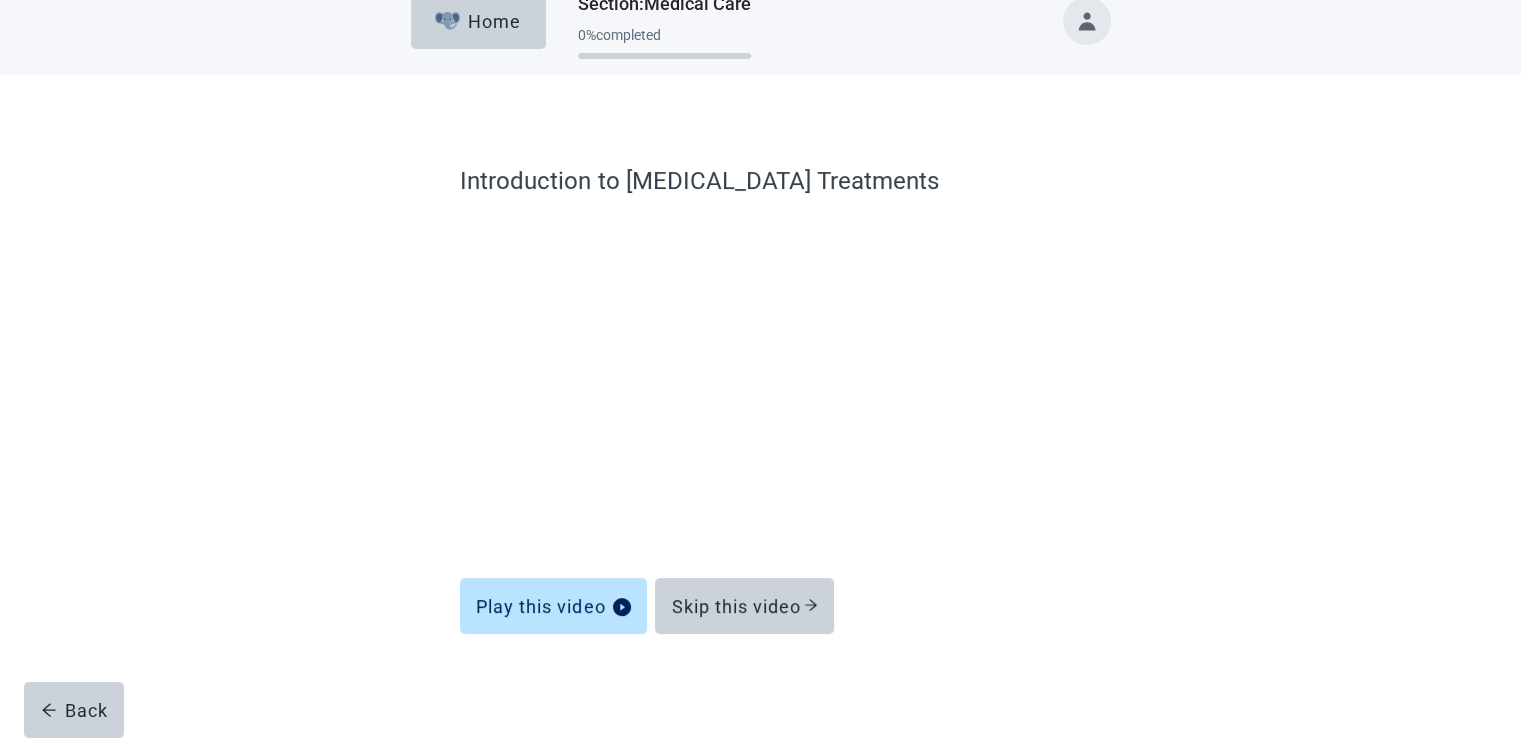 scroll, scrollTop: 29, scrollLeft: 0, axis: vertical 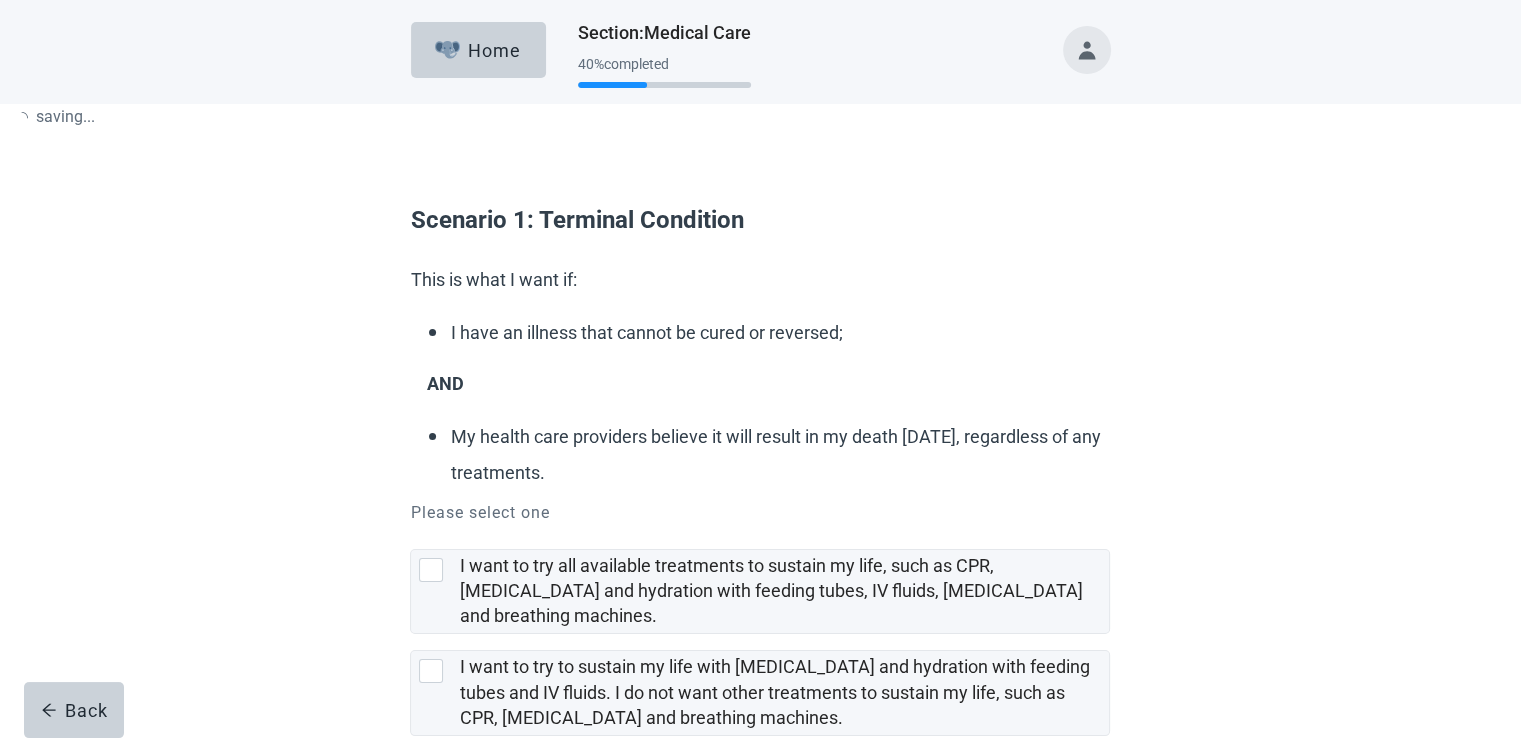 click on "Scenario 1: Terminal Condition This is what I want if: I have an illness that cannot be cured or reversed; AND My health care providers believe it will result in my death within six months, regardless of any treatments.   Please select one I want to try all available treatments to sustain my life, such as CPR, artificial feeding and hydration with feeding tubes, IV fluids, kidney dialysis and breathing machines.   I want to try to sustain my life with artificial feeding and hydration with feeding tubes and IV fluids. I do not want other treatments to sustain my life, such as CPR, kidney dialysis and breathing machines.   I do not want treatments to sustain my life, such as CPR, artificial feeding and hydration with feeding tubes, IV fluids, kidney dialysis or breathing machines. I want to be kept comfortable and be allowed to die naturally.   Values  and  Quality of Life  sections.   Back" at bounding box center (760, 623) 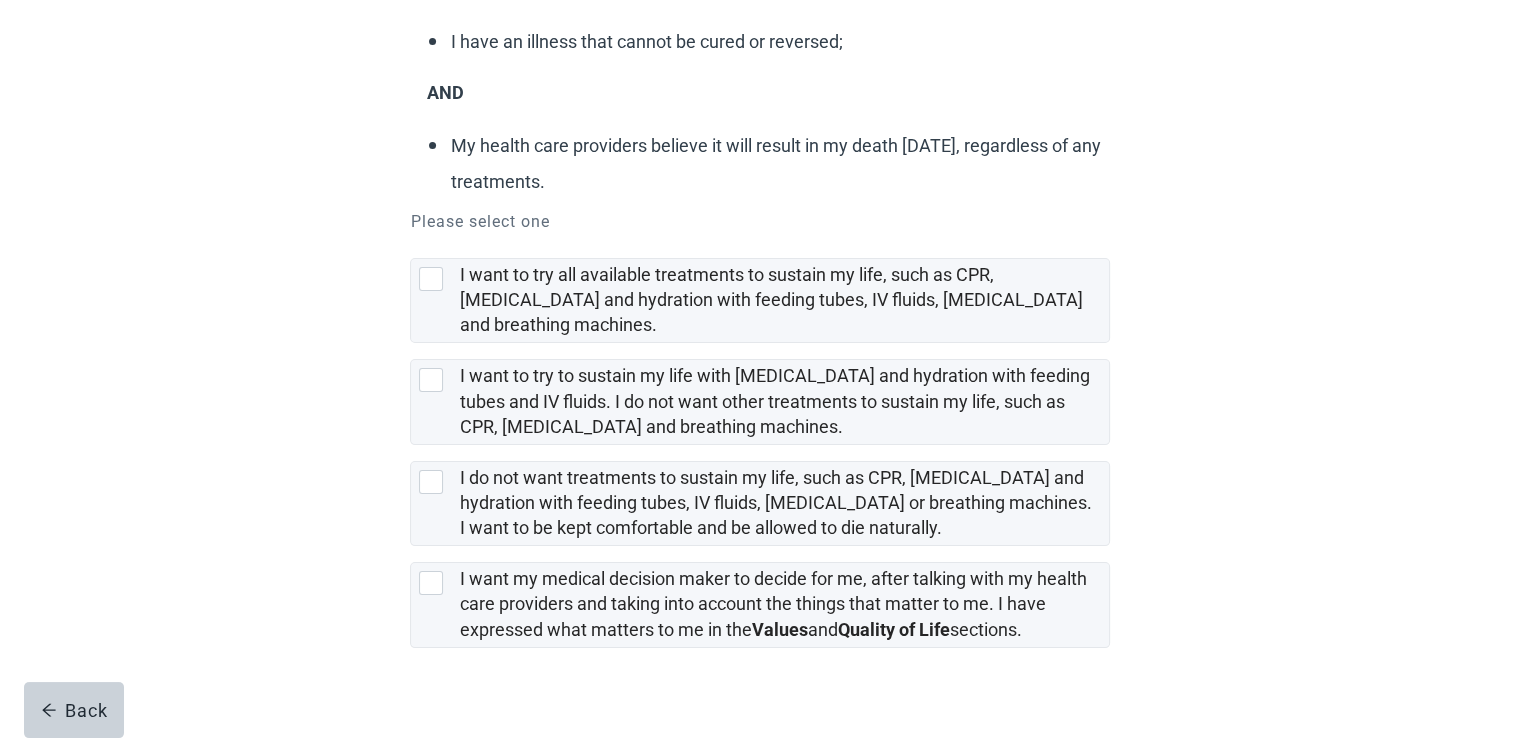 scroll, scrollTop: 312, scrollLeft: 0, axis: vertical 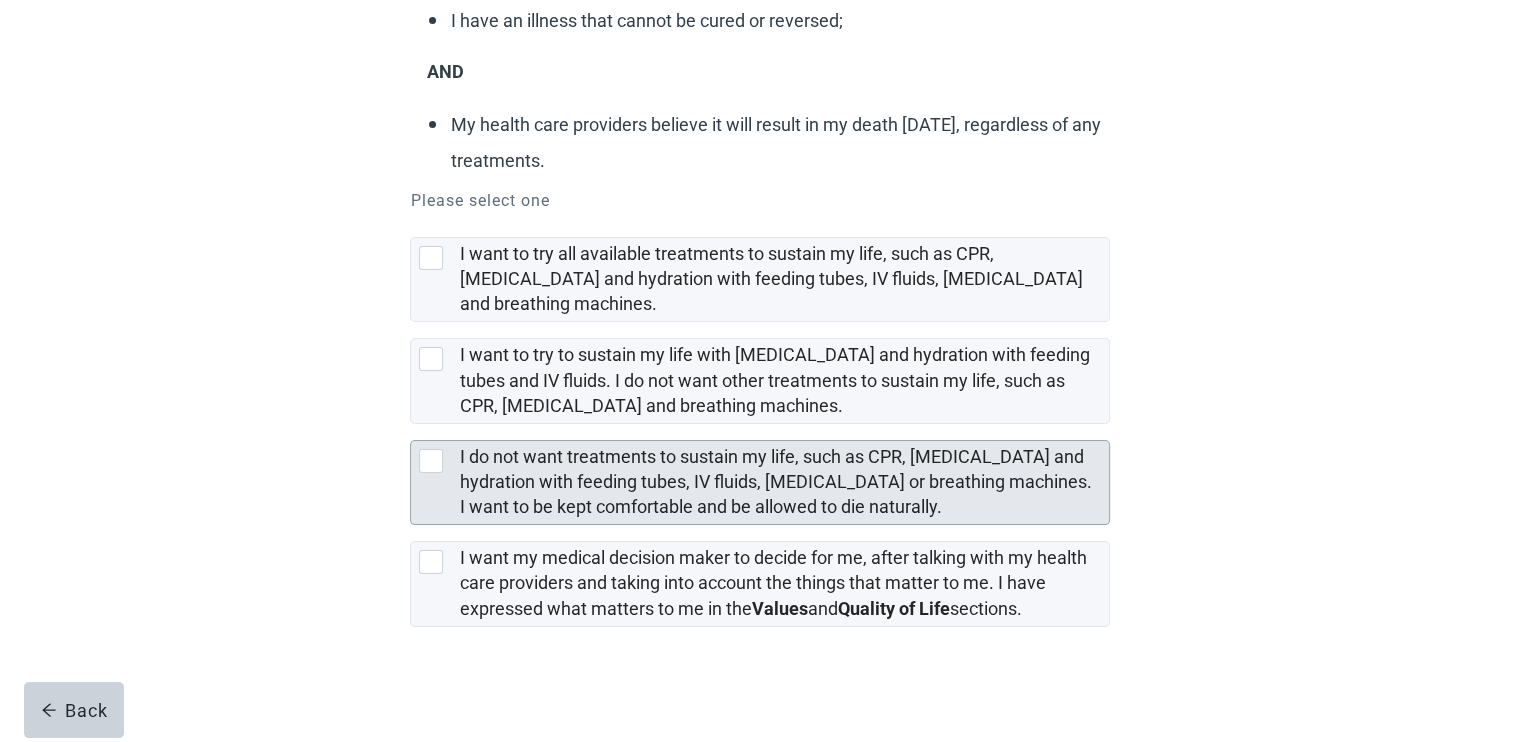 click at bounding box center [431, 461] 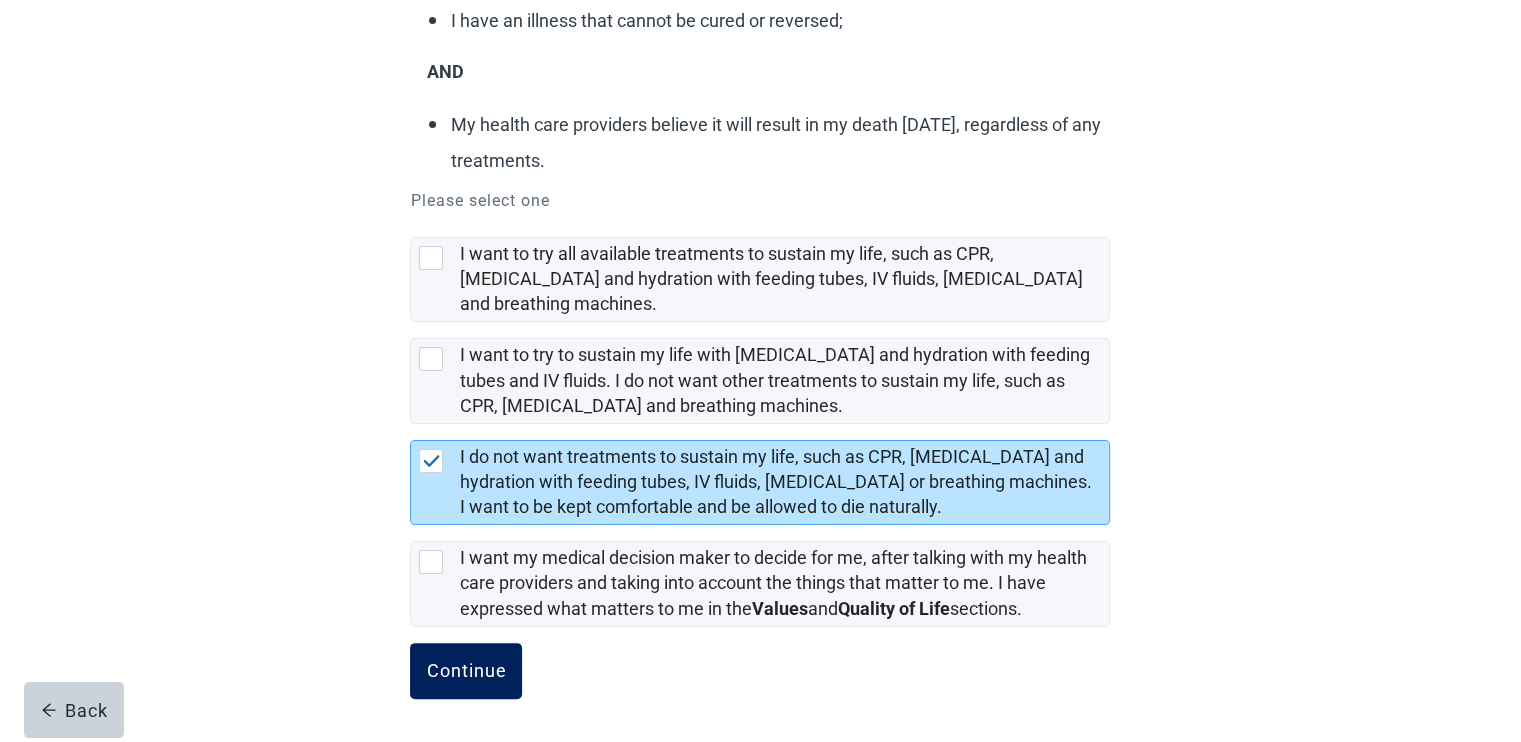 click on "Continue" at bounding box center [466, 671] 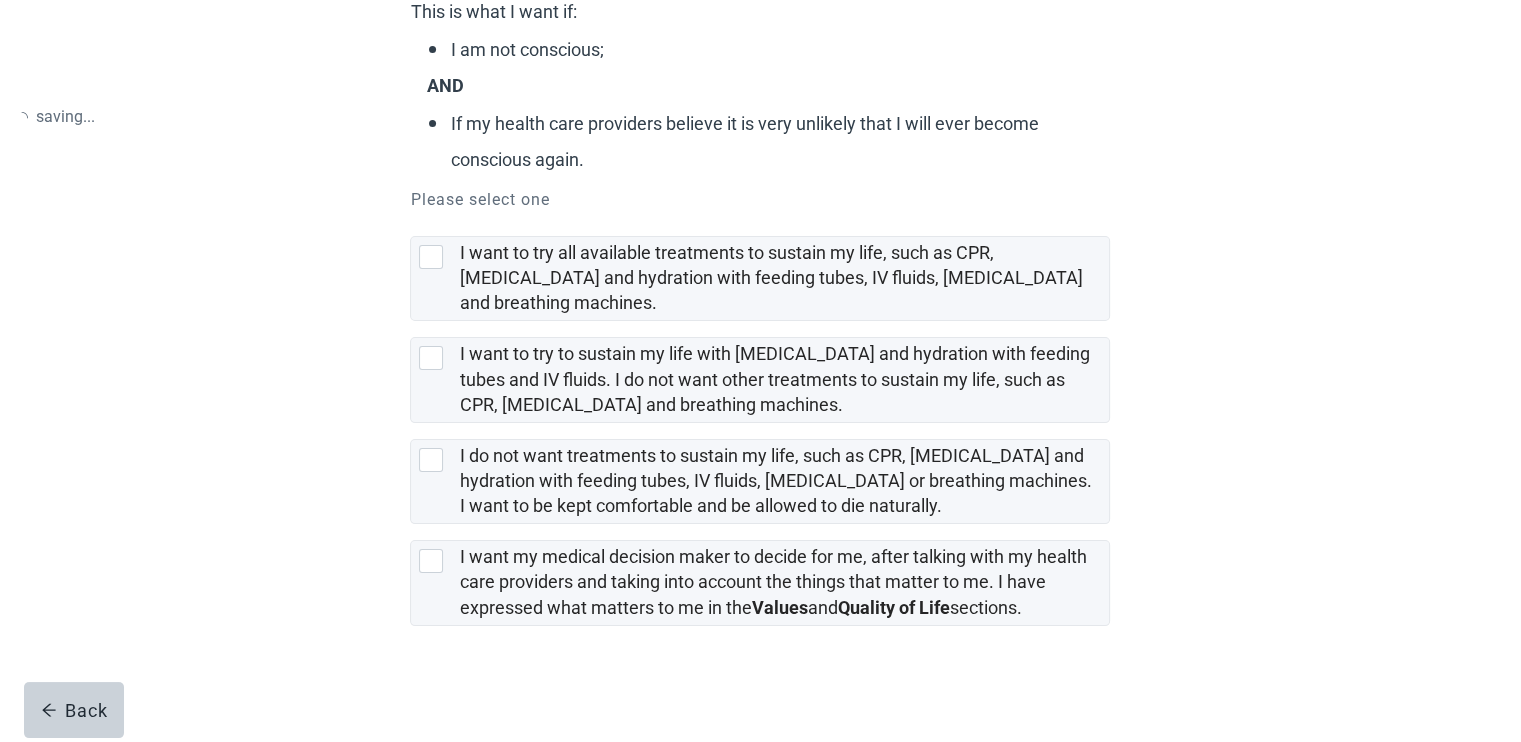 scroll, scrollTop: 0, scrollLeft: 0, axis: both 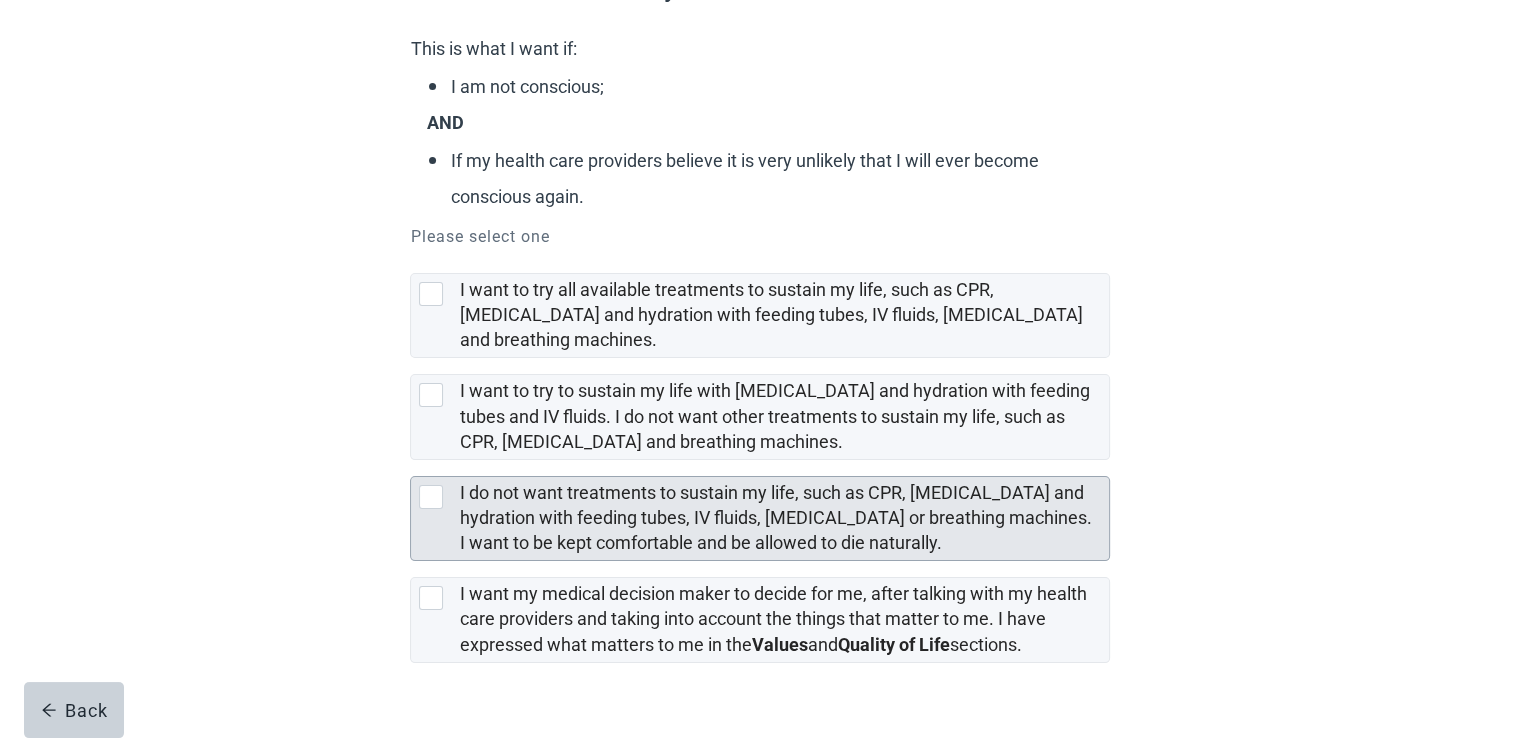 click at bounding box center (431, 497) 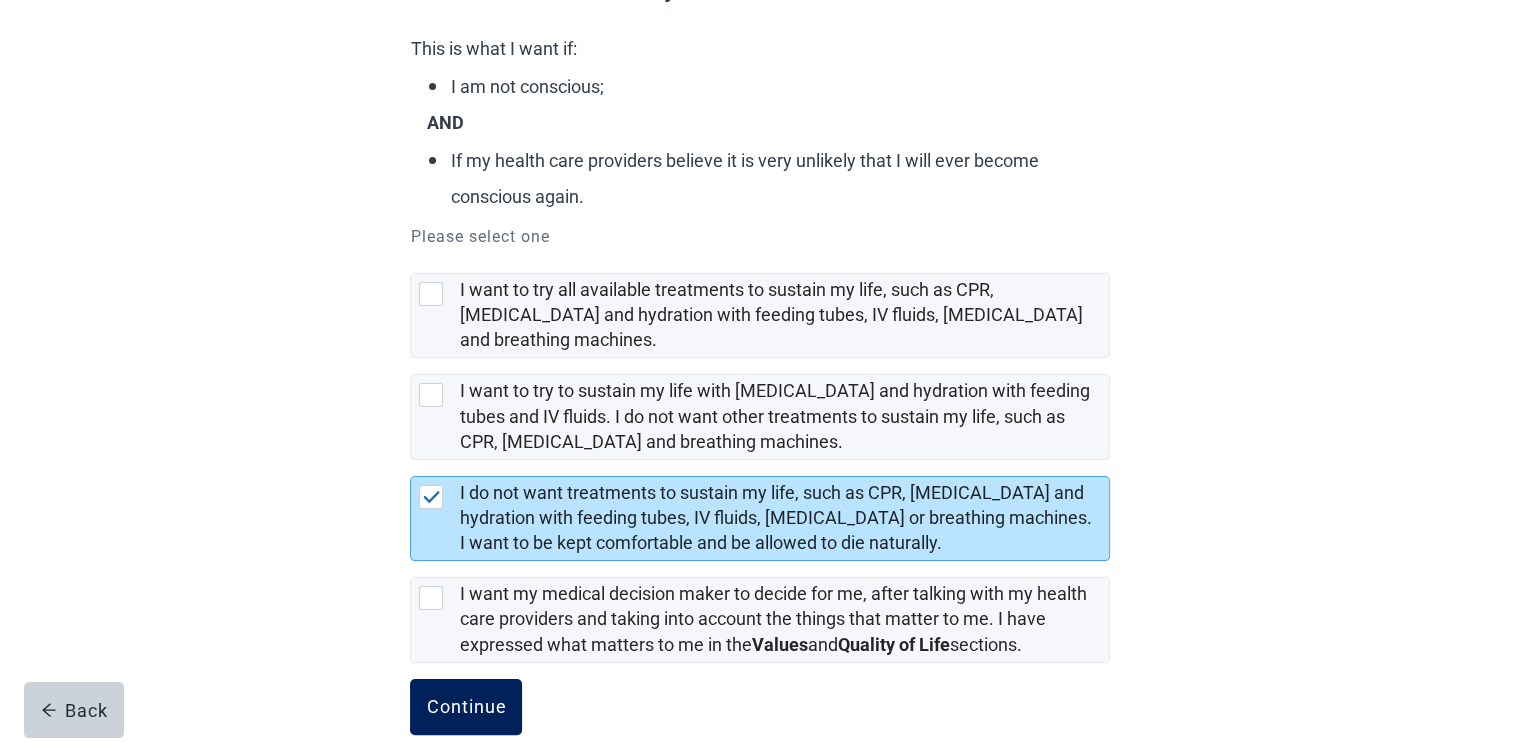 click on "Continue" at bounding box center [466, 707] 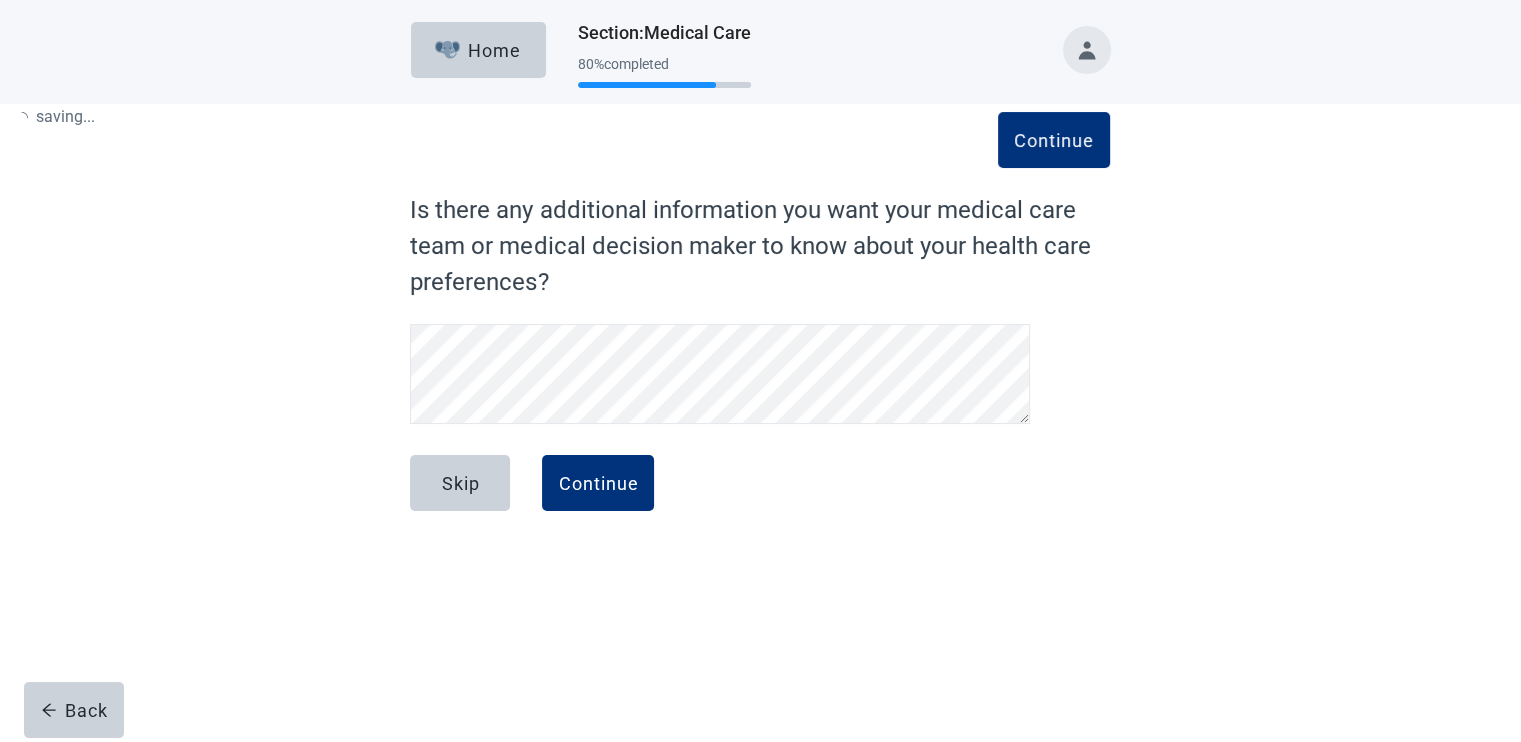 scroll, scrollTop: 0, scrollLeft: 0, axis: both 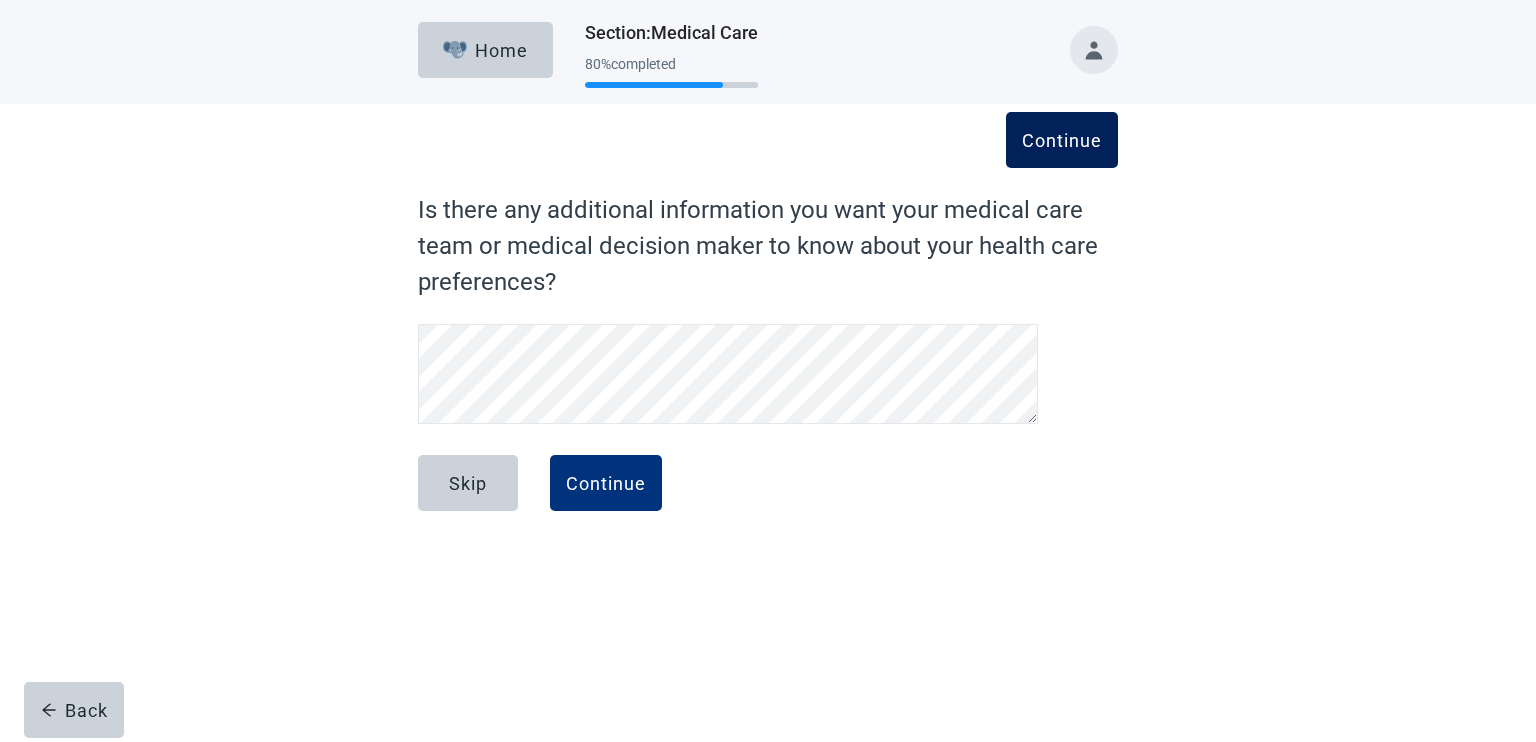 click on "Continue" at bounding box center [1062, 140] 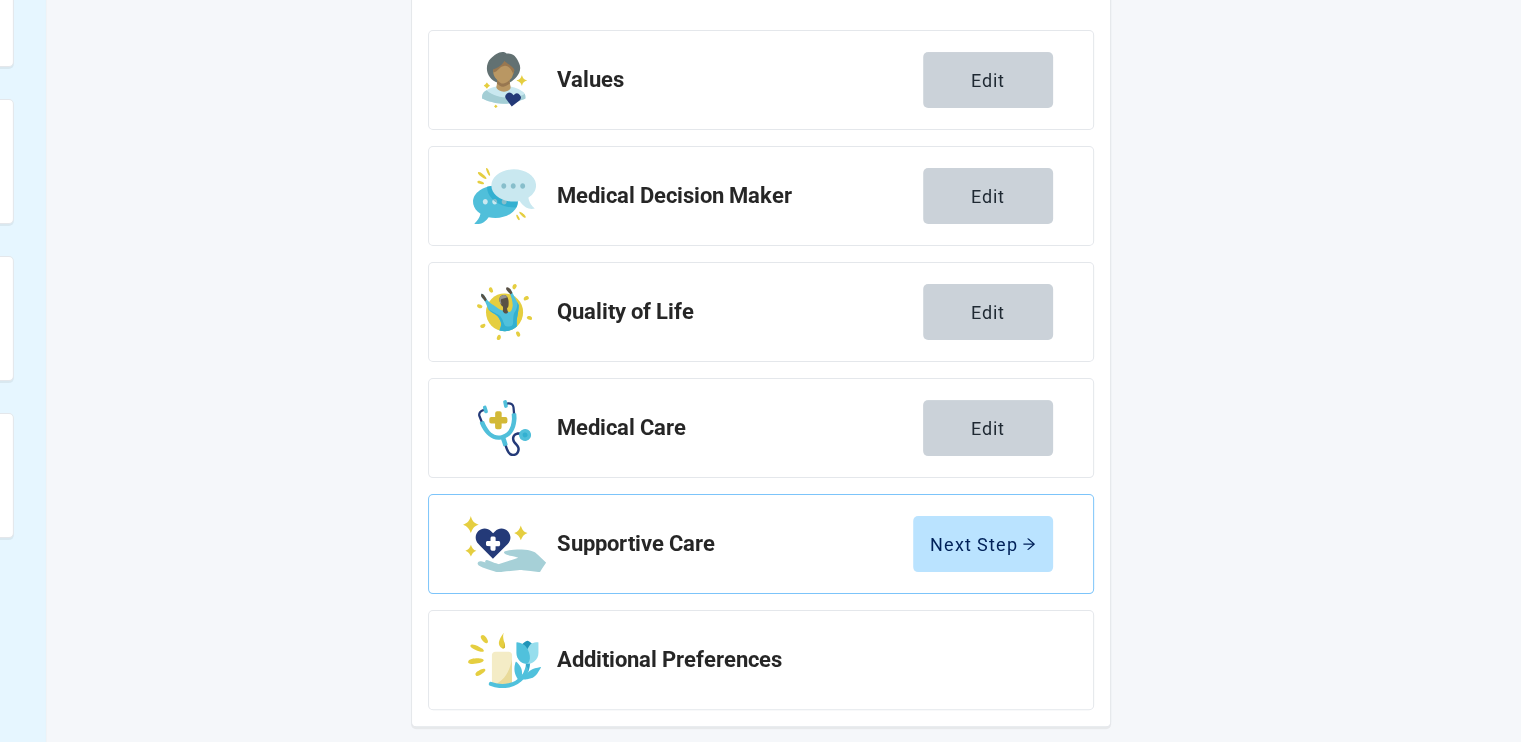 scroll, scrollTop: 320, scrollLeft: 0, axis: vertical 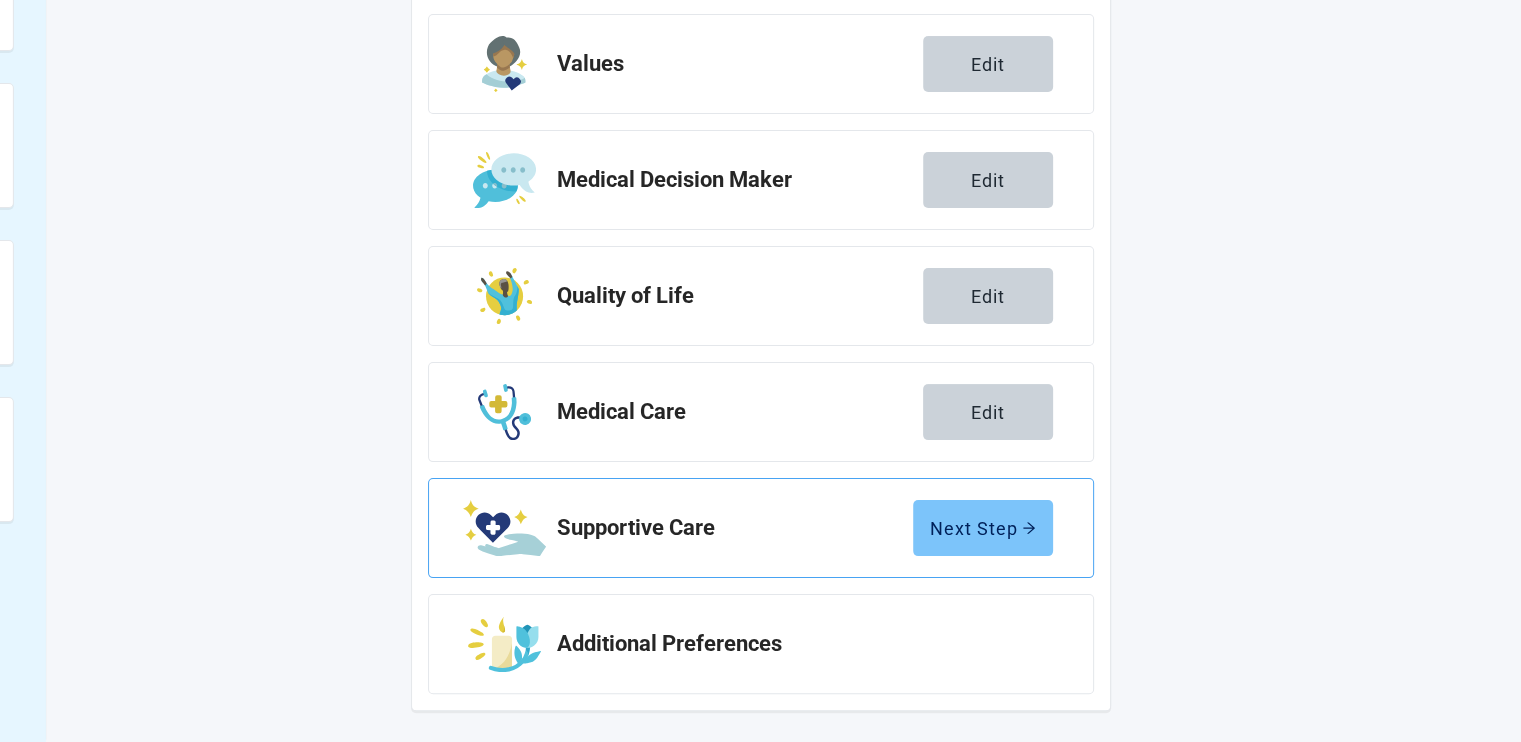 click on "Next Step" at bounding box center (983, 528) 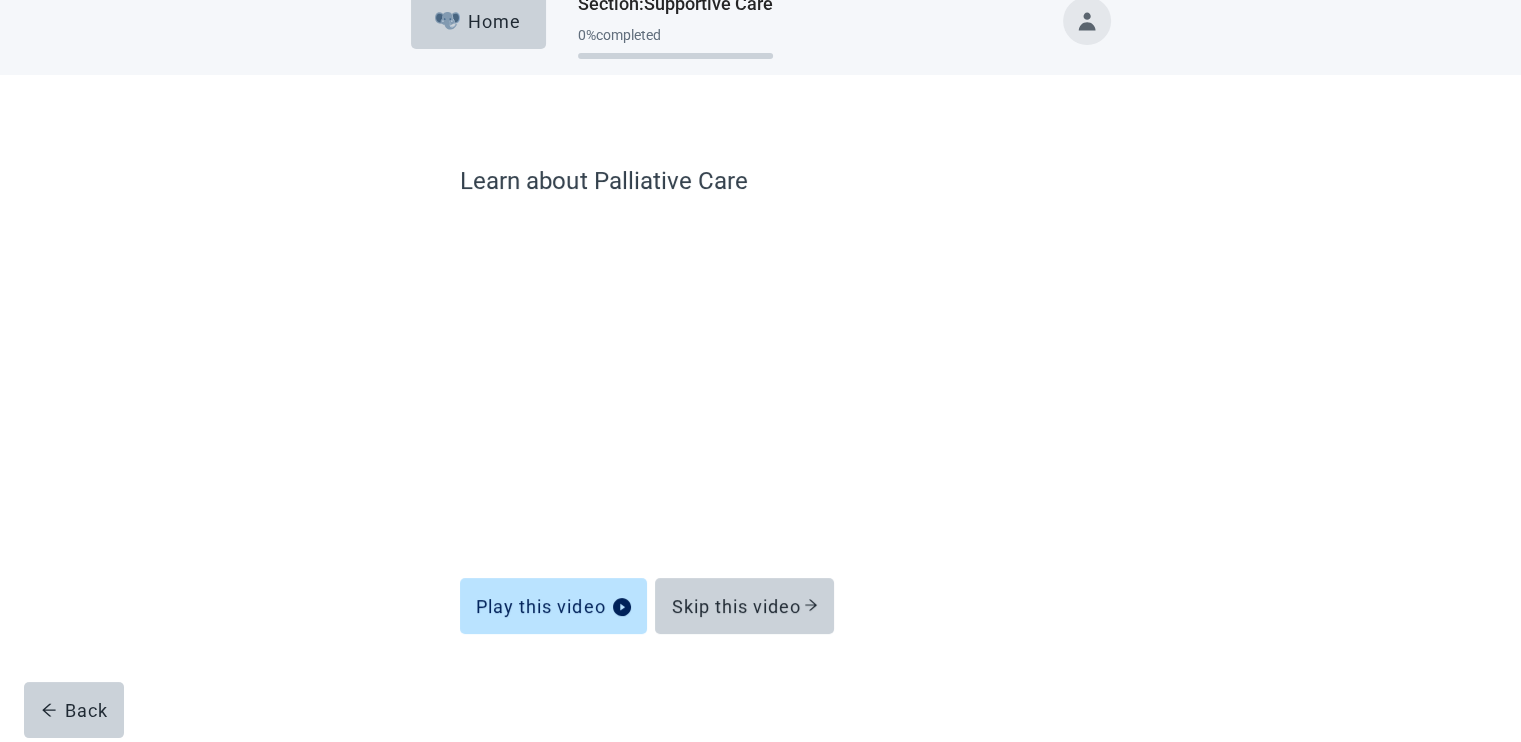 scroll, scrollTop: 29, scrollLeft: 0, axis: vertical 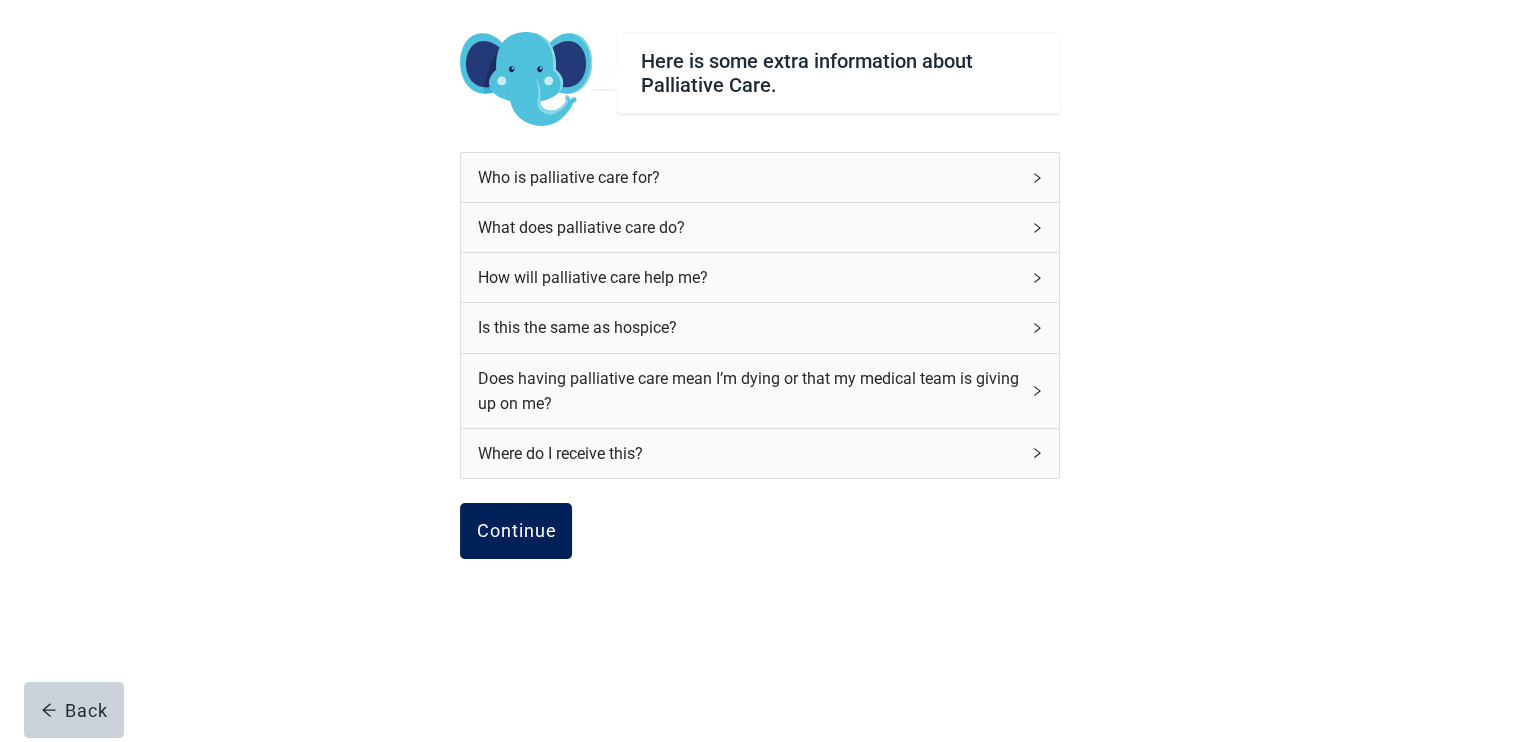 click on "Continue" at bounding box center [516, 531] 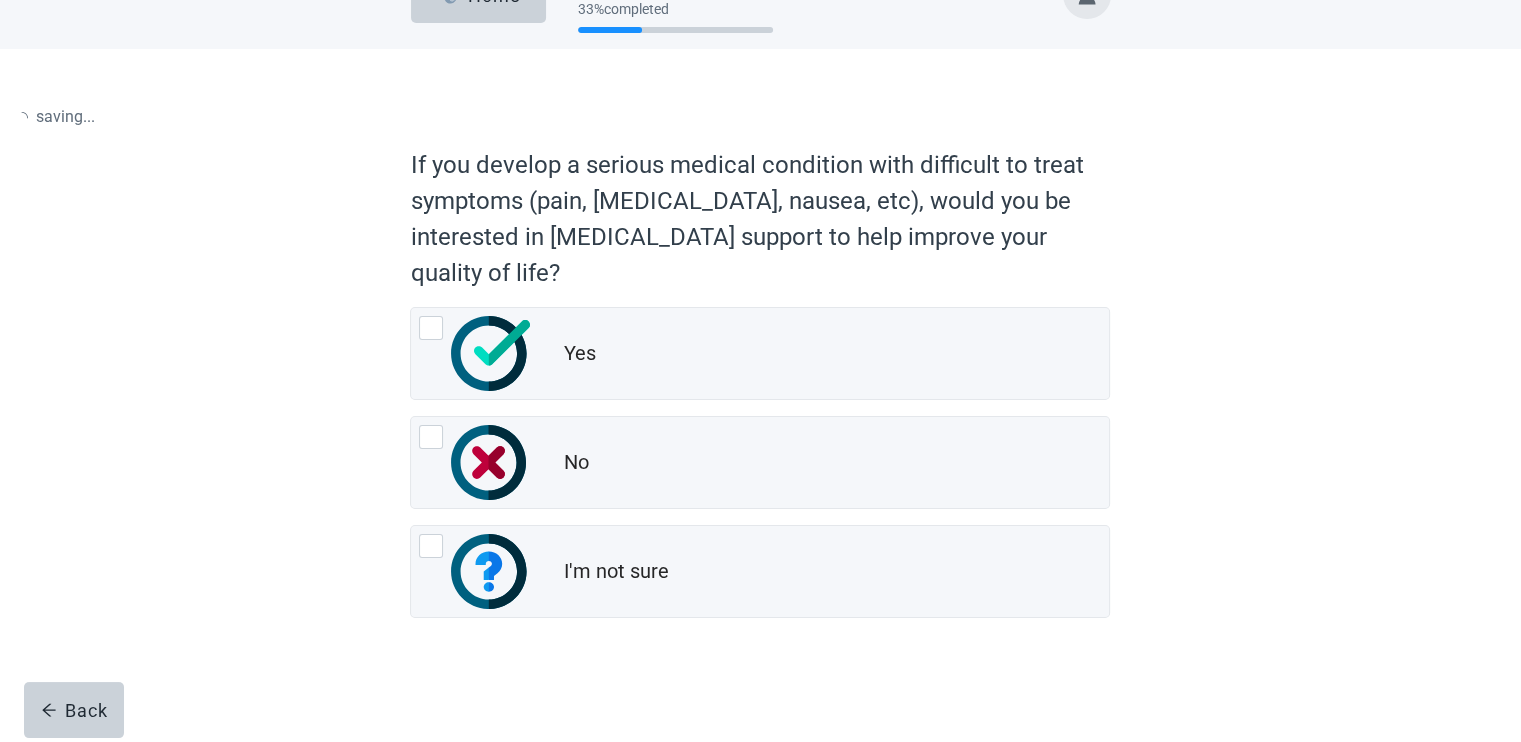 scroll, scrollTop: 0, scrollLeft: 0, axis: both 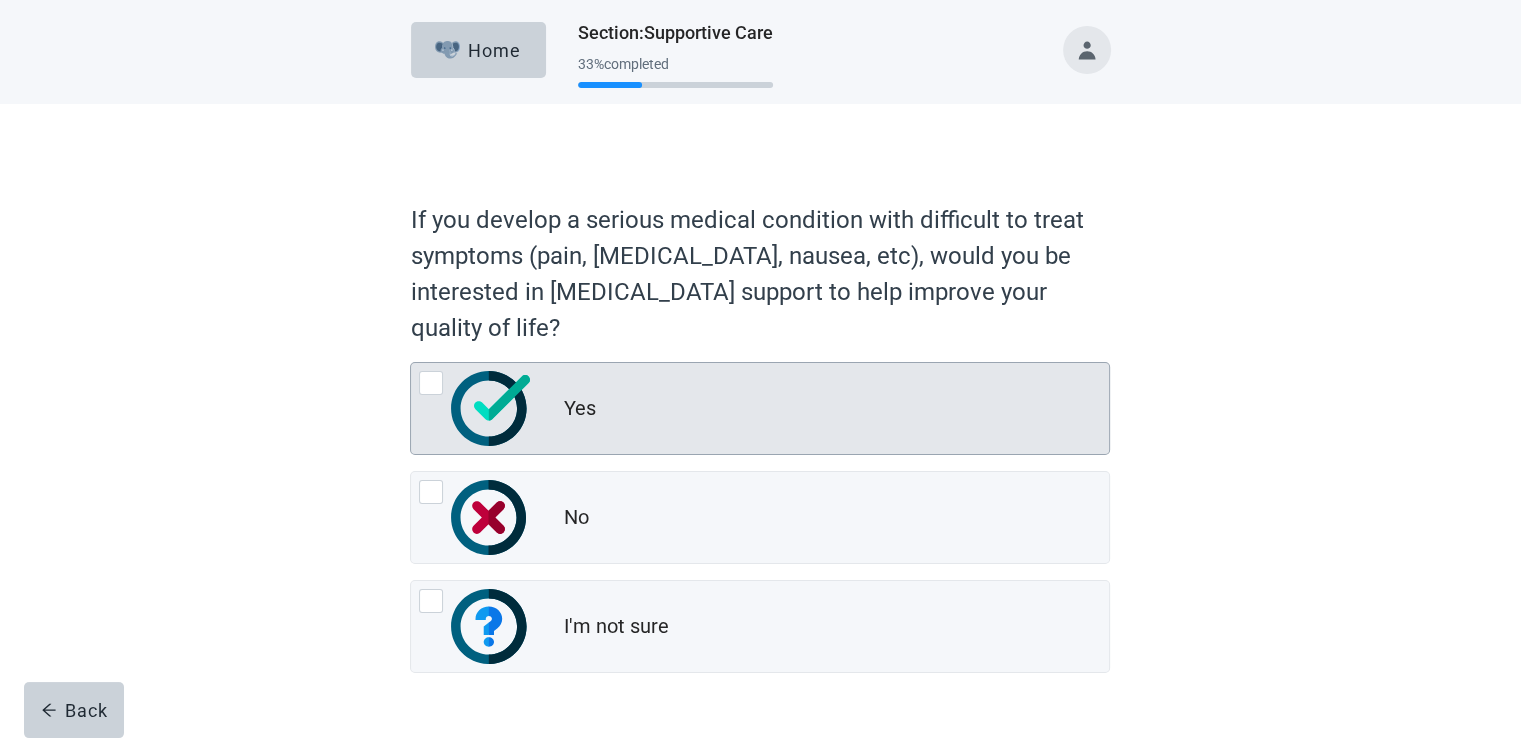 click at bounding box center (431, 383) 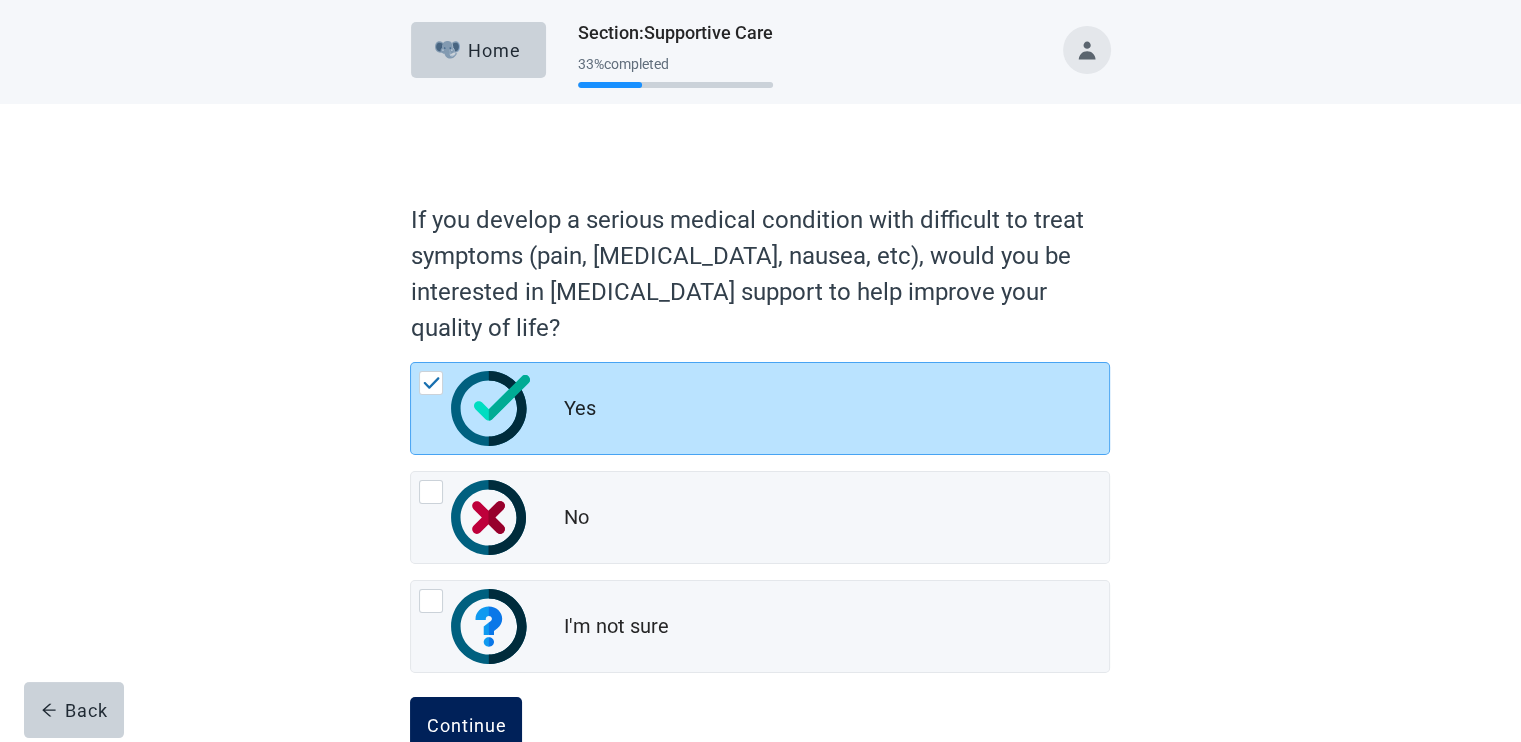 click on "Continue" at bounding box center [466, 725] 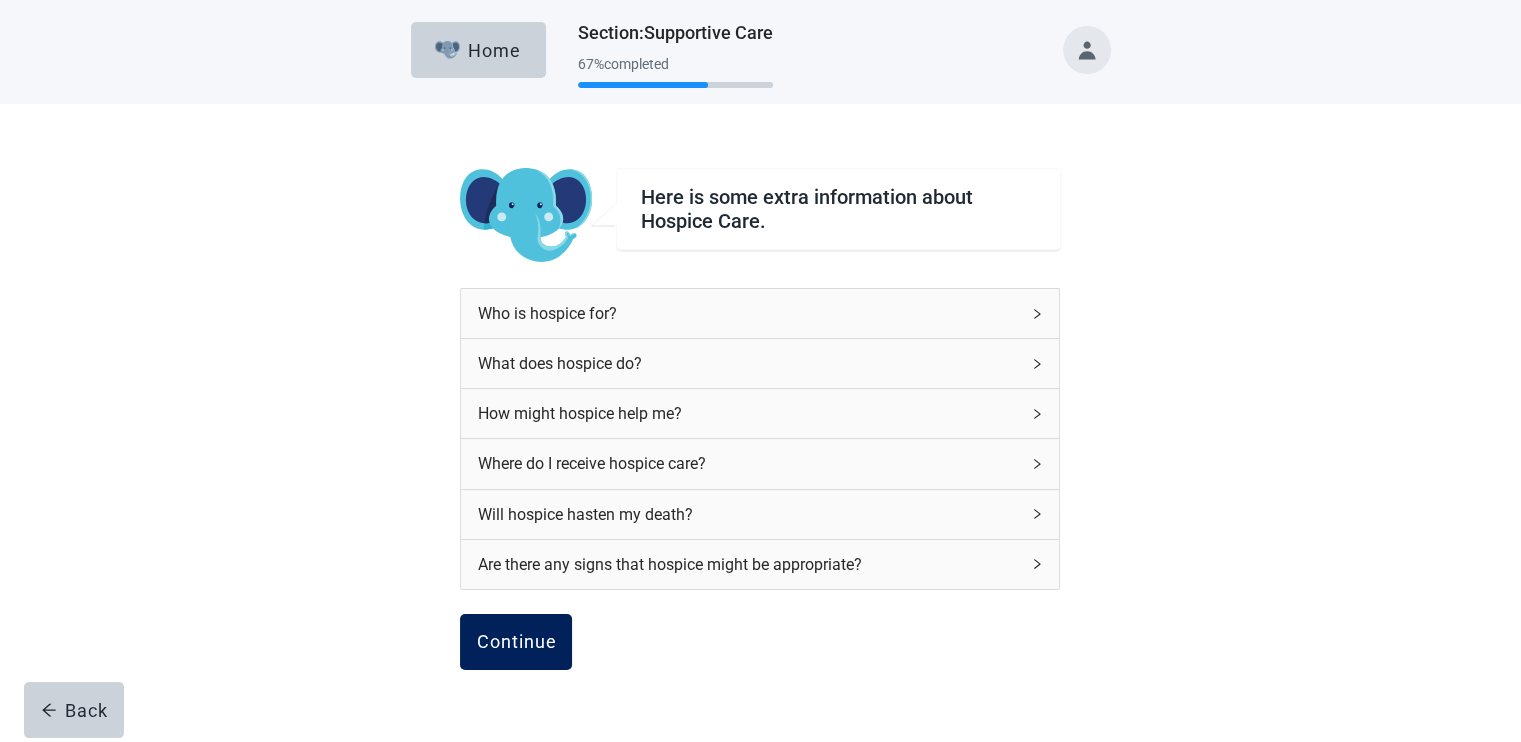 click on "Continue" at bounding box center [516, 642] 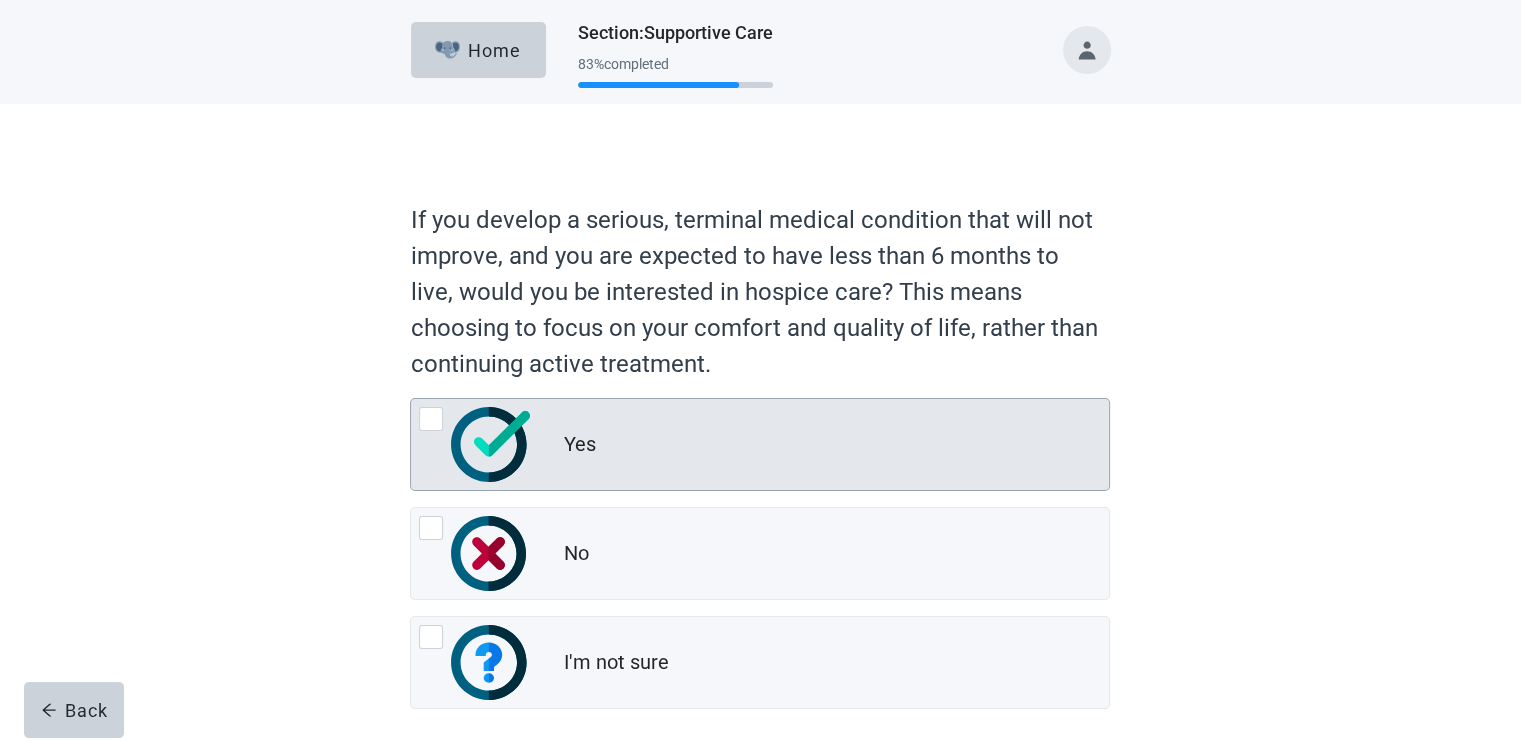 click at bounding box center (431, 419) 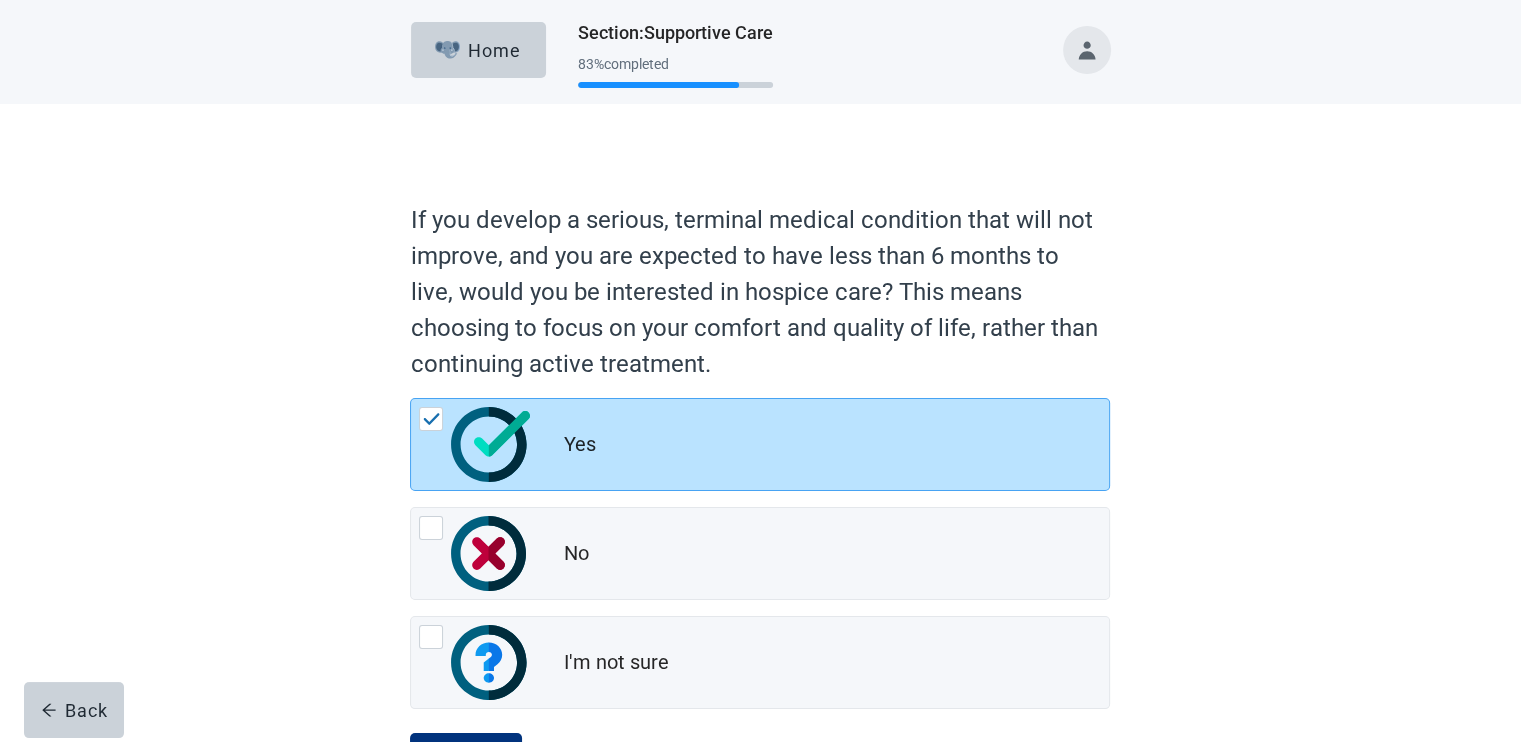 scroll, scrollTop: 90, scrollLeft: 0, axis: vertical 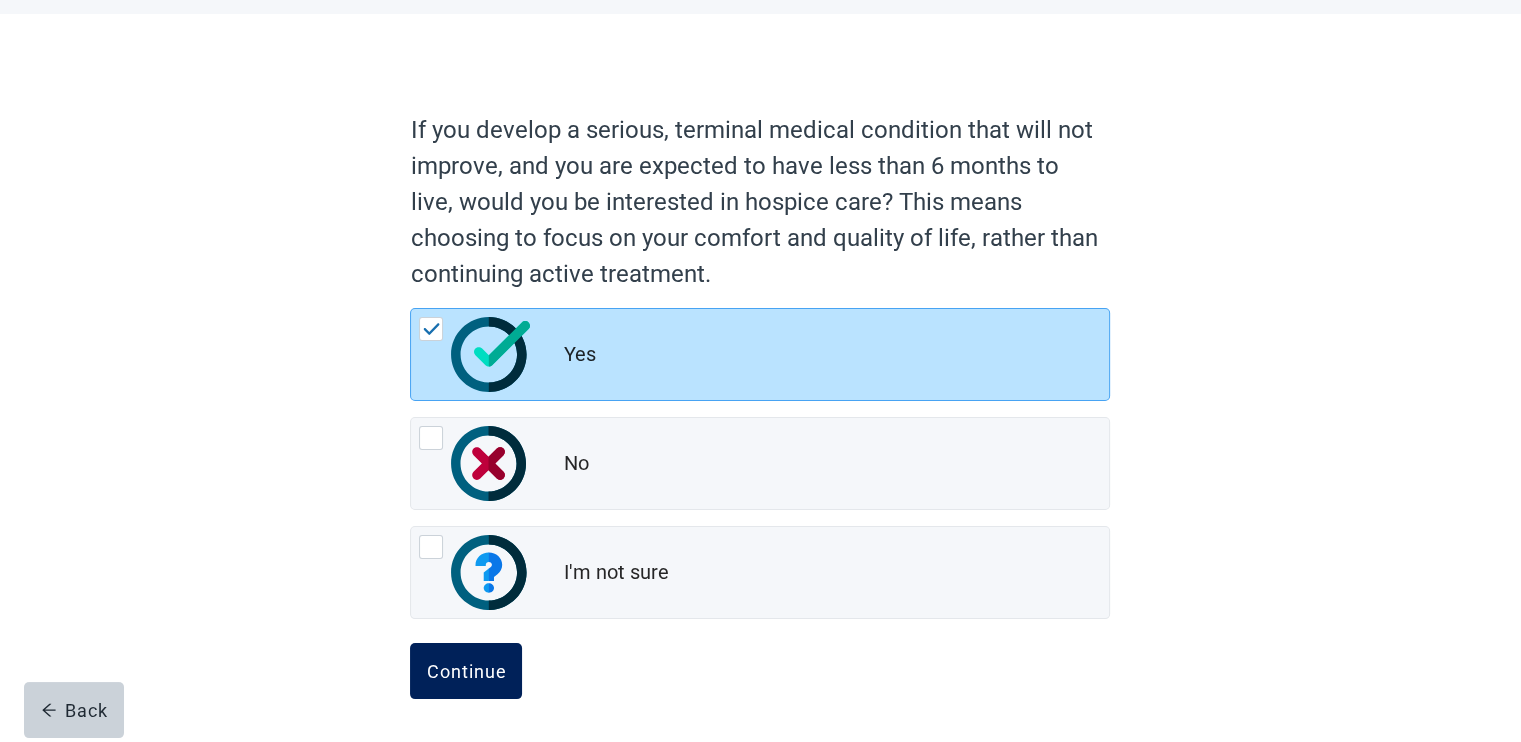click on "Continue" at bounding box center (466, 671) 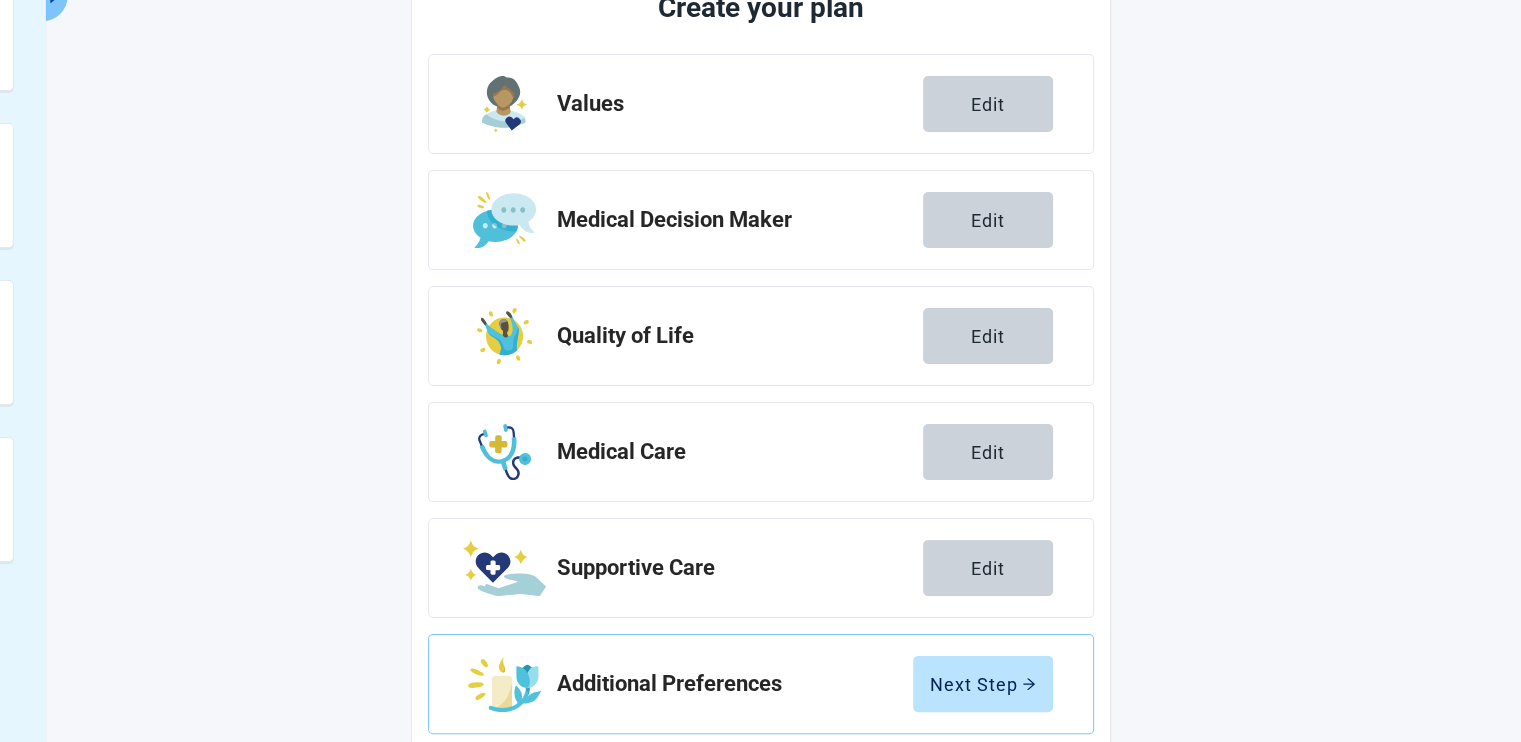 scroll, scrollTop: 320, scrollLeft: 0, axis: vertical 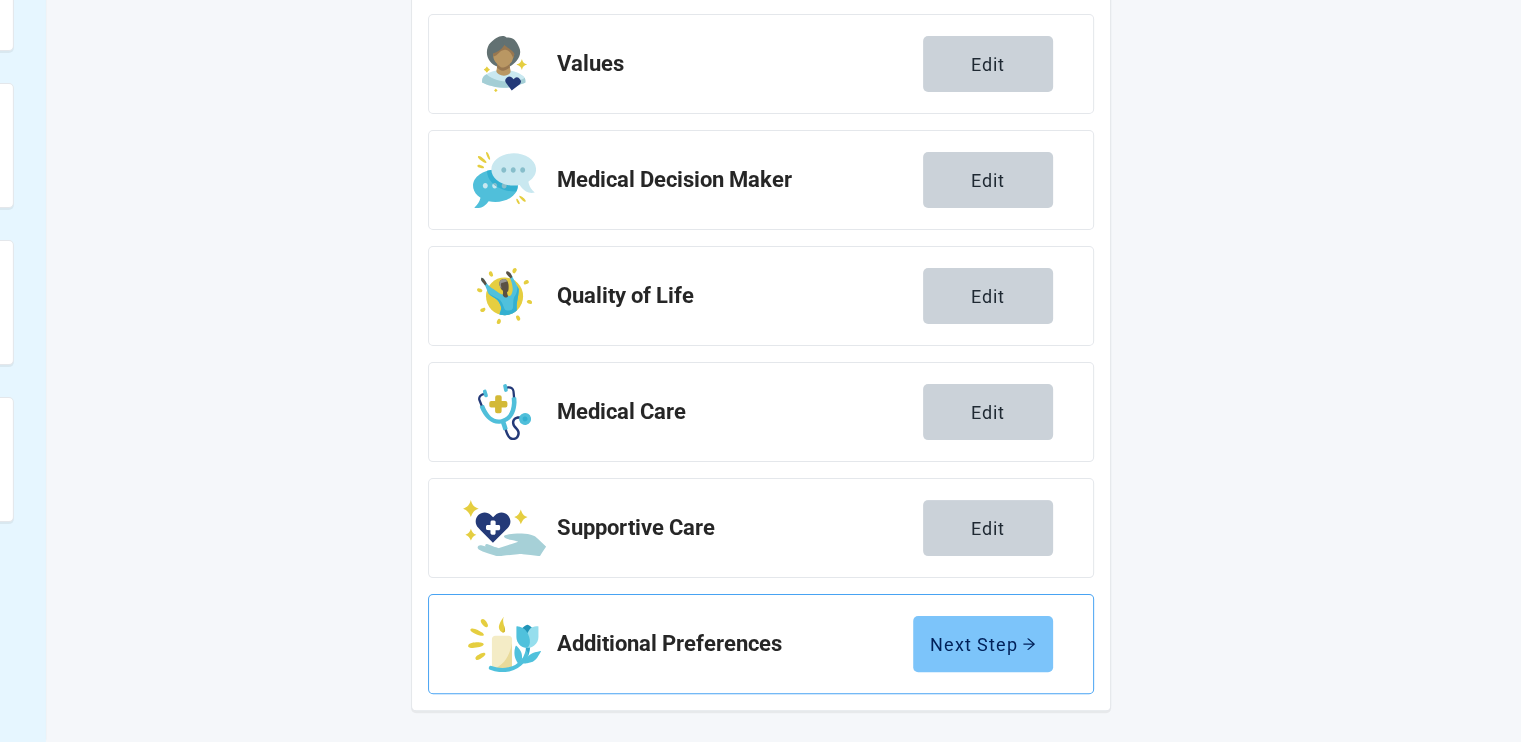click on "Next Step" at bounding box center (983, 644) 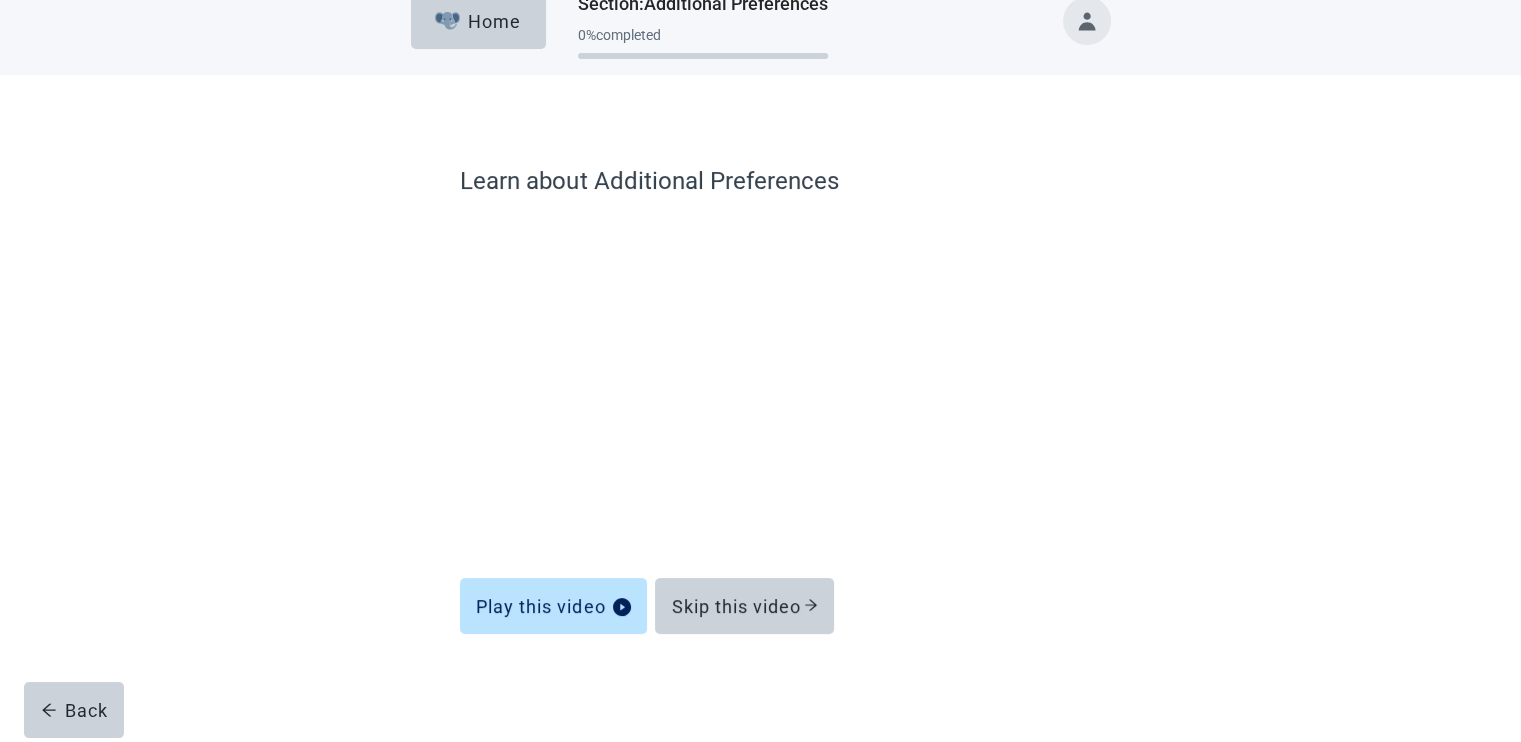 scroll, scrollTop: 29, scrollLeft: 0, axis: vertical 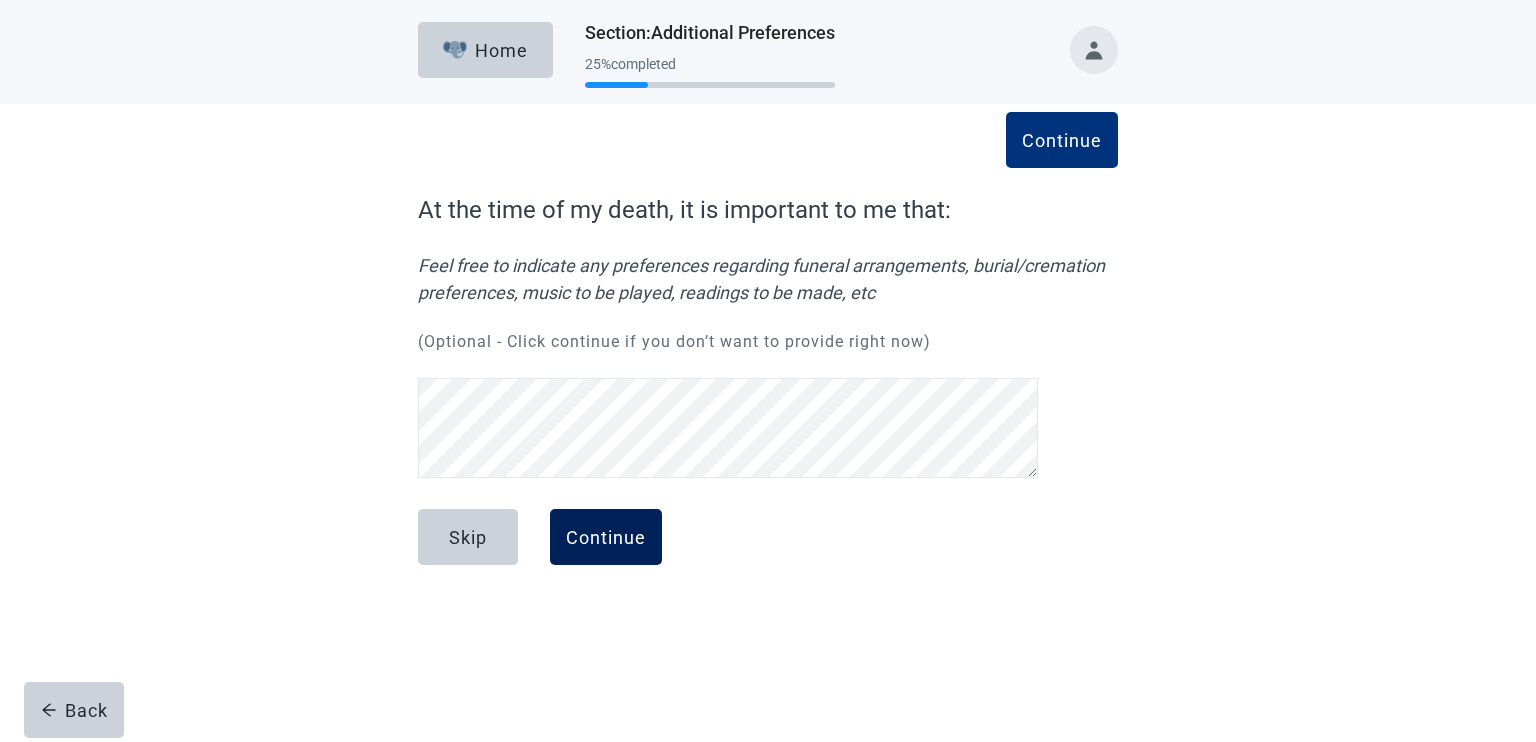 click on "Continue" at bounding box center [606, 537] 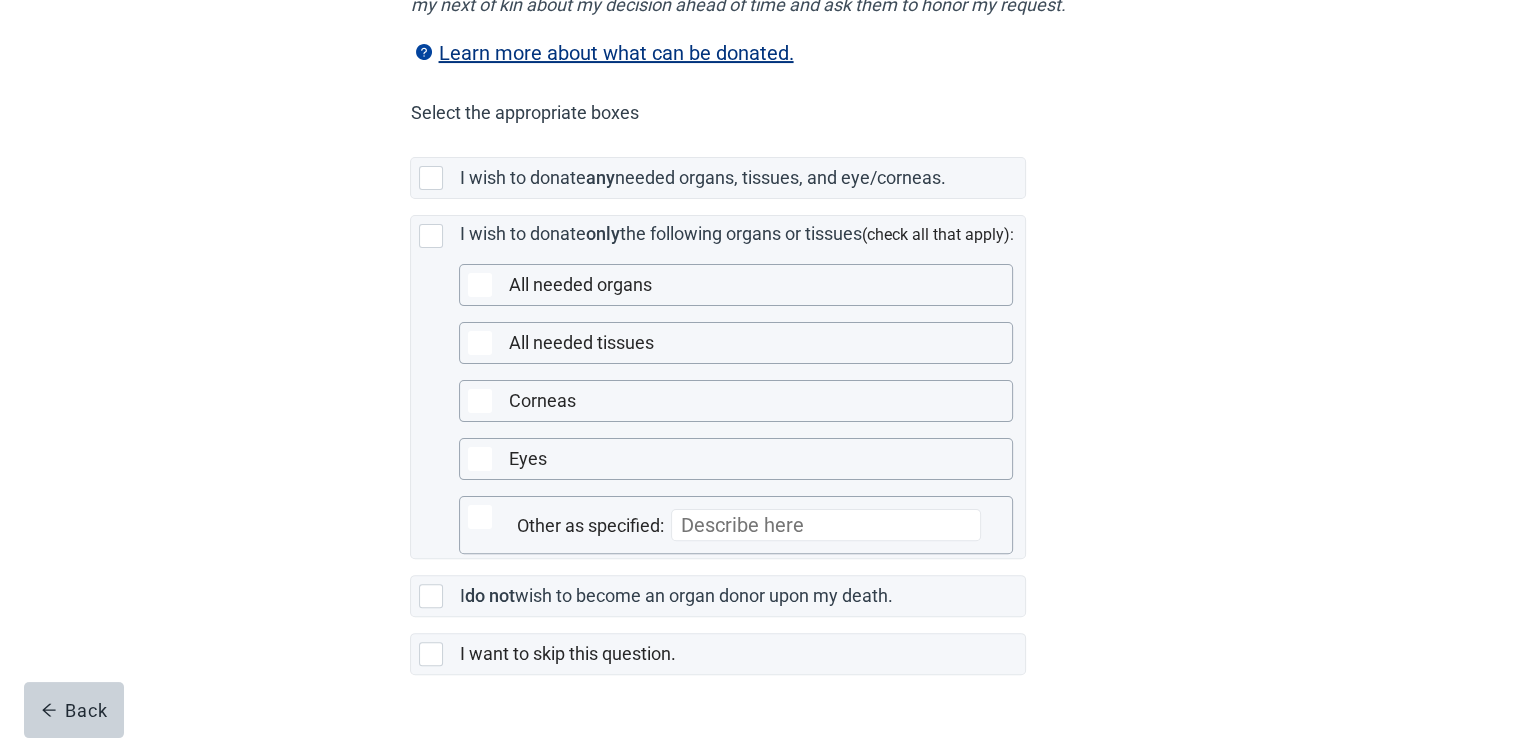 scroll, scrollTop: 423, scrollLeft: 0, axis: vertical 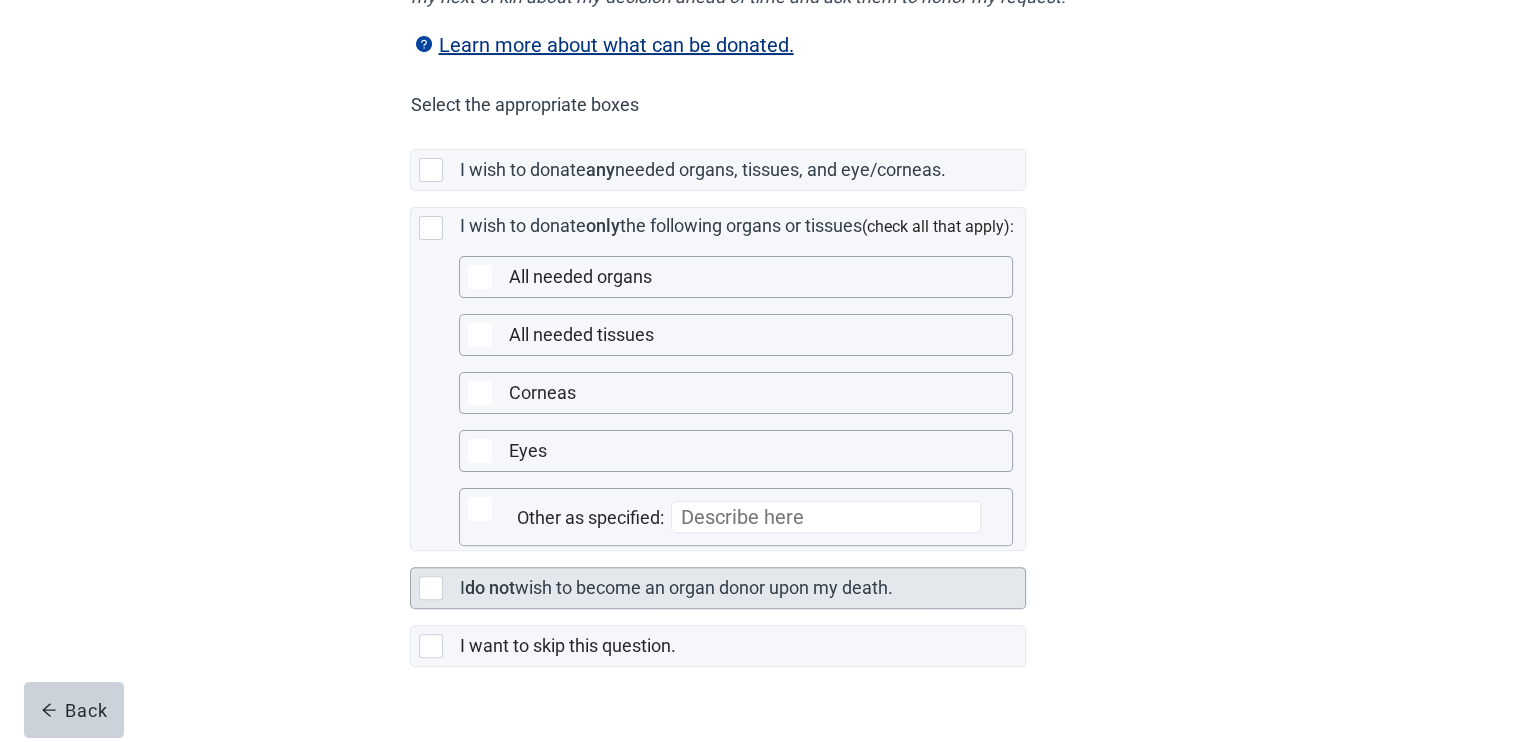 click at bounding box center [431, 588] 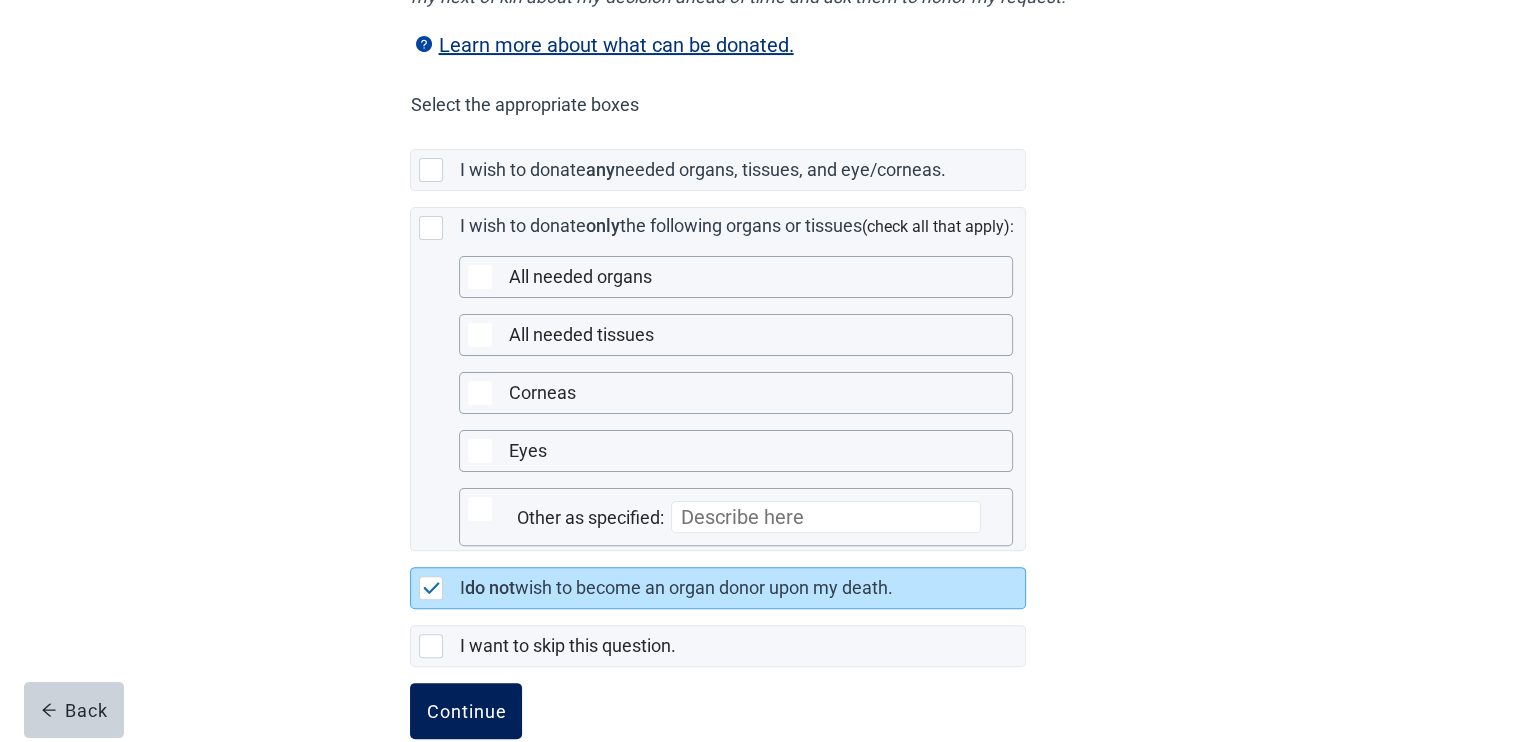 click on "Continue" at bounding box center (466, 711) 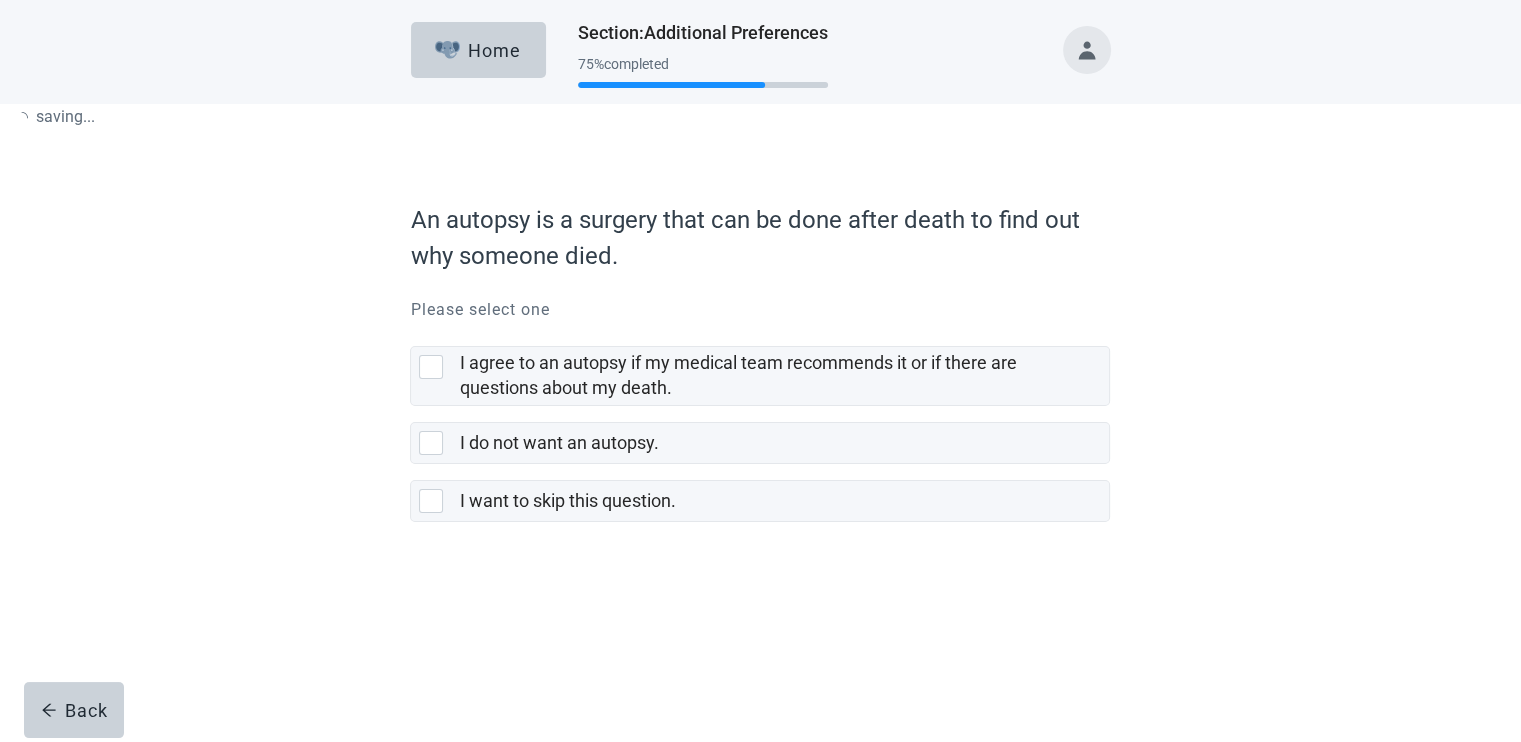 scroll, scrollTop: 0, scrollLeft: 0, axis: both 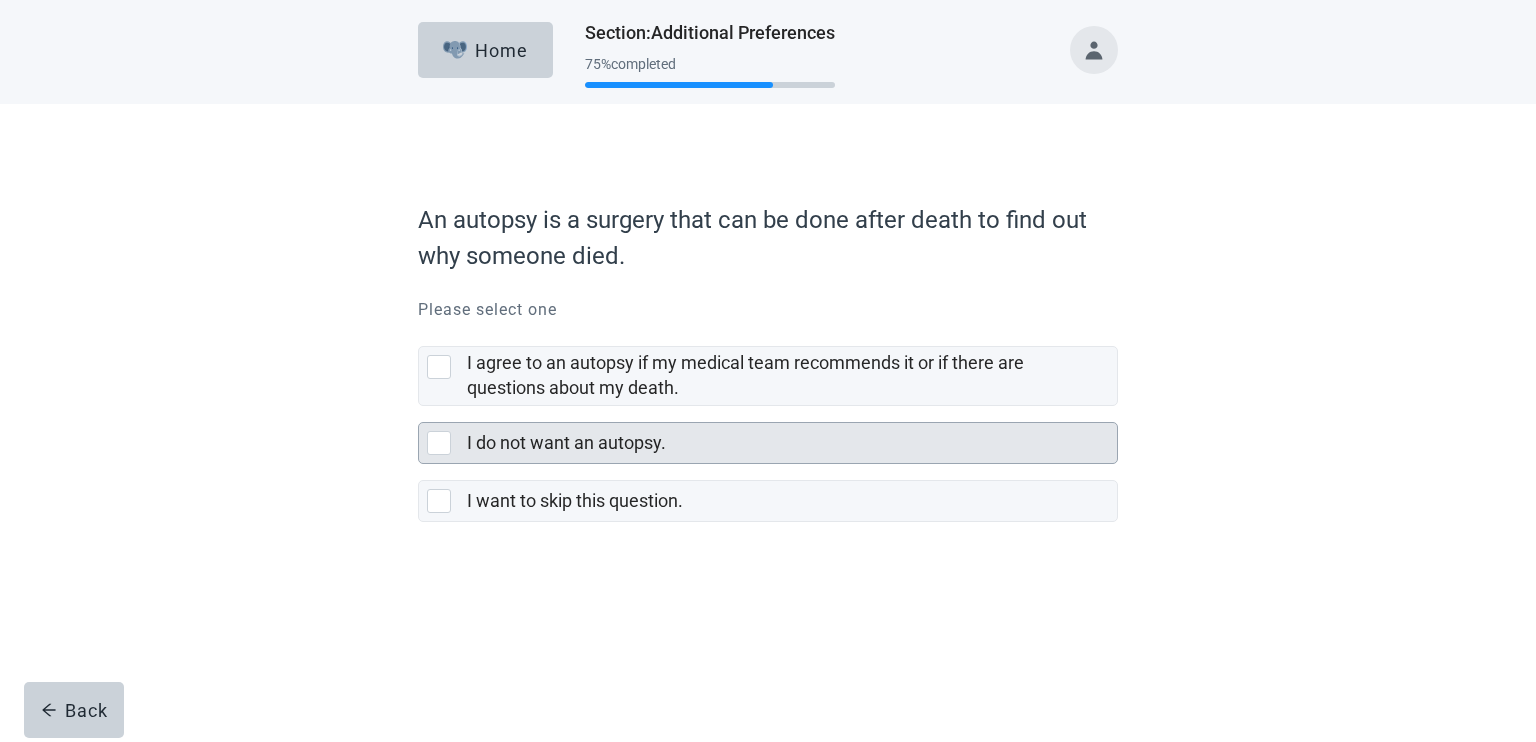 click at bounding box center (443, 443) 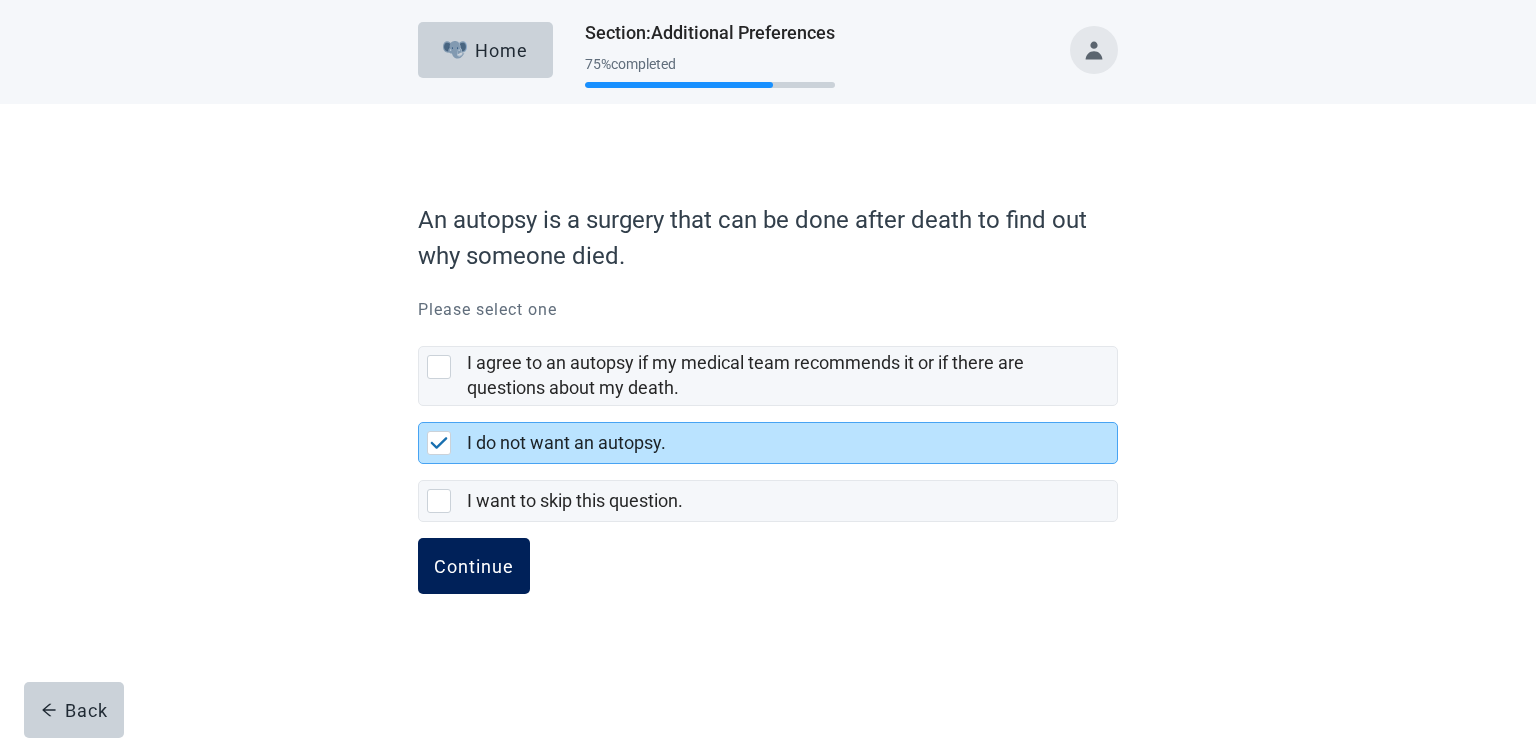 click on "Continue" at bounding box center [474, 566] 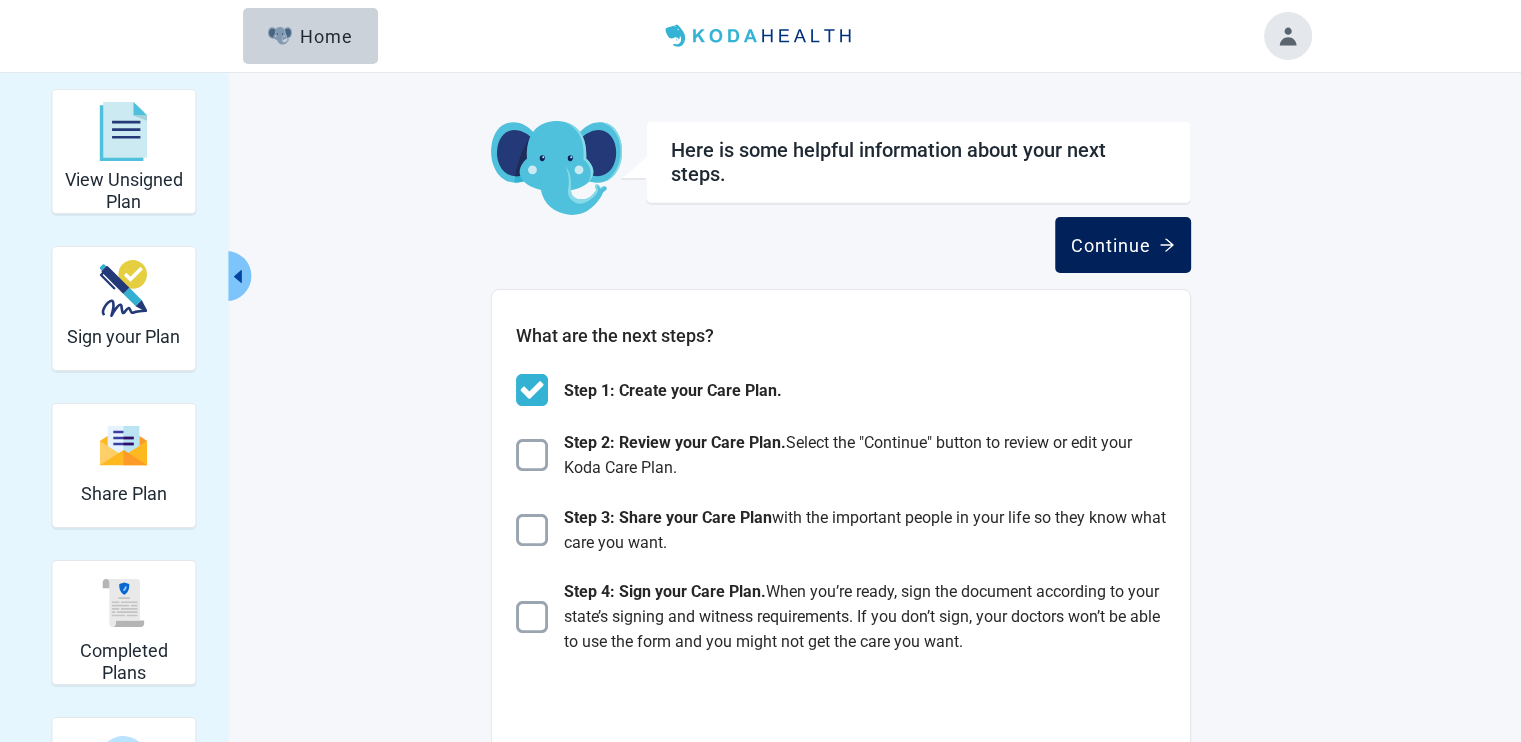 click on "Continue" at bounding box center [1123, 245] 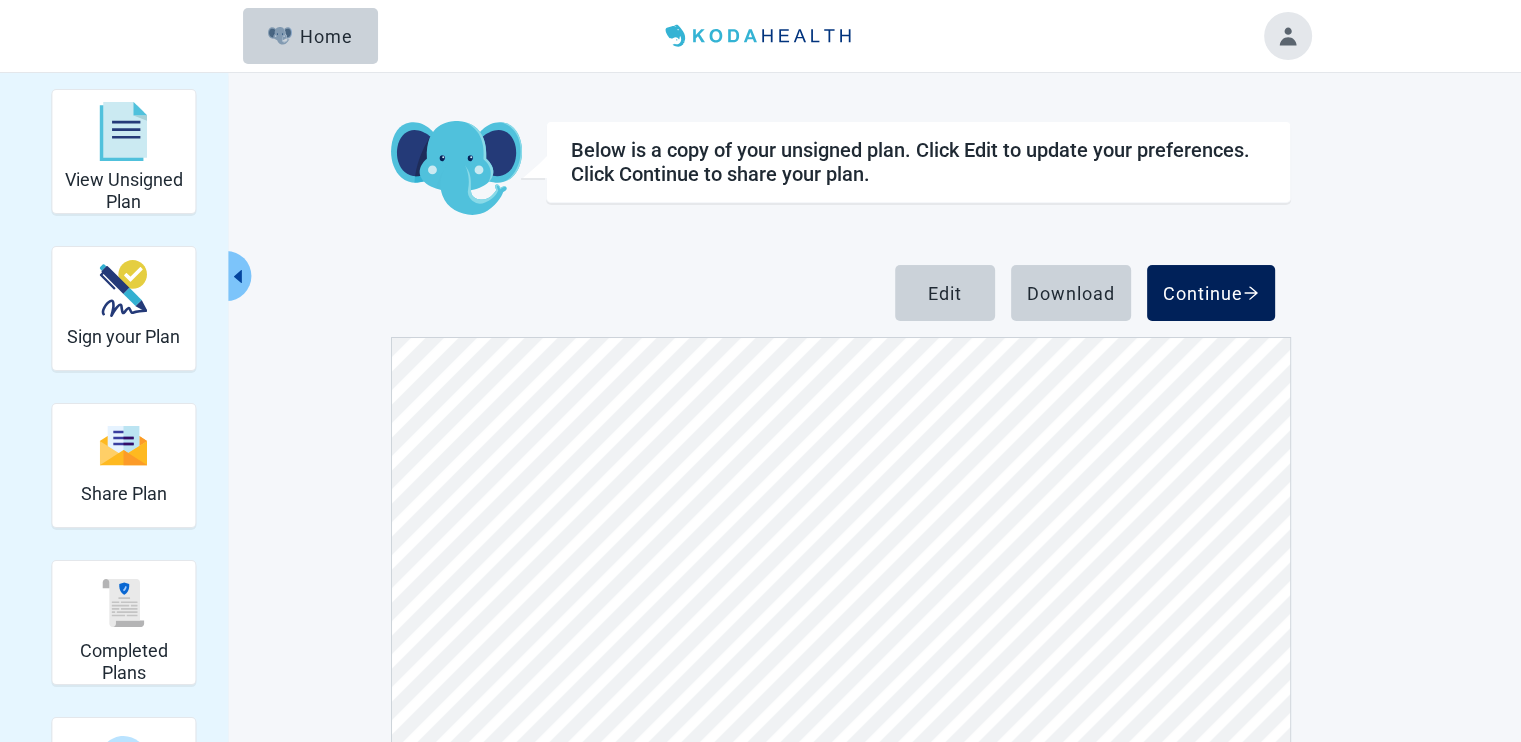 click on "Continue" at bounding box center (1211, 293) 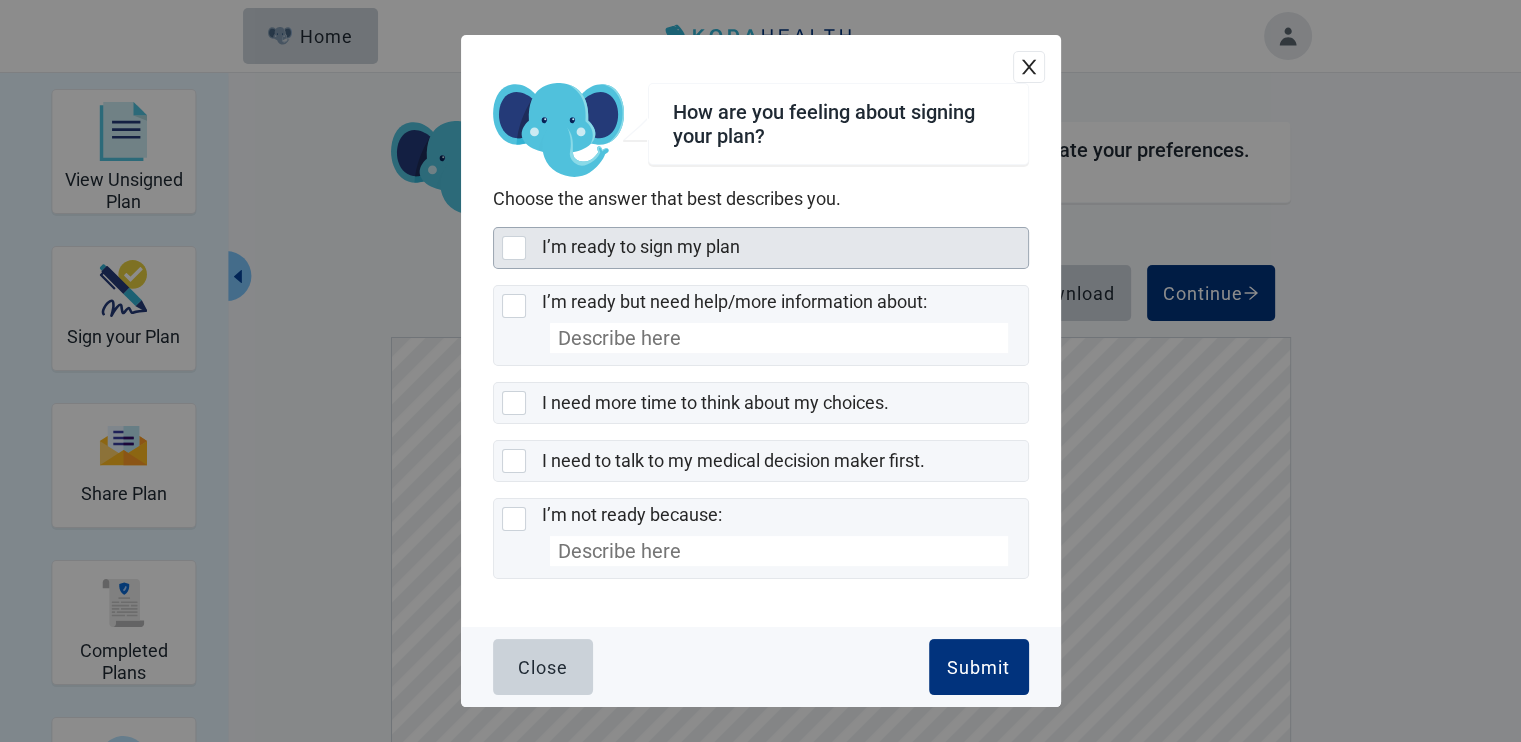 click at bounding box center (514, 248) 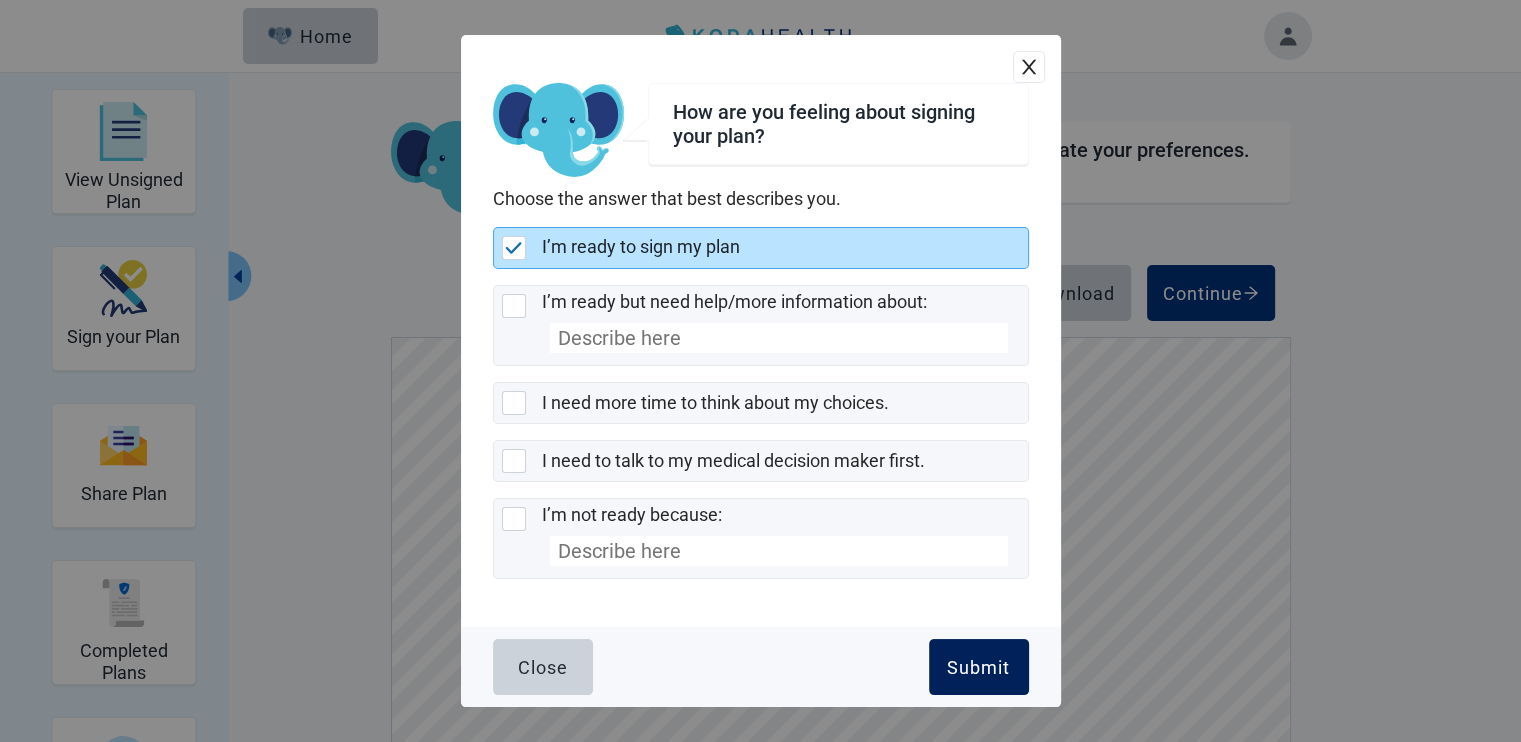 click on "Submit" at bounding box center [979, 667] 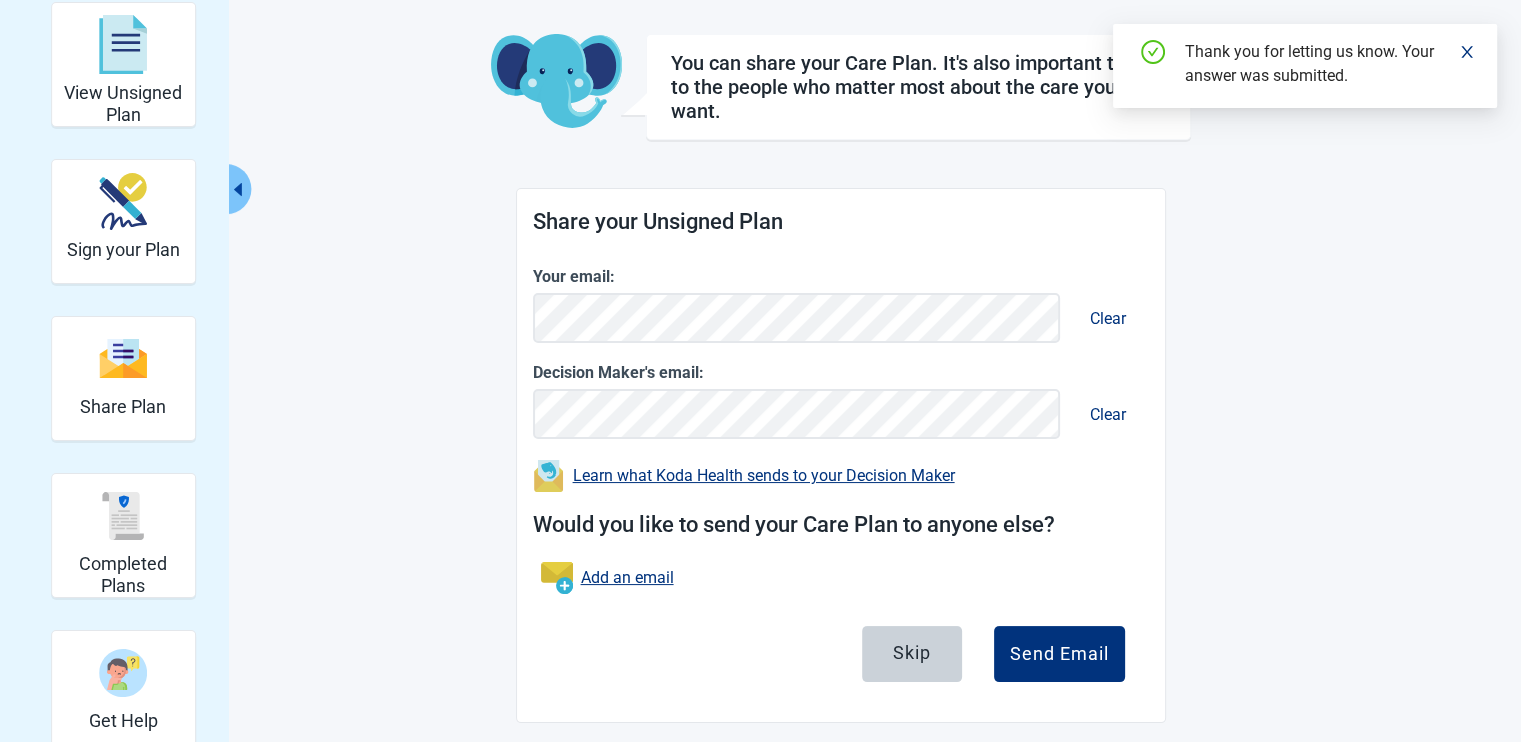 scroll, scrollTop: 99, scrollLeft: 0, axis: vertical 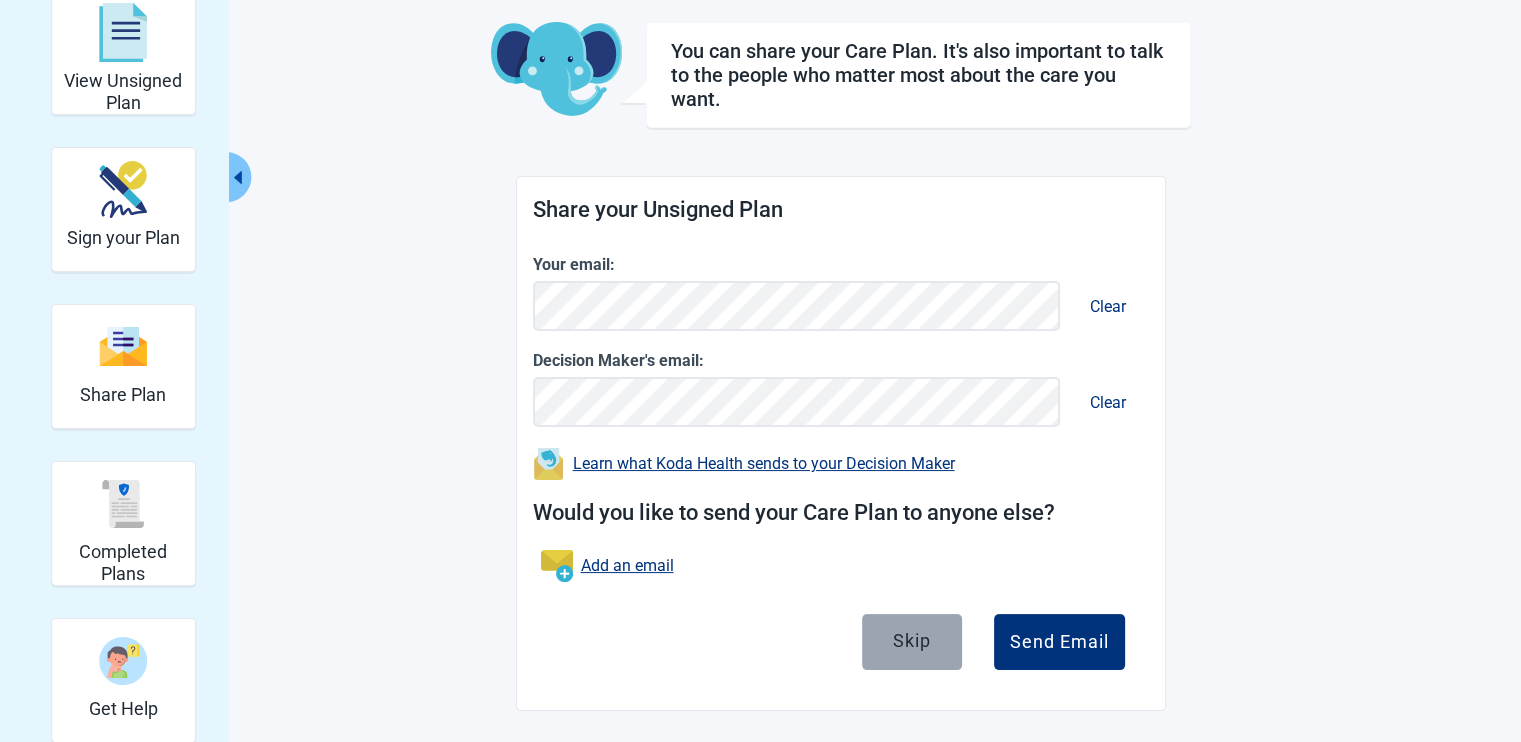 click on "Skip" at bounding box center (912, 642) 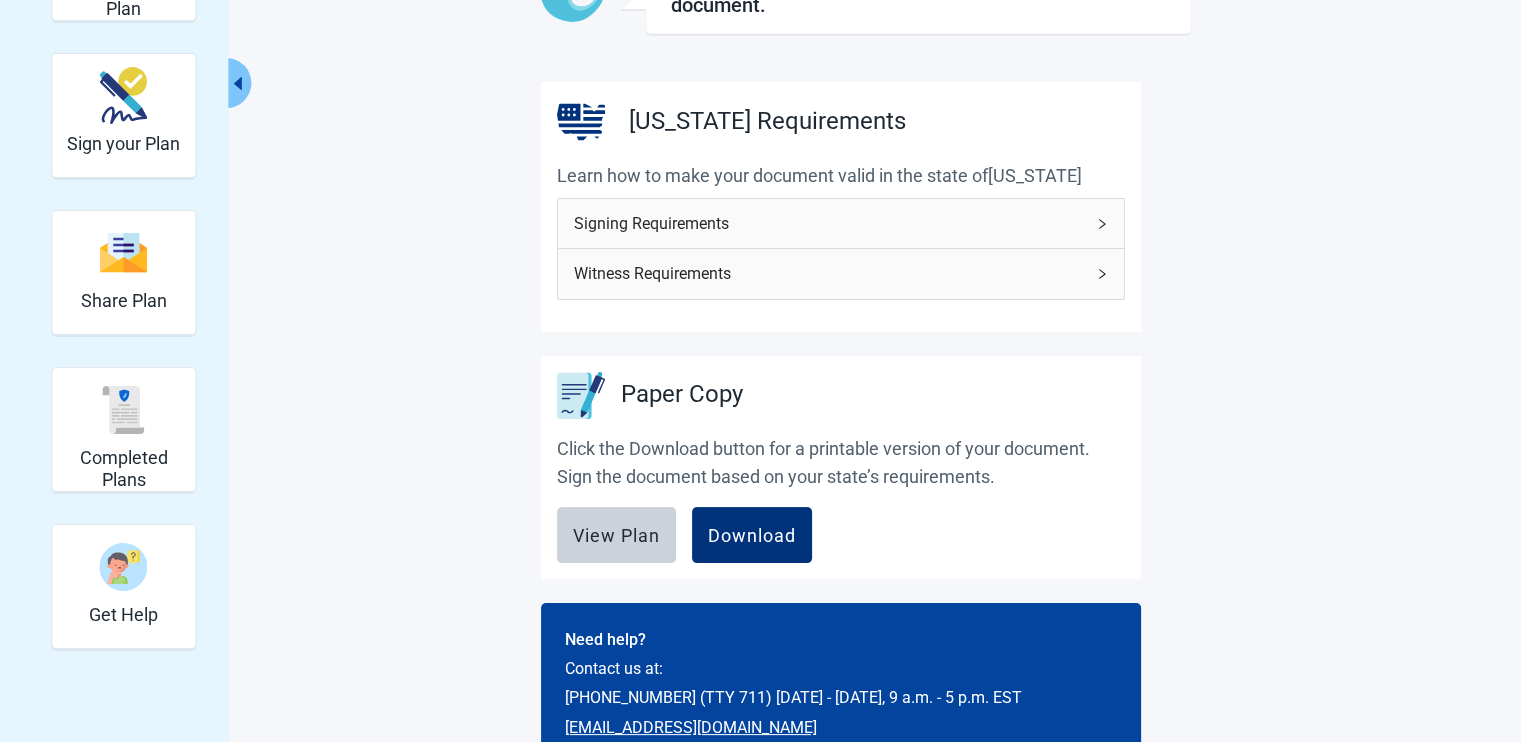 scroll, scrollTop: 219, scrollLeft: 0, axis: vertical 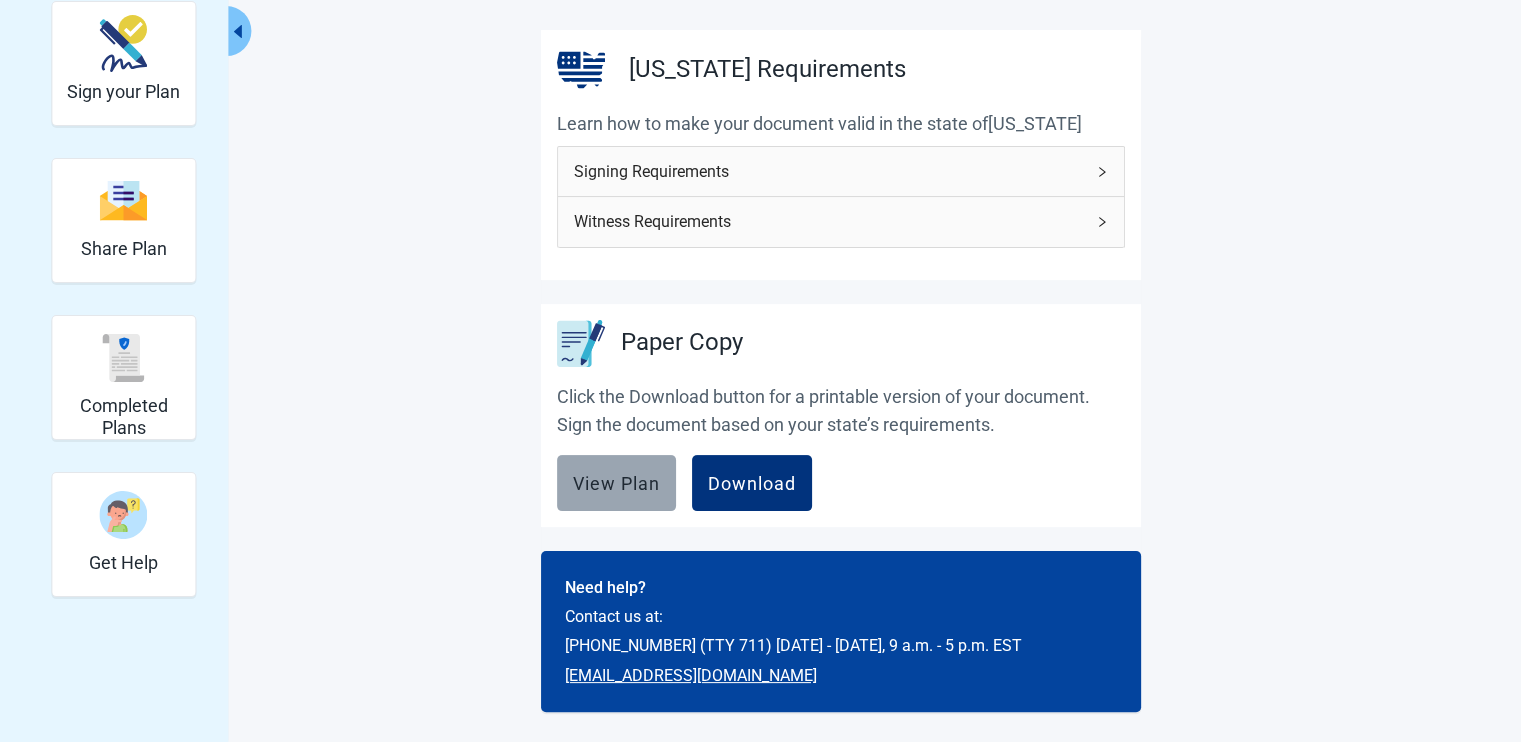 click on "View Plan" at bounding box center [616, 483] 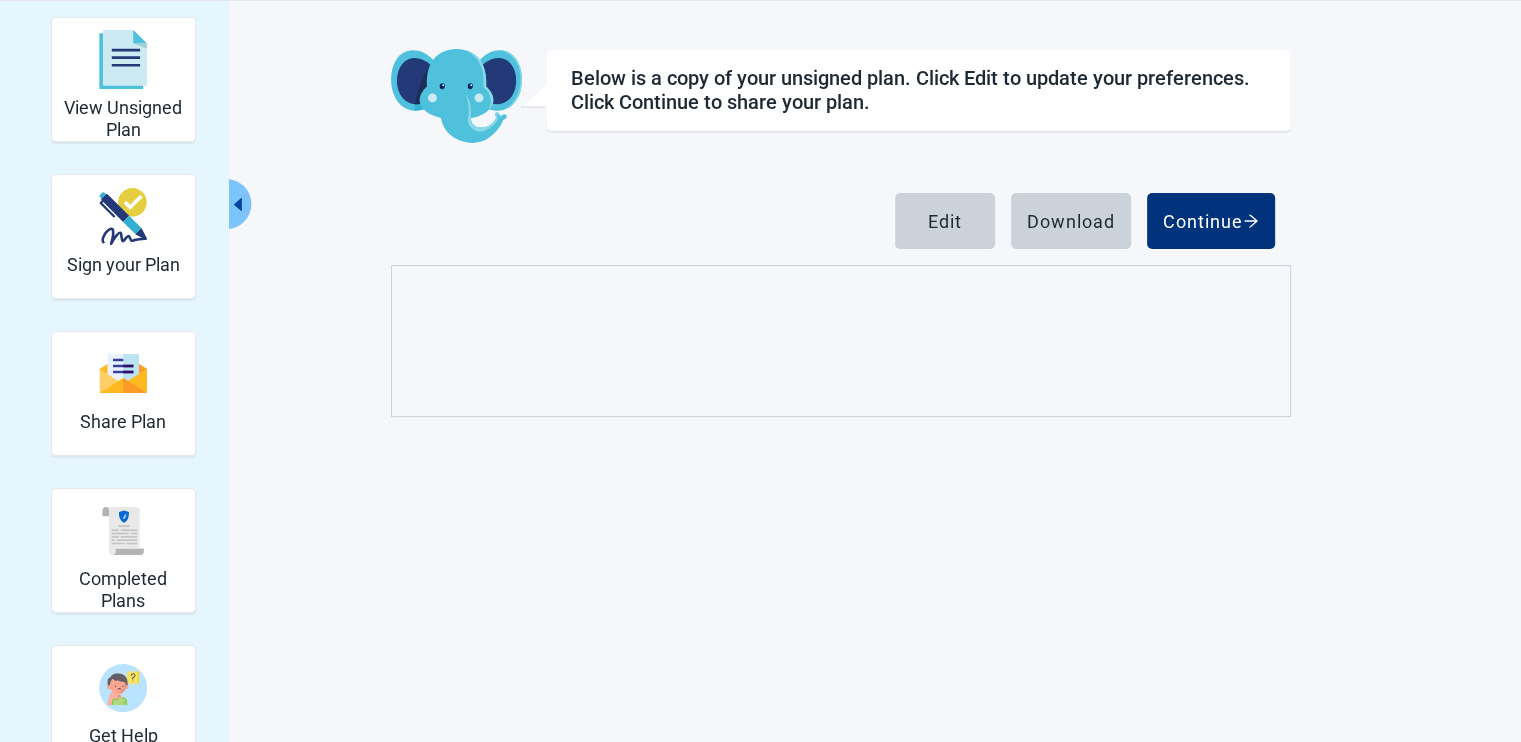 scroll, scrollTop: 222, scrollLeft: 0, axis: vertical 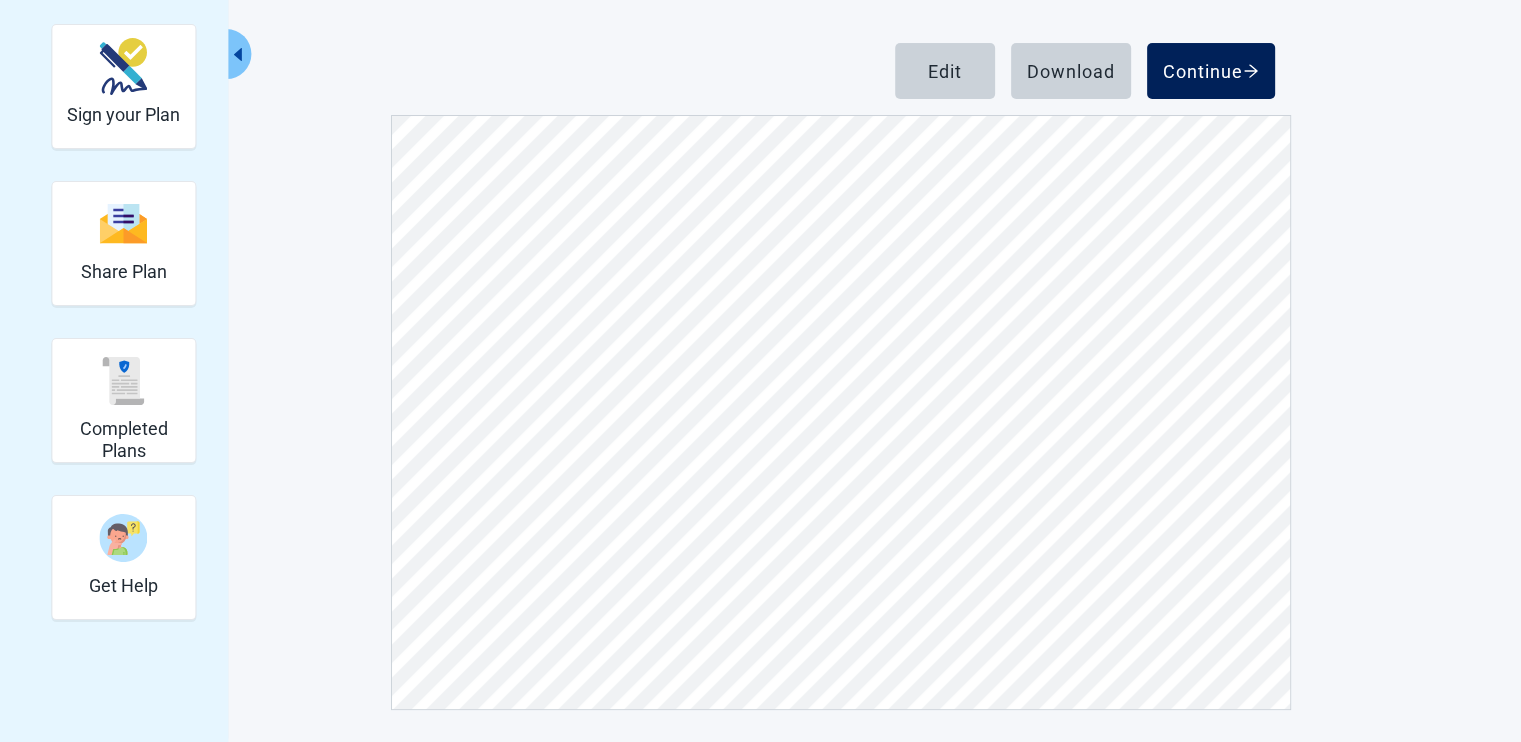 click on "Continue" at bounding box center (1211, 71) 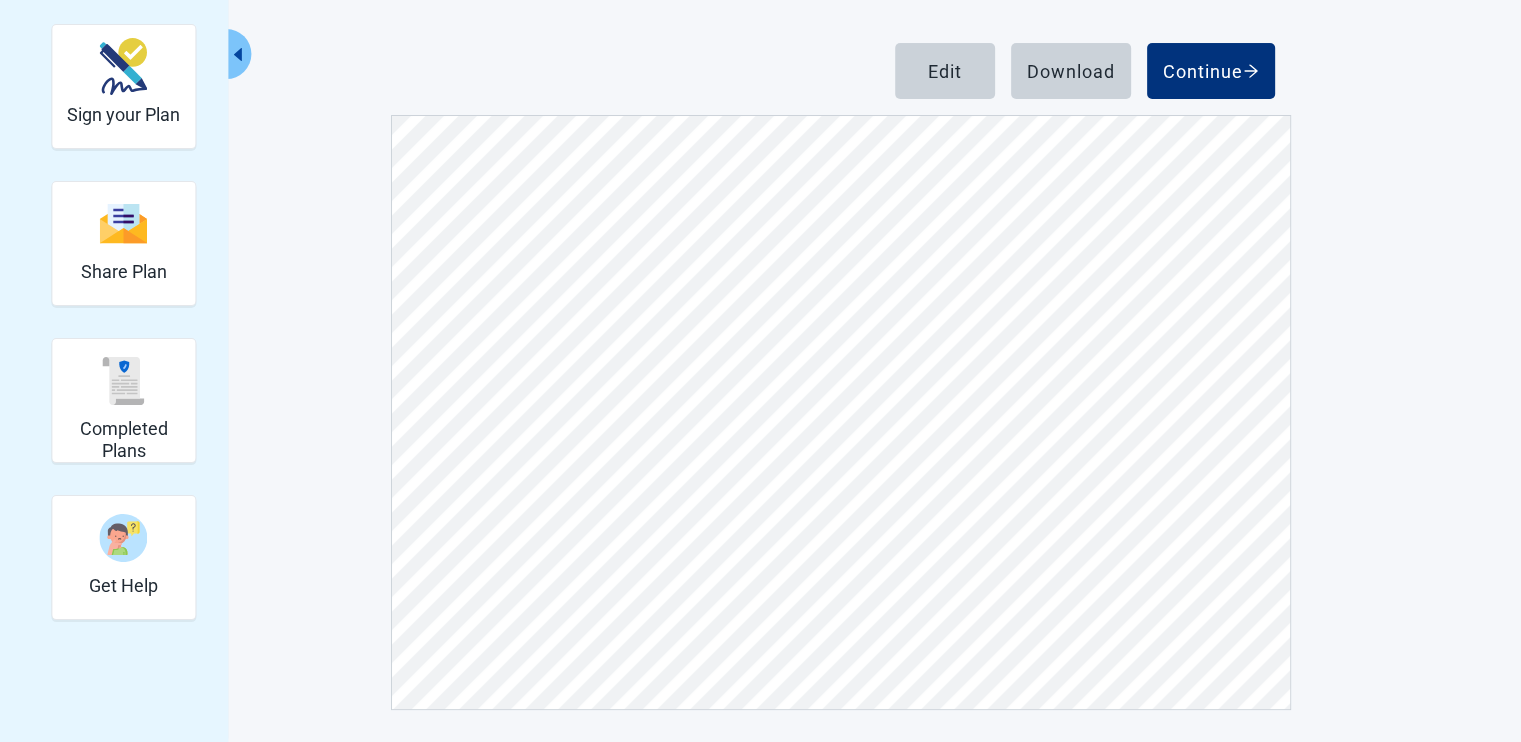 scroll, scrollTop: 99, scrollLeft: 0, axis: vertical 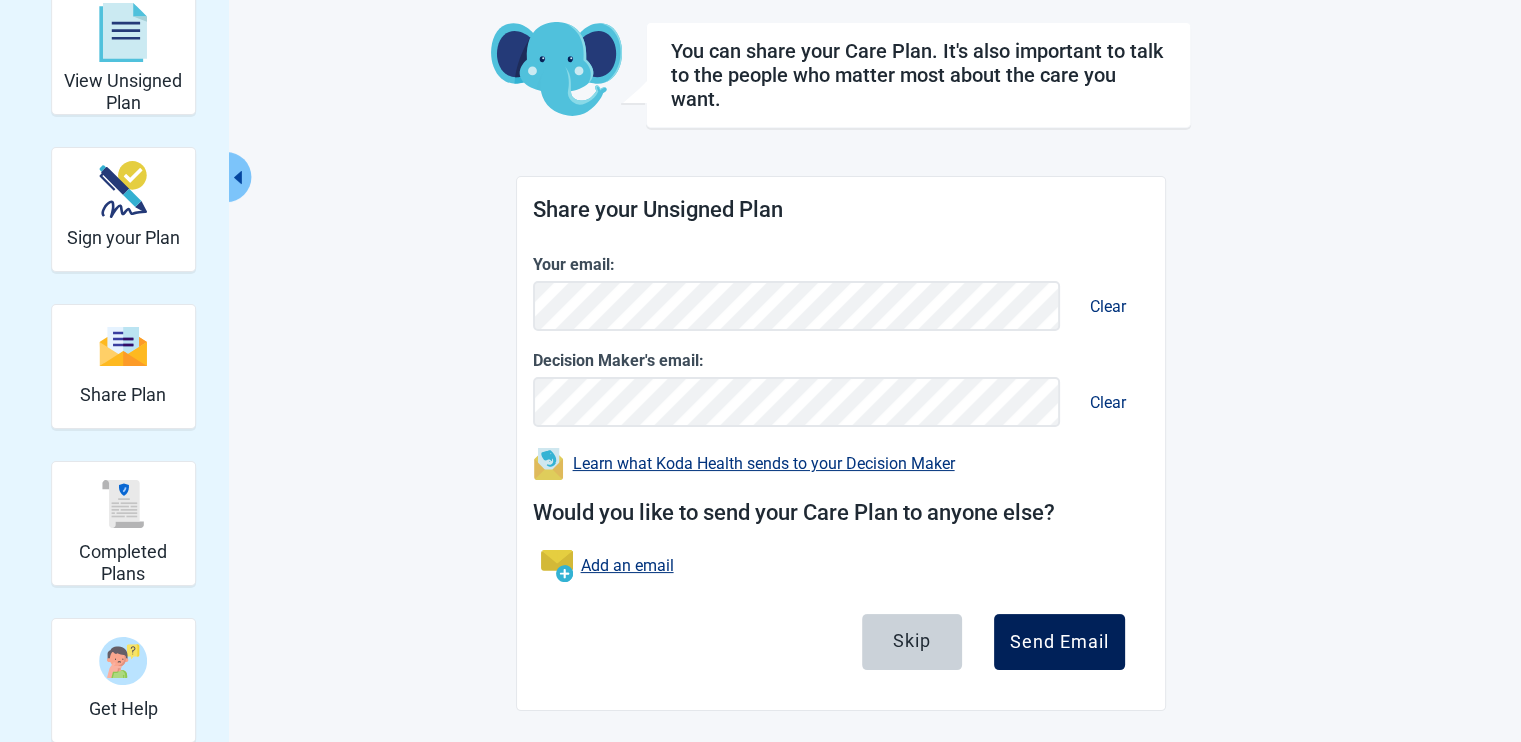 click on "Send Email" at bounding box center [1059, 642] 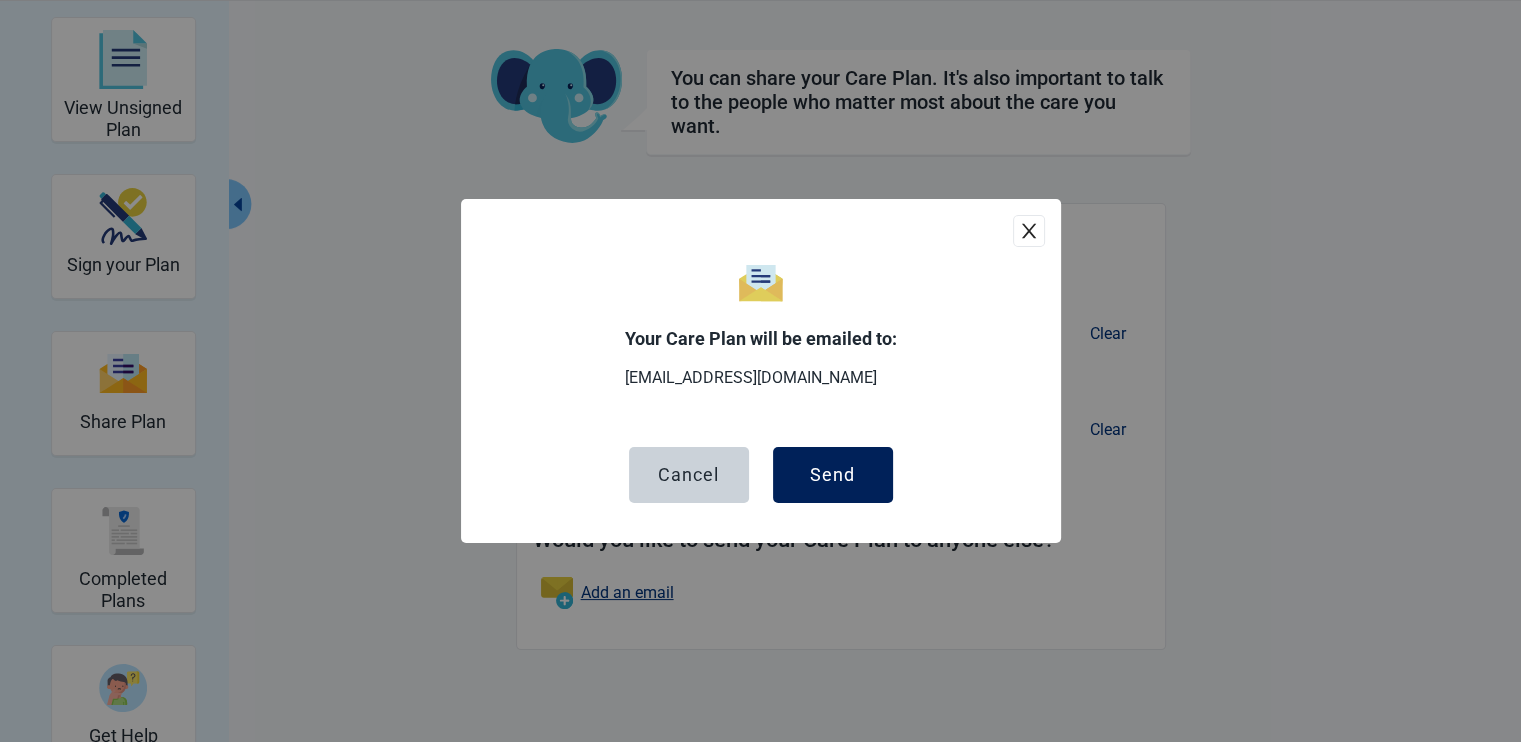 click on "Send" at bounding box center [832, 475] 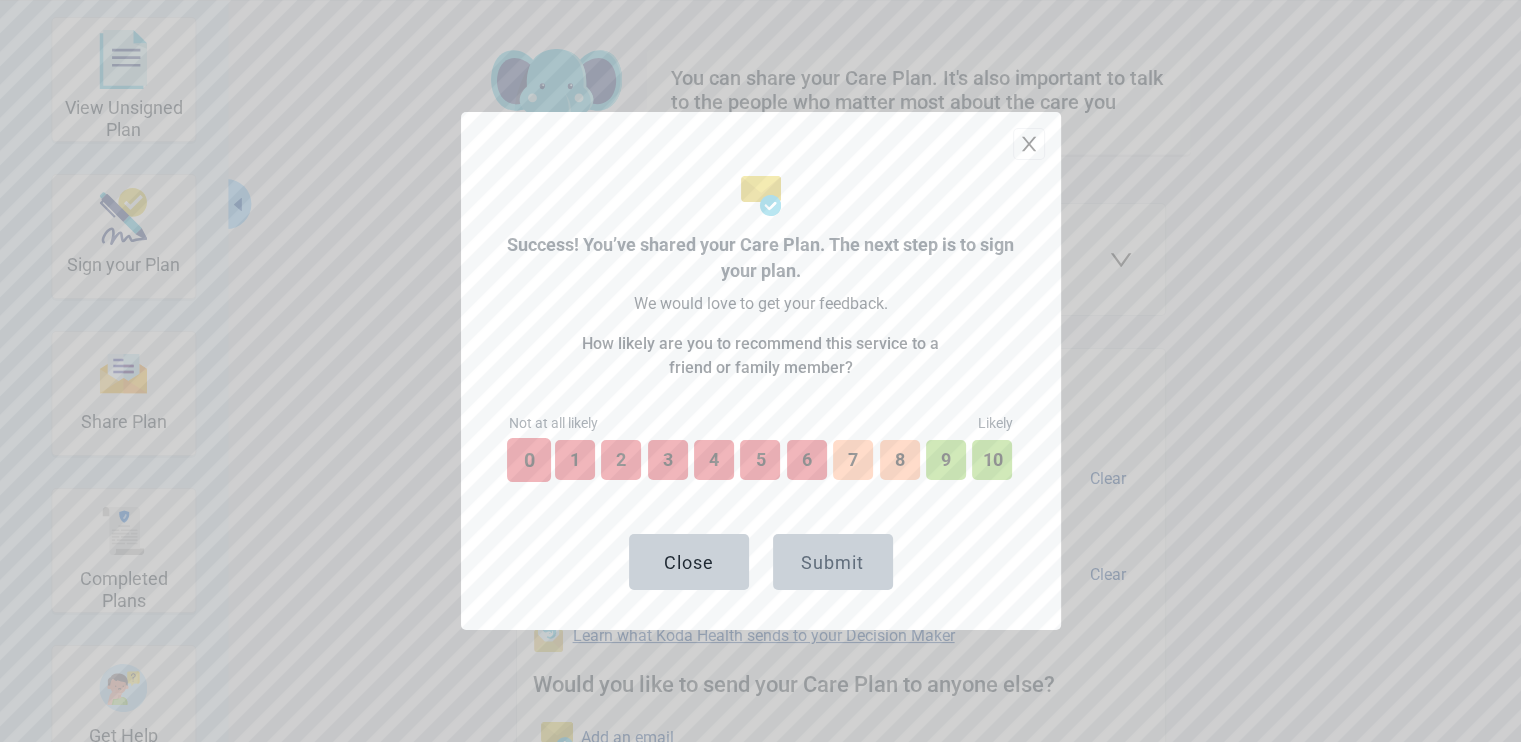 click on "0" at bounding box center [529, 460] 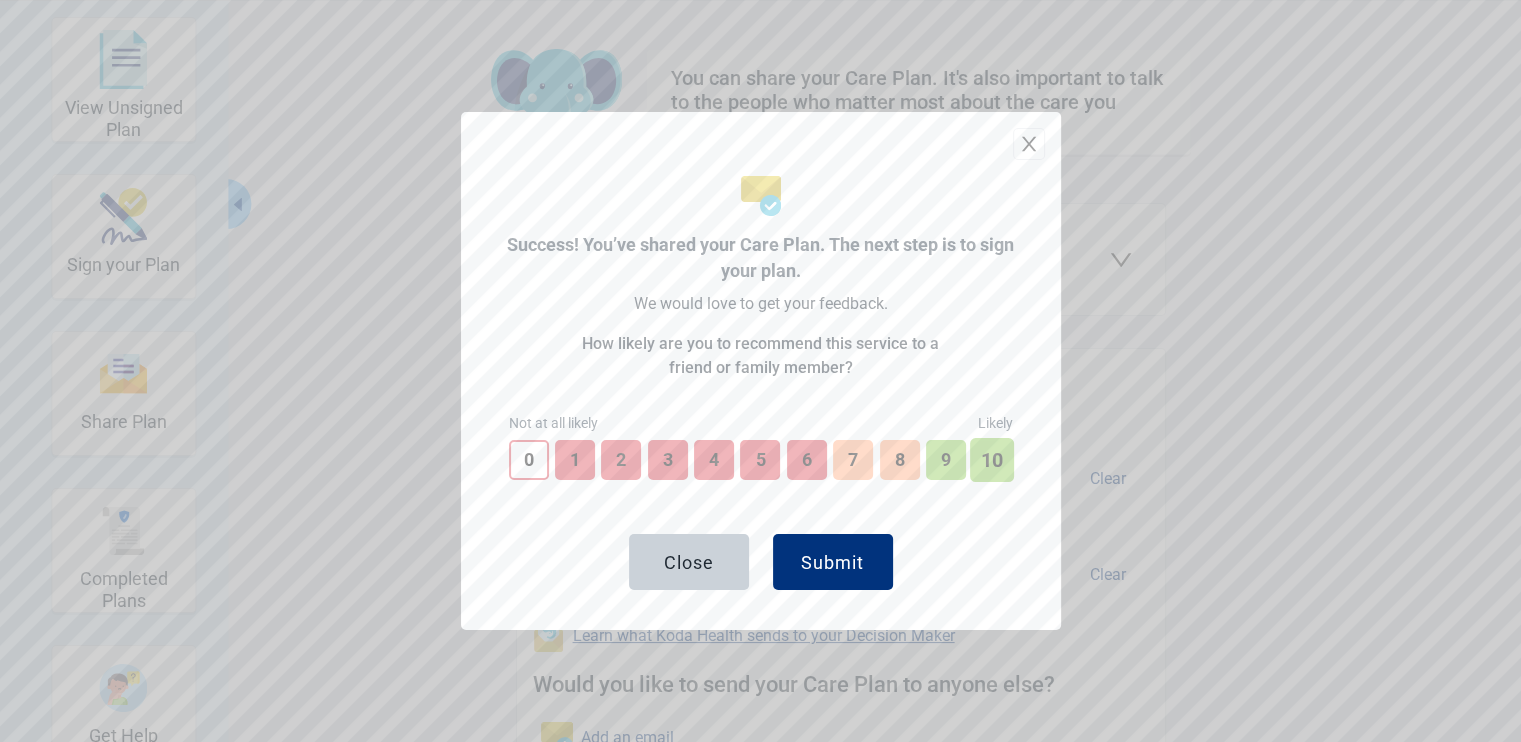 click on "10" at bounding box center [992, 460] 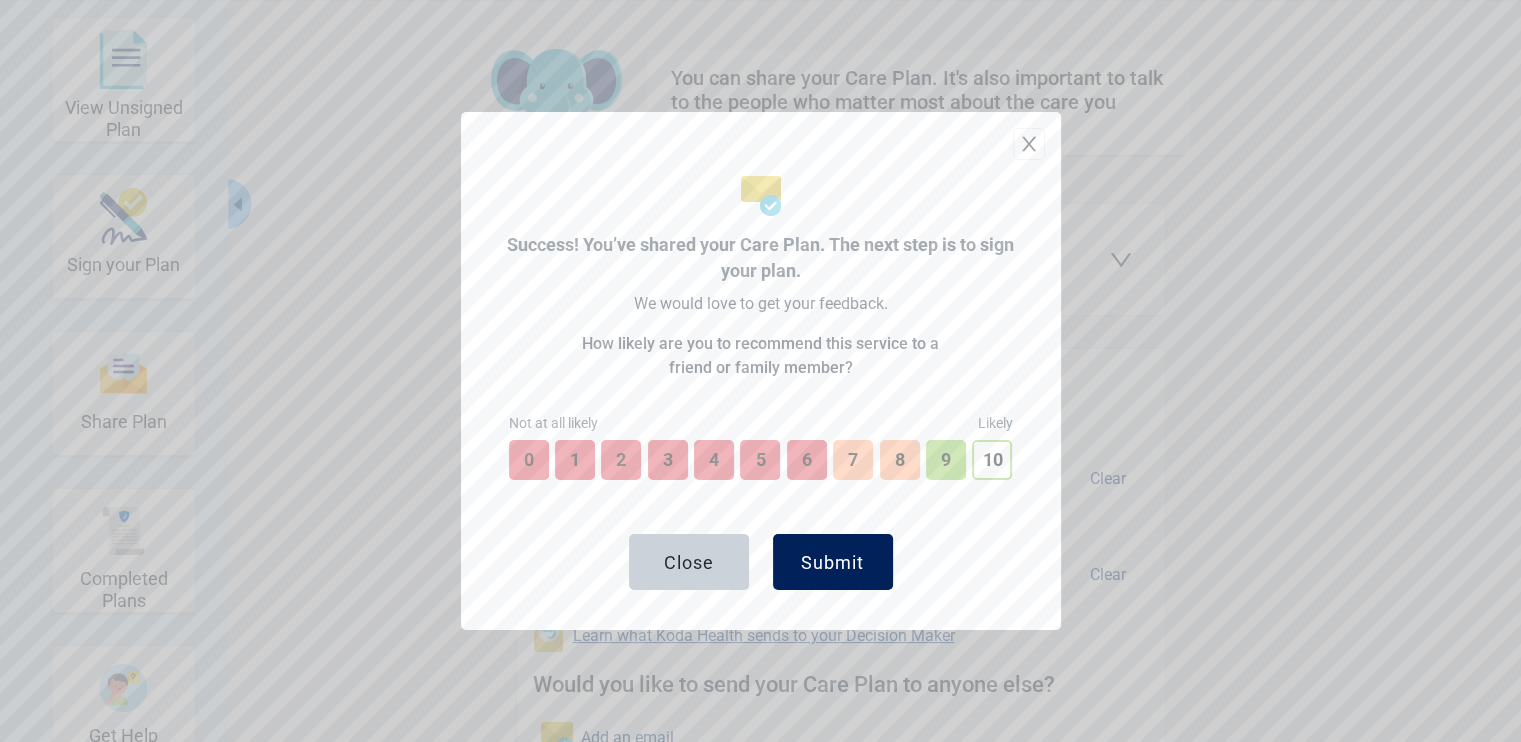 click on "Submit" at bounding box center [832, 562] 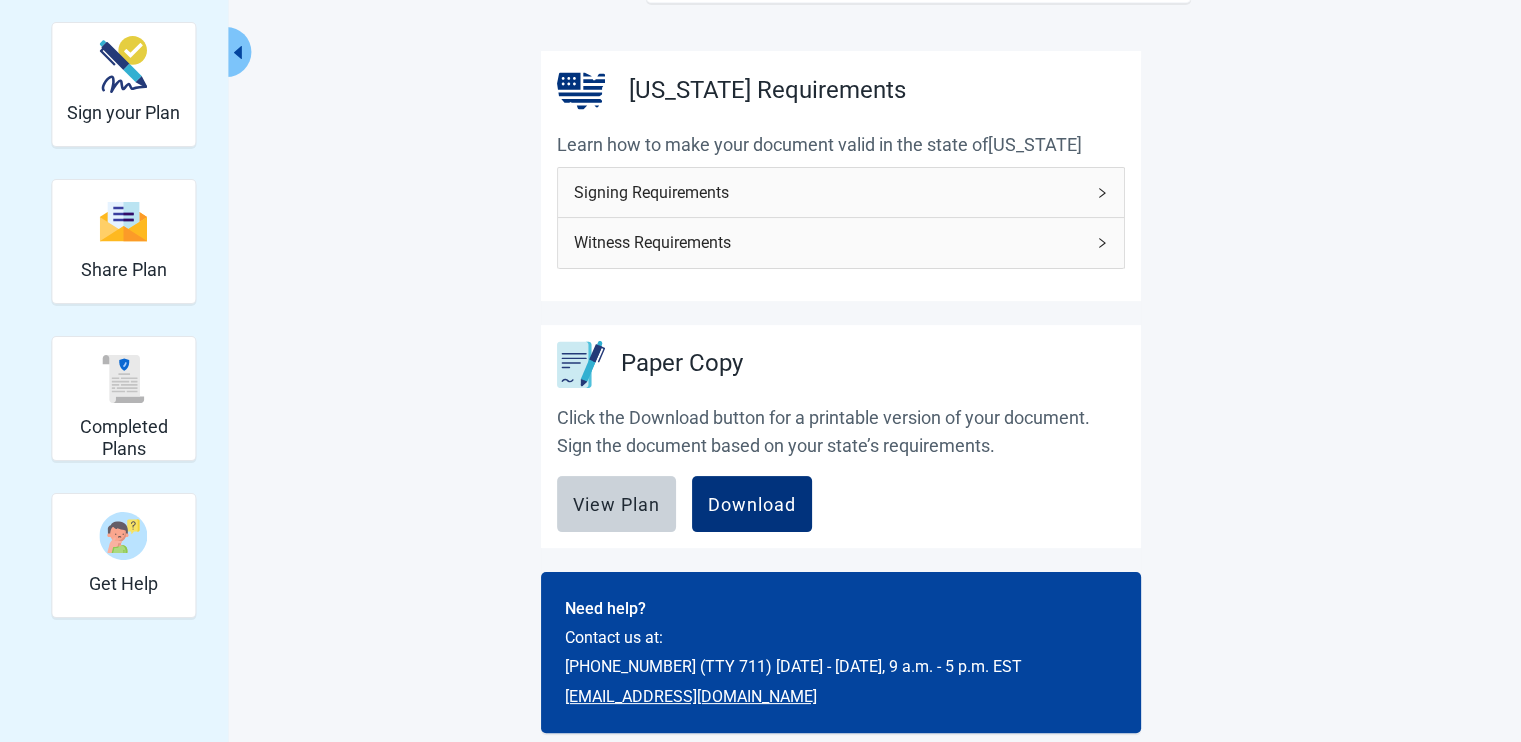scroll, scrollTop: 245, scrollLeft: 0, axis: vertical 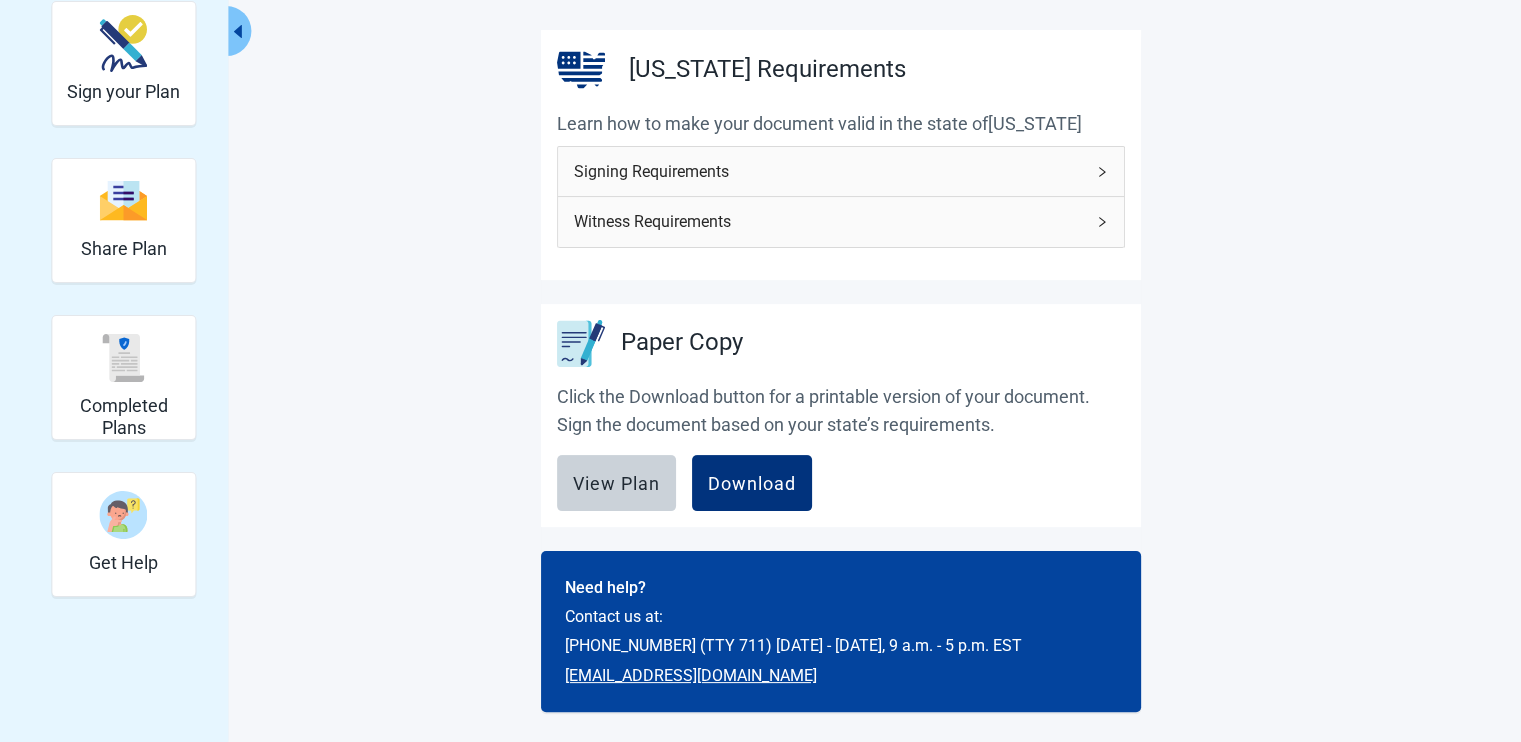 click on "Signing Requirements" at bounding box center (829, 171) 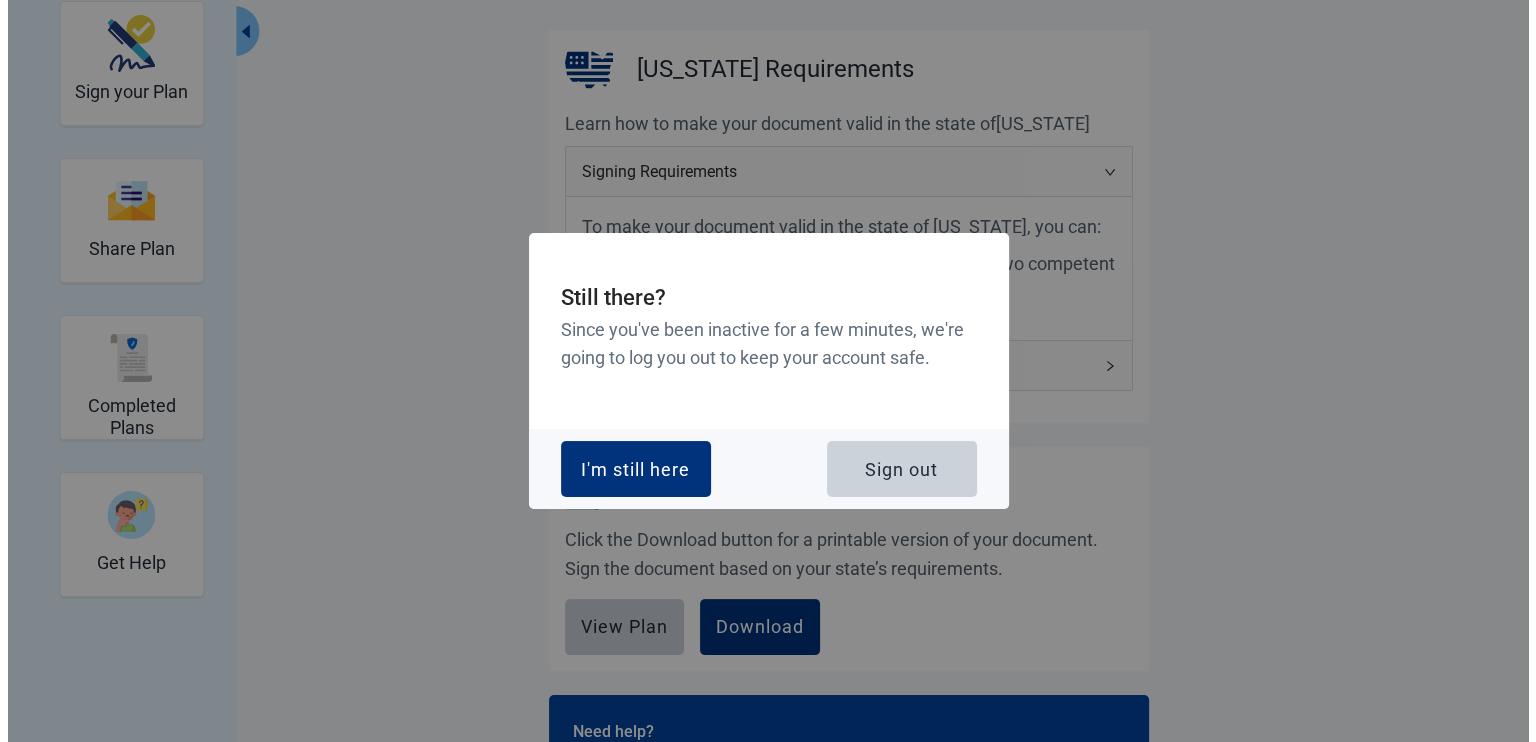 scroll, scrollTop: 0, scrollLeft: 0, axis: both 